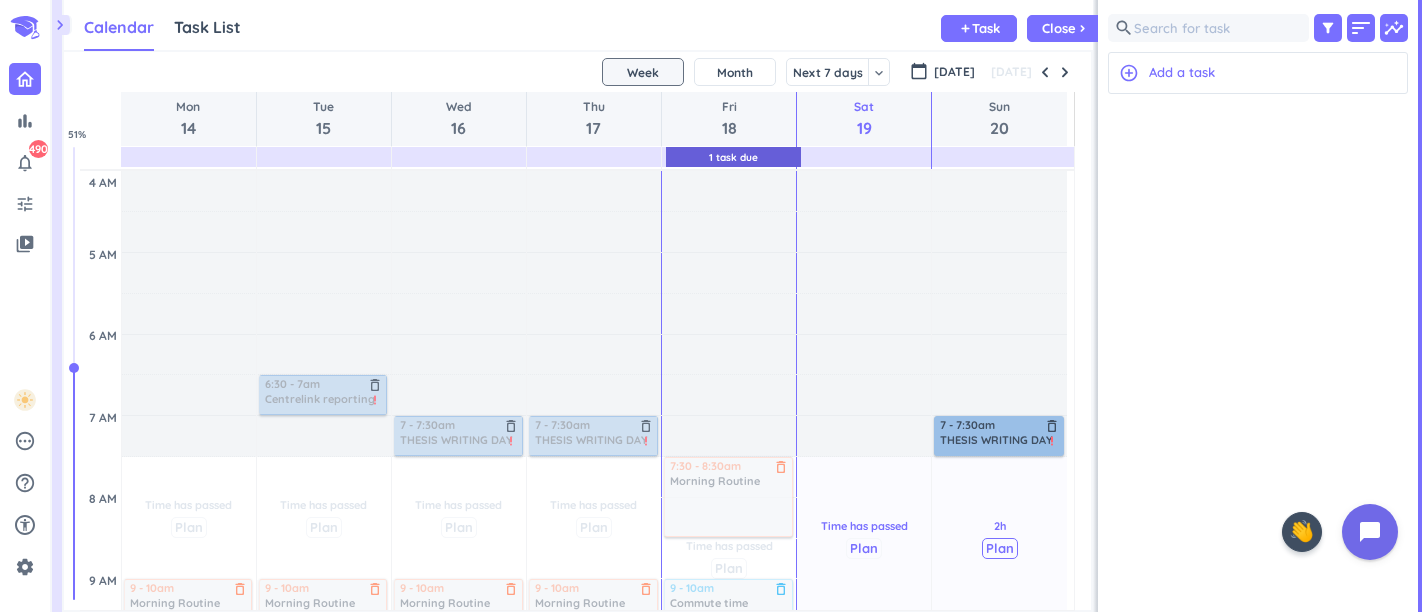 scroll, scrollTop: 0, scrollLeft: 0, axis: both 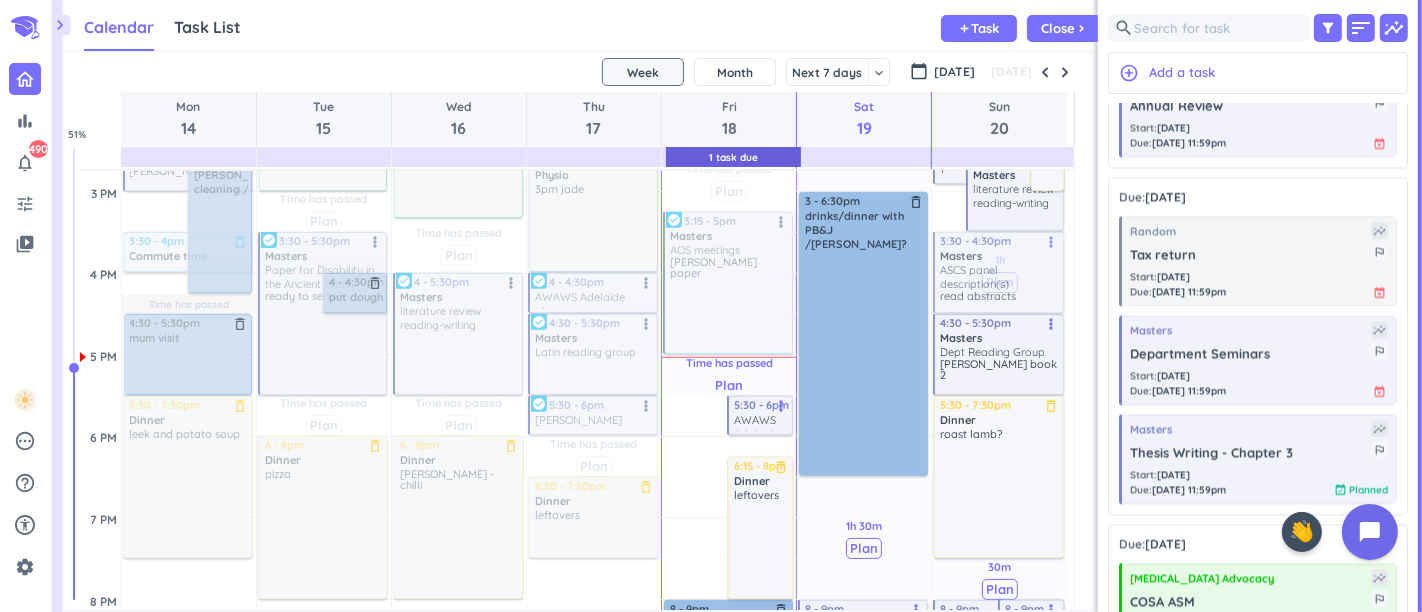 drag, startPoint x: 920, startPoint y: 309, endPoint x: 956, endPoint y: 295, distance: 38.626415 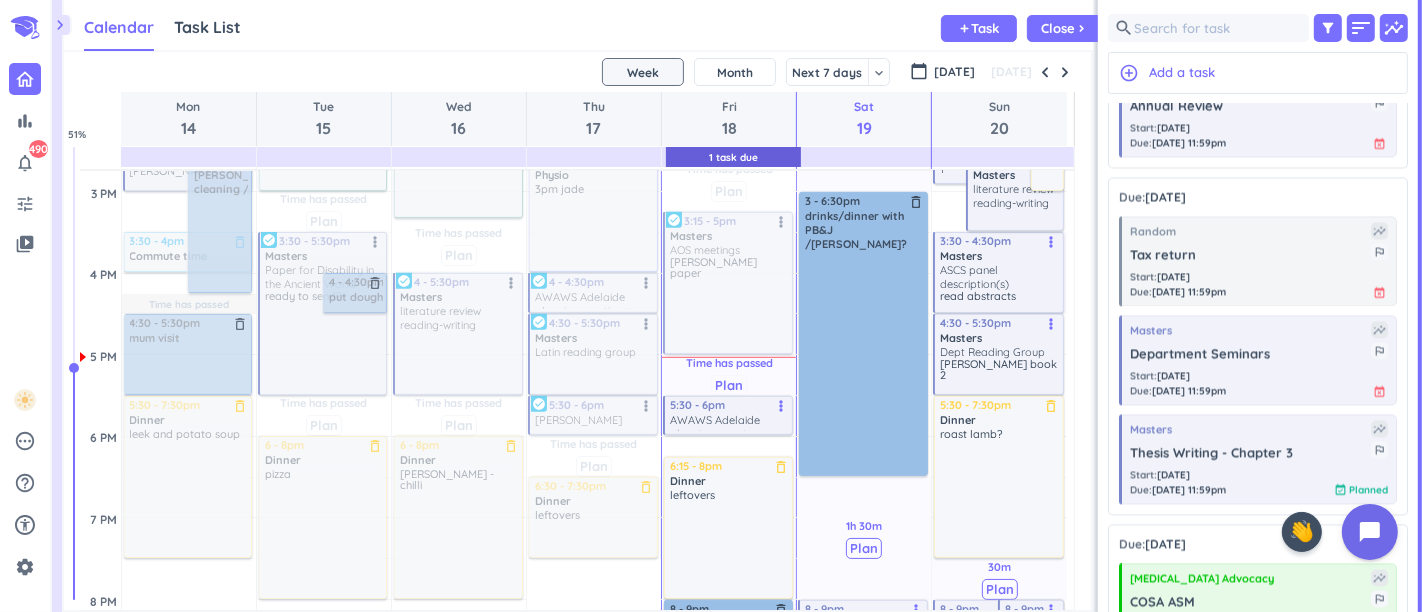 scroll, scrollTop: 988, scrollLeft: 0, axis: vertical 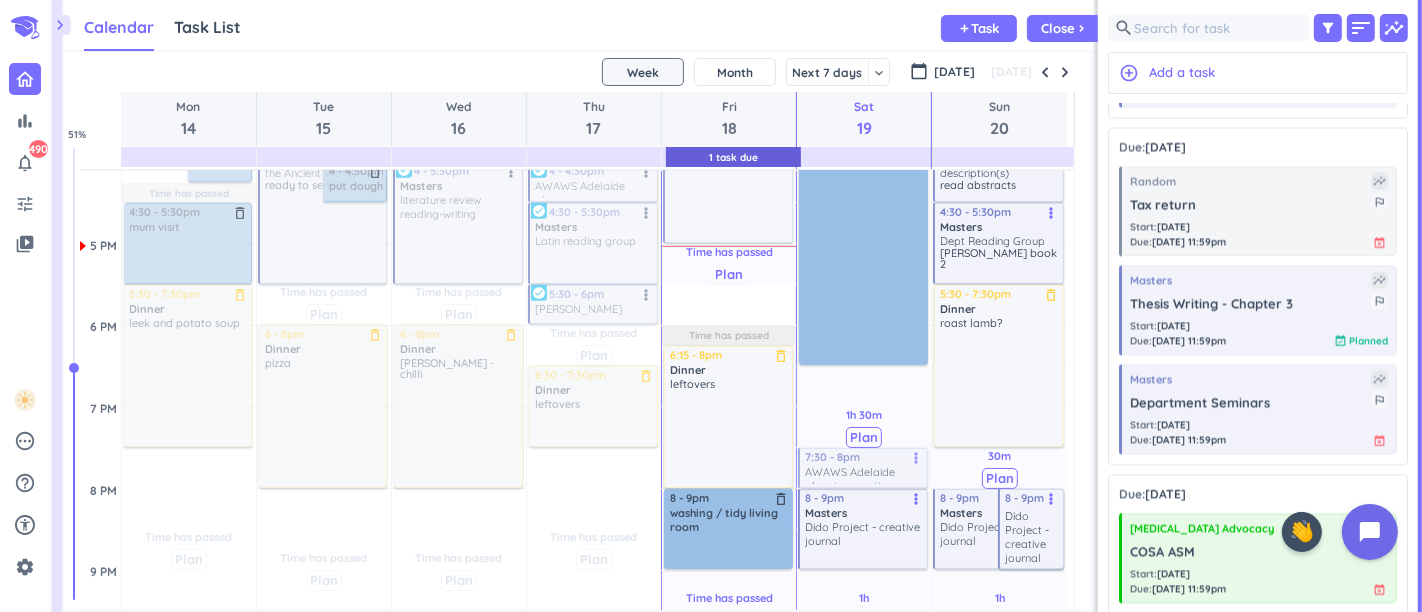 drag, startPoint x: 712, startPoint y: 306, endPoint x: 825, endPoint y: 464, distance: 194.24983 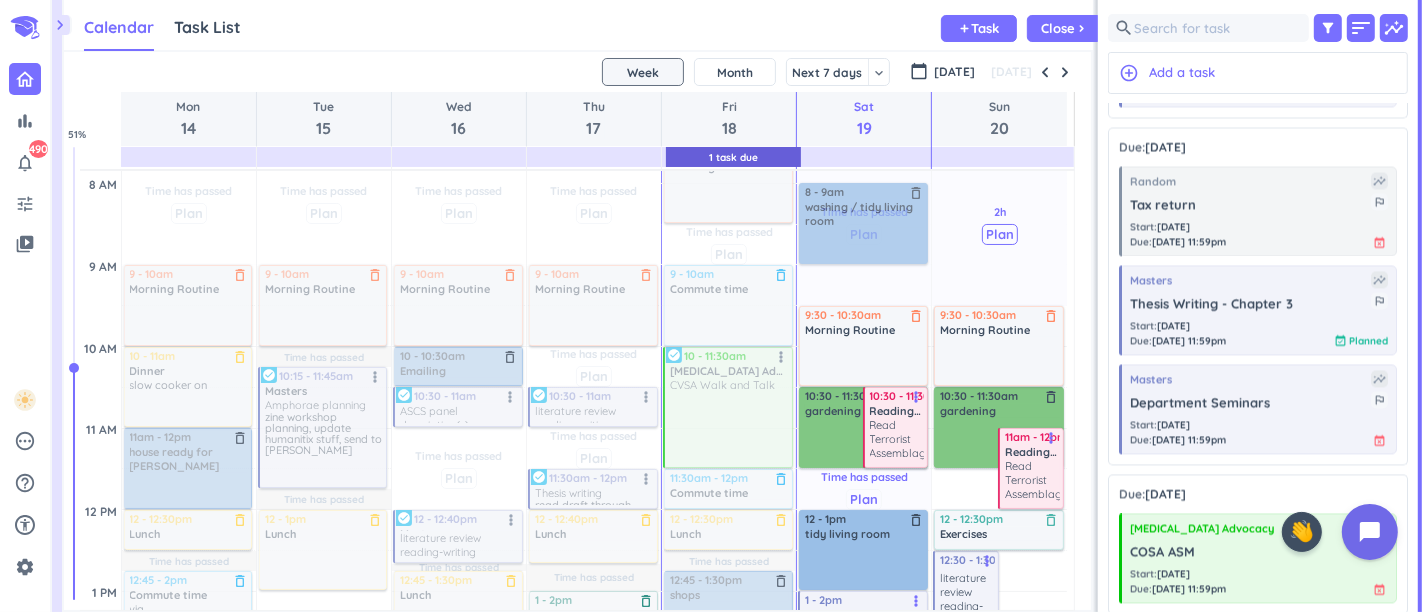 scroll, scrollTop: 297, scrollLeft: 0, axis: vertical 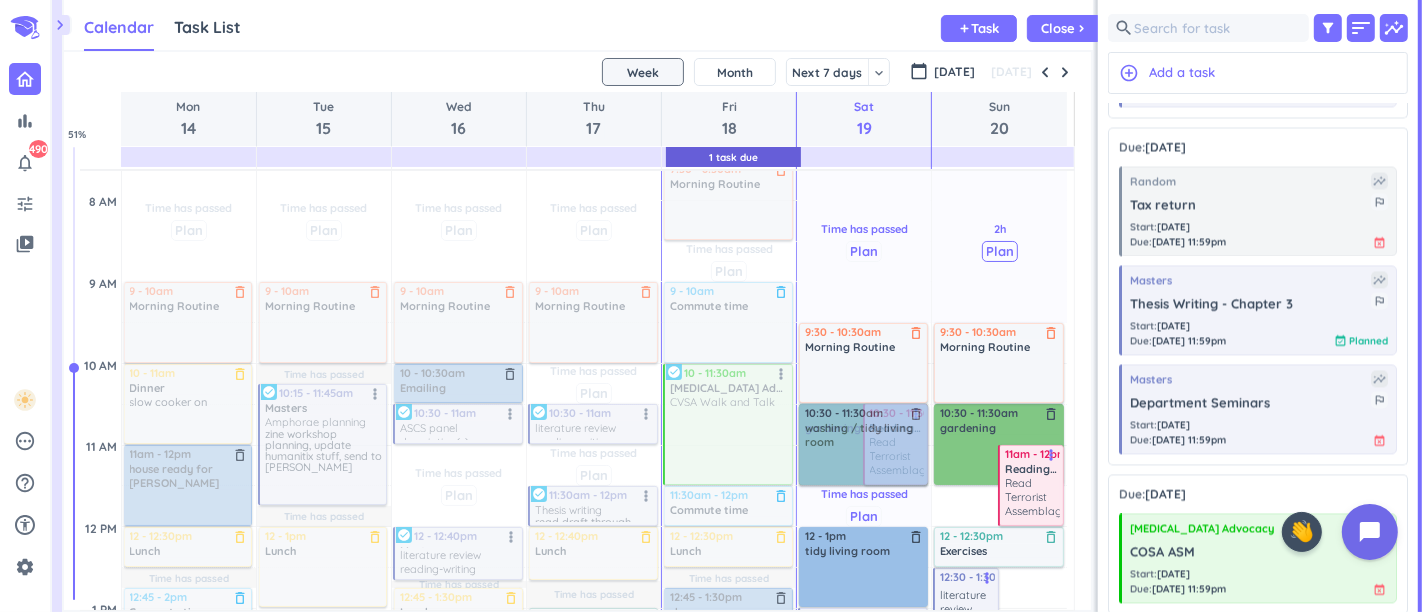 drag, startPoint x: 725, startPoint y: 527, endPoint x: 883, endPoint y: 452, distance: 174.89711 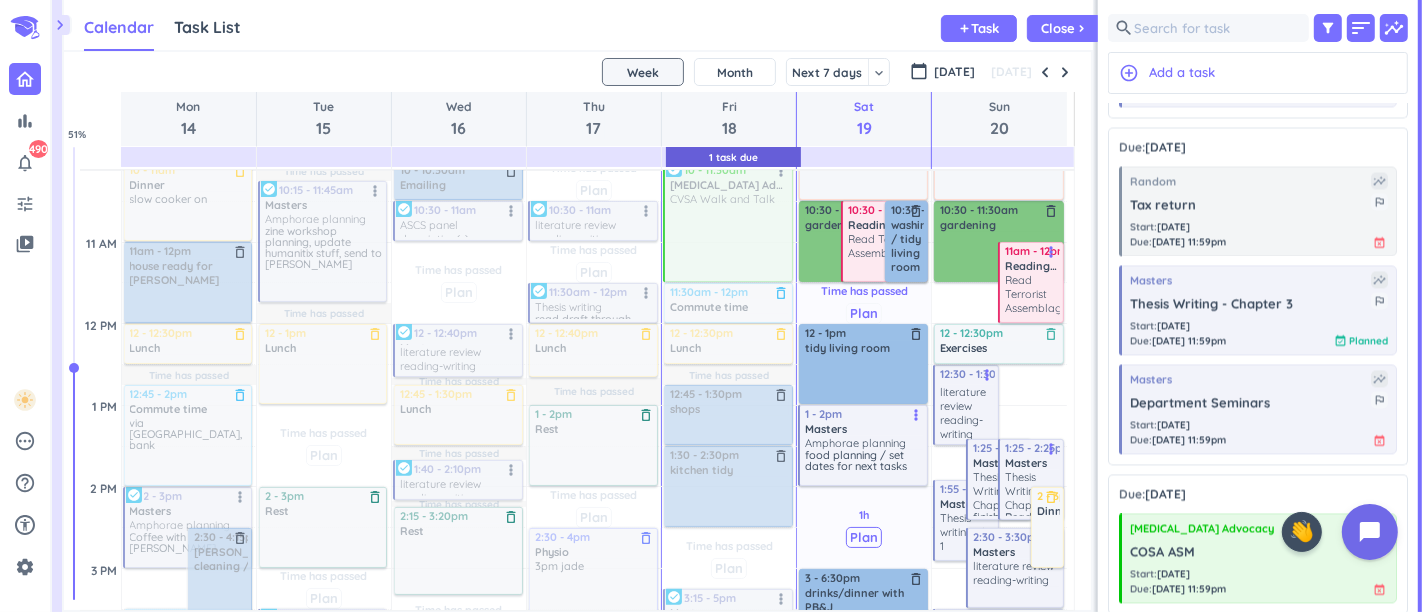 scroll, scrollTop: 520, scrollLeft: 0, axis: vertical 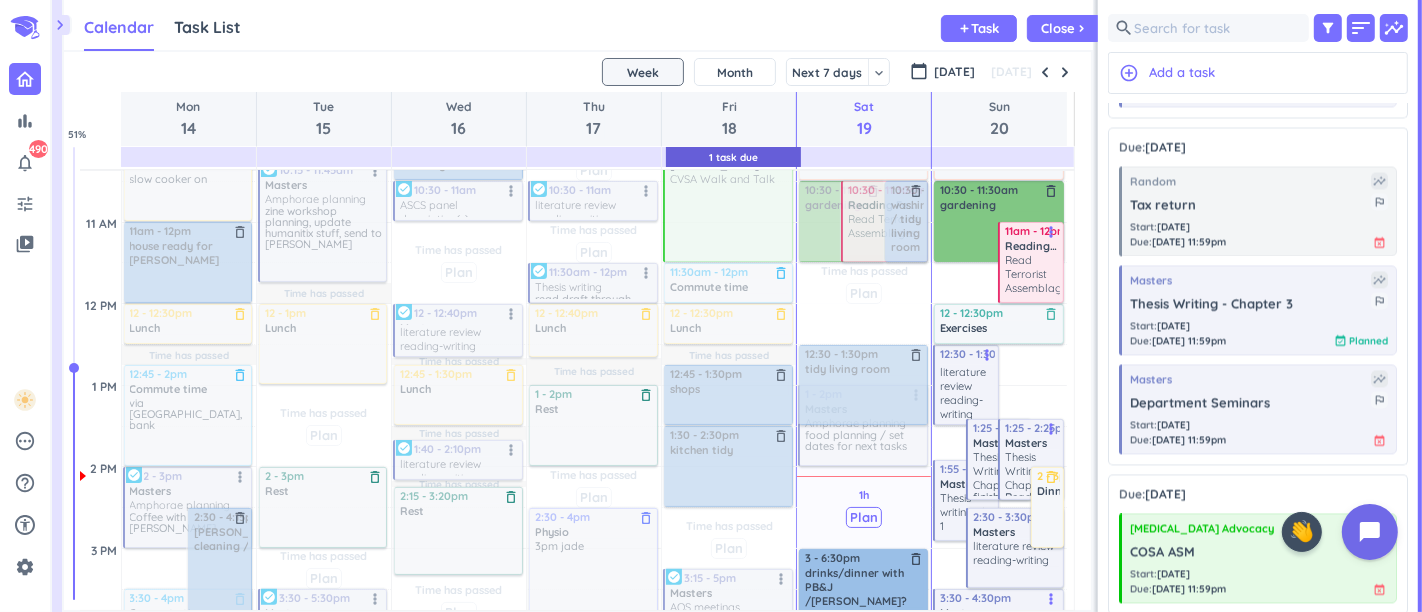 drag, startPoint x: 876, startPoint y: 338, endPoint x: 878, endPoint y: 358, distance: 20.09975 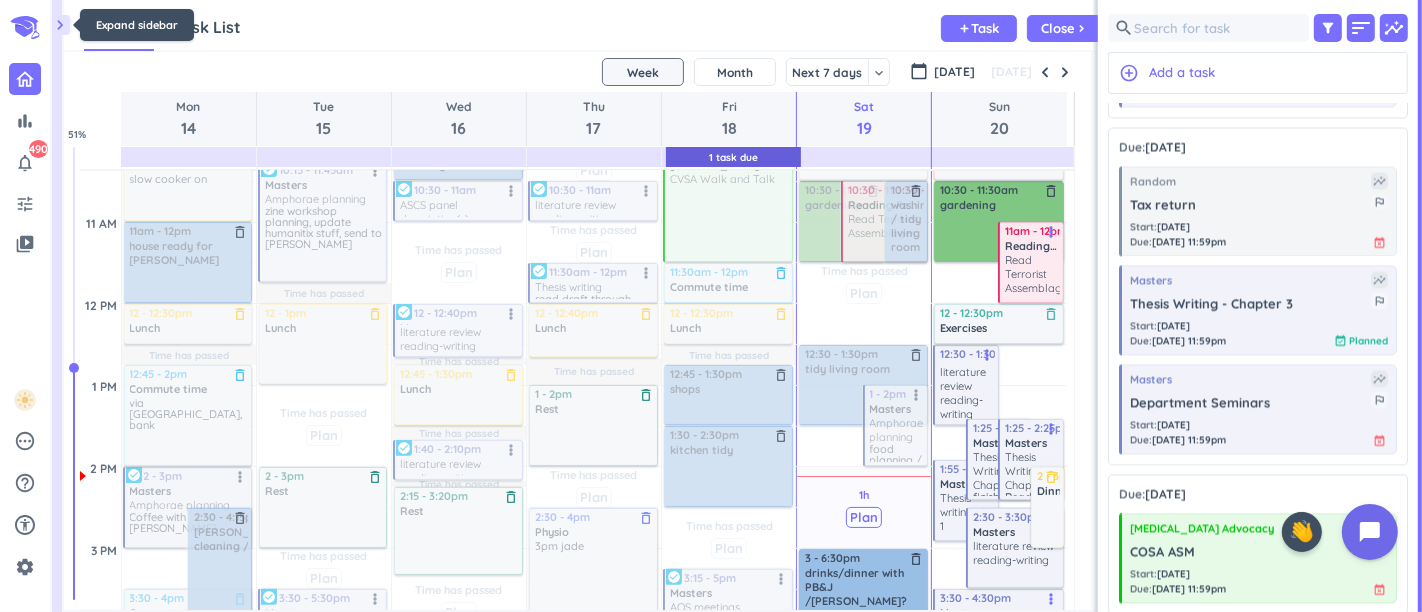 click on "chevron_right" at bounding box center (60, 25) 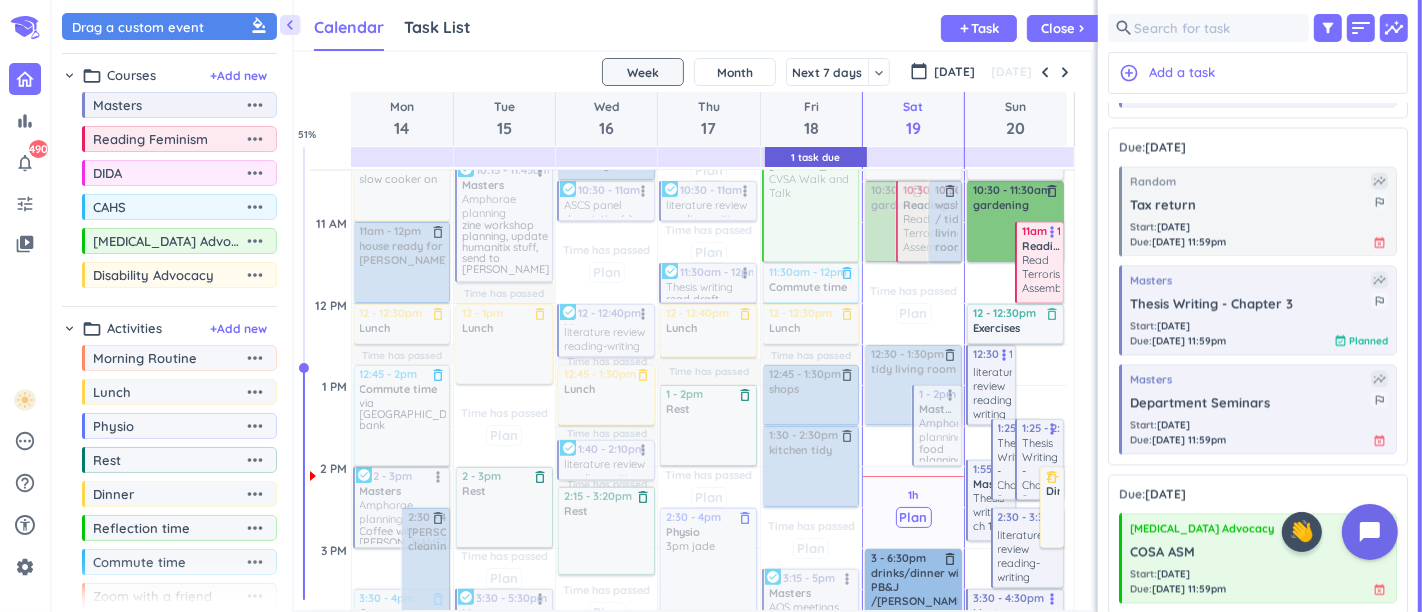 scroll, scrollTop: 42, scrollLeft: 791, axis: both 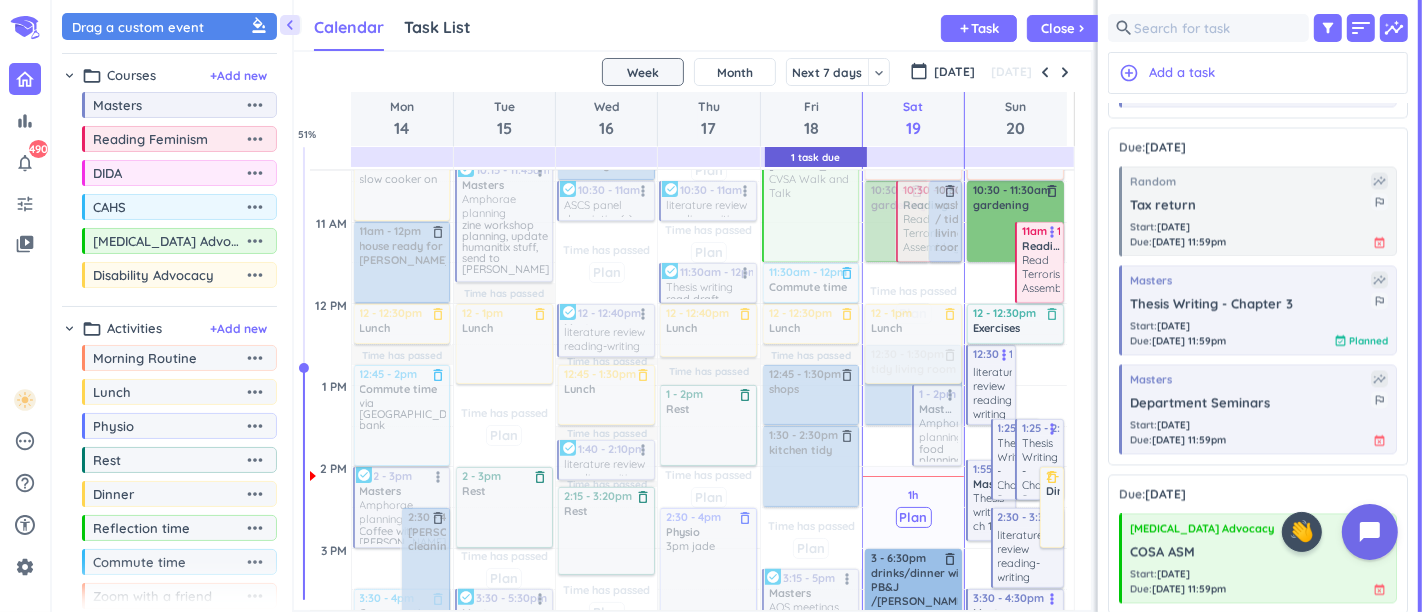 drag, startPoint x: 172, startPoint y: 389, endPoint x: 911, endPoint y: 326, distance: 741.68054 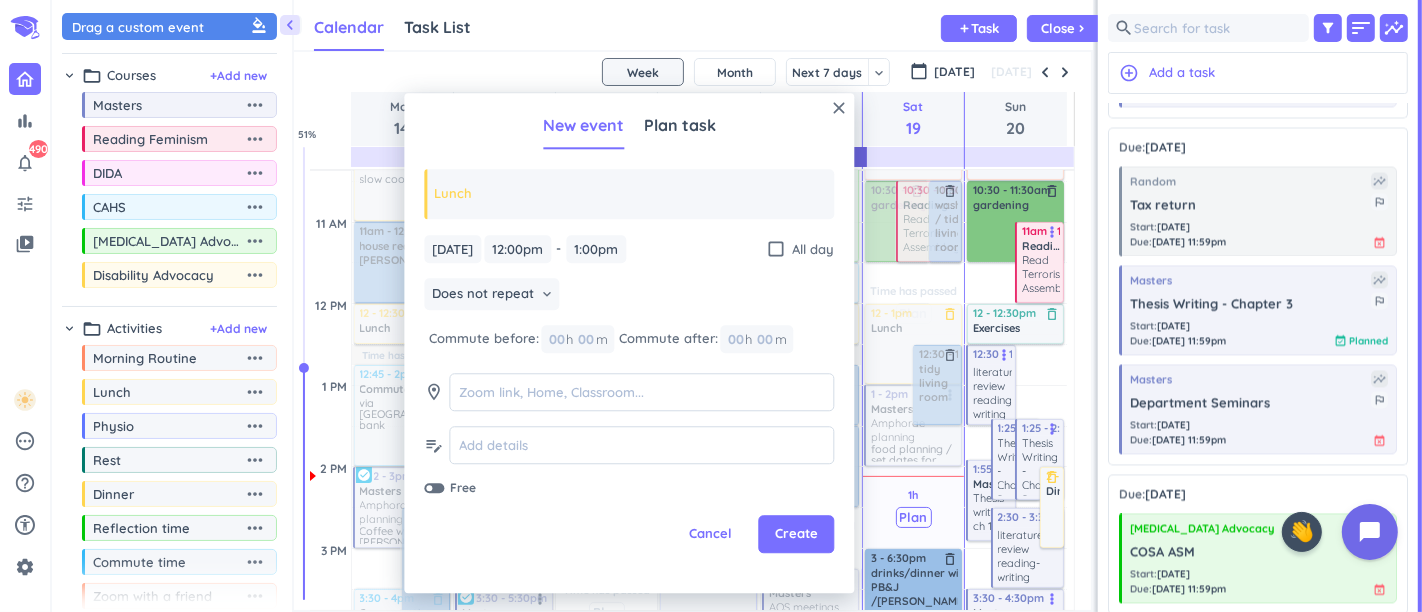 click on "Create" at bounding box center [796, 535] 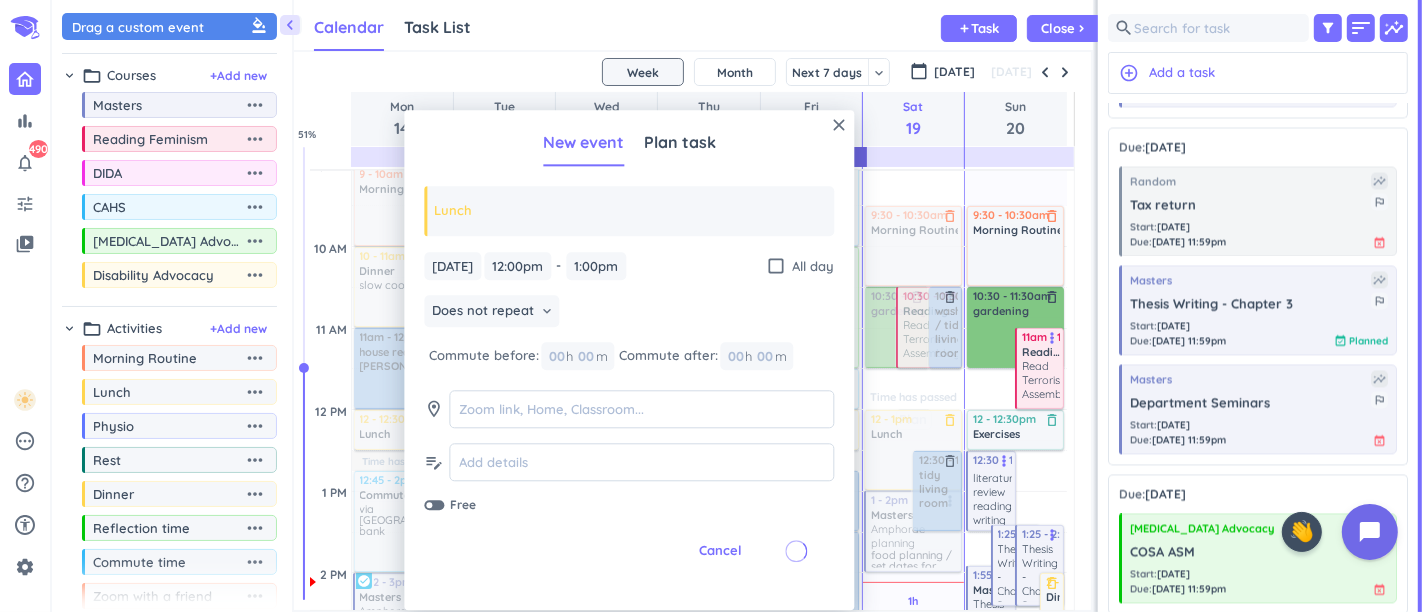 scroll, scrollTop: 408, scrollLeft: 0, axis: vertical 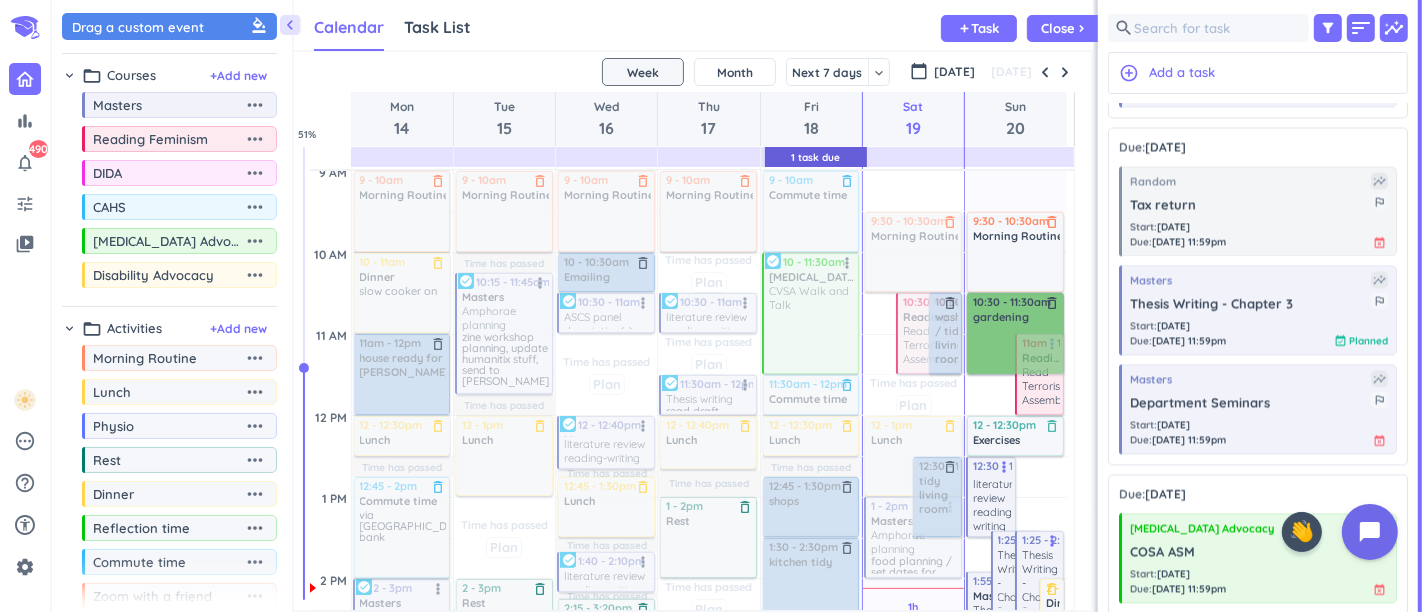 click on "Time has passed Past due Plan Time has passed Past due Plan Time has passed Time has passed Adjust Awake Time Adjust Awake Time 2 - 3pm Masters  Amphorae planning Coffee with Gemma, Lily, Bella more_vert check_circle   2:30 - 4:15pm Parul cleaning / cafe delete_outline 3:30 - 4pm Commute time  delete_outline 9 - 10am Morning Routine delete_outline 10 - 11am Dinner delete_outline slow cooker on 11am - 12pm house ready for Parul delete_outline 12 - 12:30pm Lunch delete_outline 12:45 - 2pm Commute time  delete_outline via Goodwood, bank 4:30 - 5:30pm mum visit delete_outline 5:30 - 7:30pm Dinner delete_outline leek and potato soup Time has passed Past due Plan Time has passed Past due Plan Time has passed Past due Plan Time has passed Past due Plan Time has passed Past due Plan Time has passed Time has passed Adjust Awake Time Adjust Awake Time 3:30 - 5:30pm Masters  Paper for Disability in the Ancient World  ready to send? more_vert check_circle   4 - 4:30pm put dough on  delete_outline 6:30 - 7am 9 - 10am" at bounding box center [688, 742] 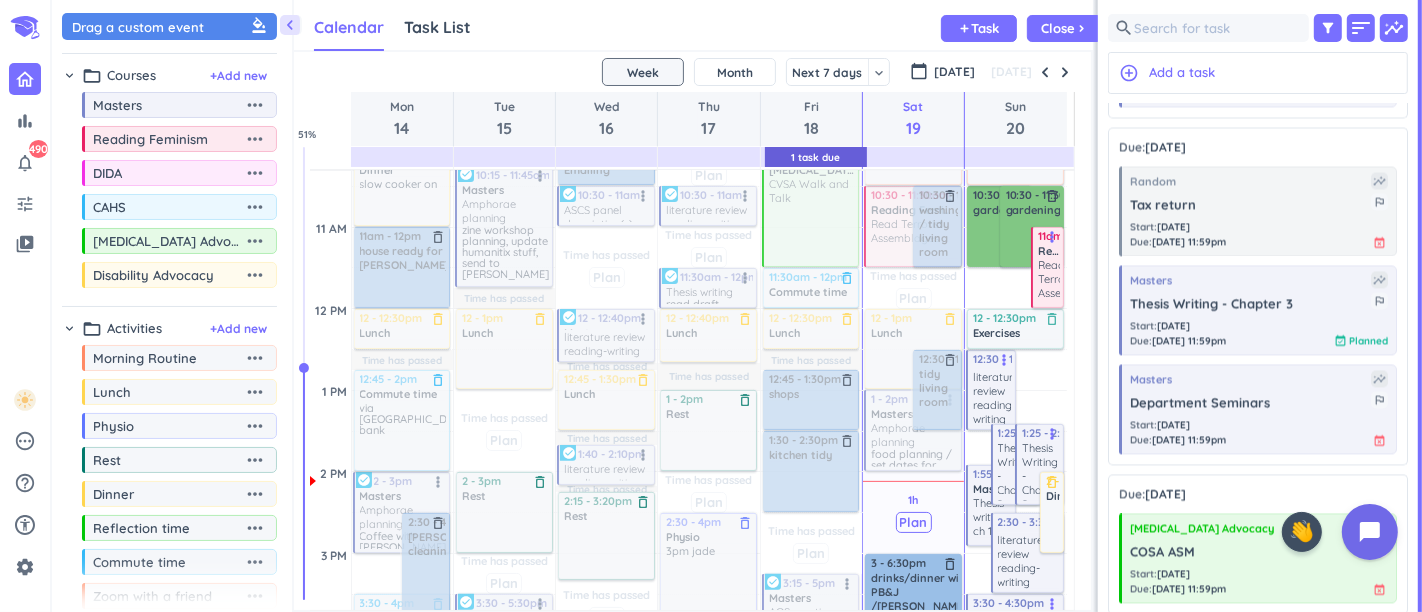 scroll, scrollTop: 520, scrollLeft: 0, axis: vertical 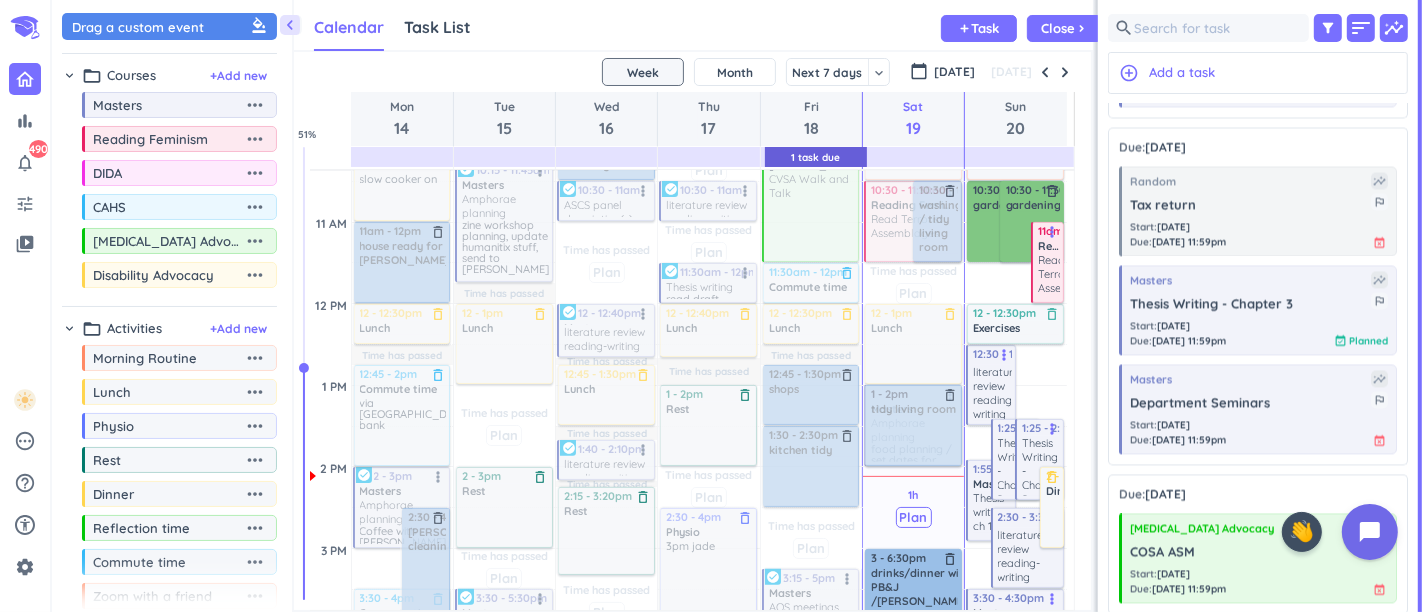 drag, startPoint x: 955, startPoint y: 393, endPoint x: 950, endPoint y: 422, distance: 29.427877 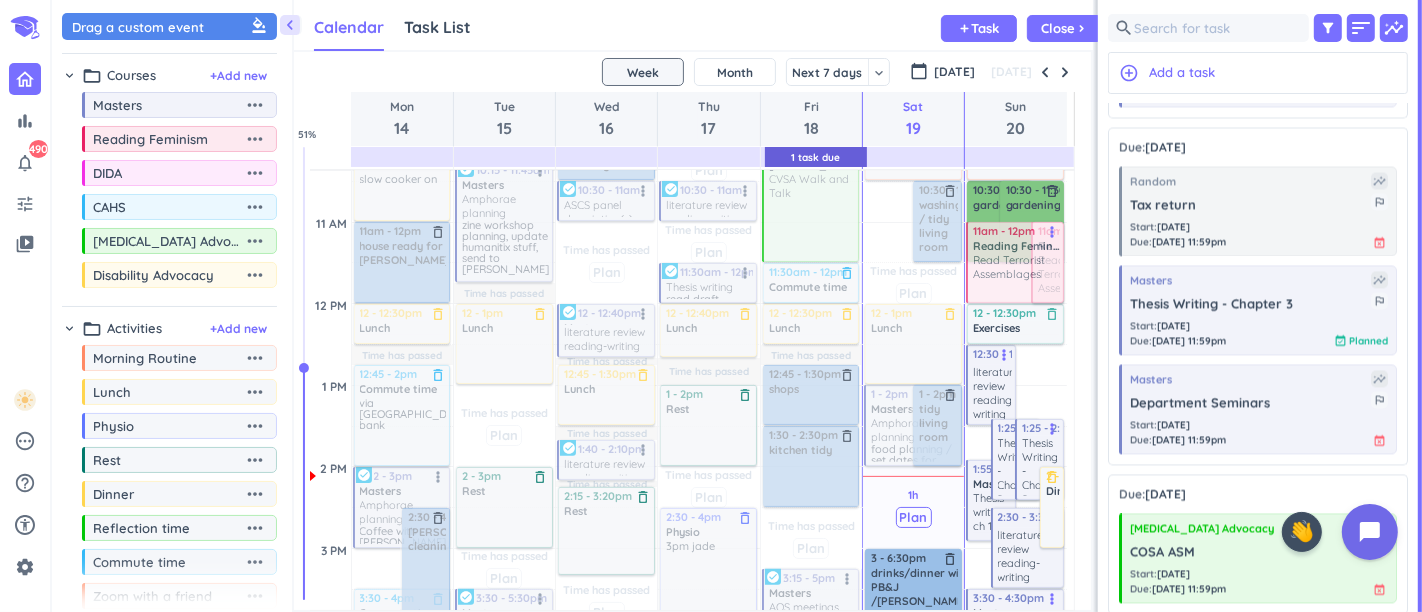 drag, startPoint x: 881, startPoint y: 227, endPoint x: 1034, endPoint y: 259, distance: 156.3106 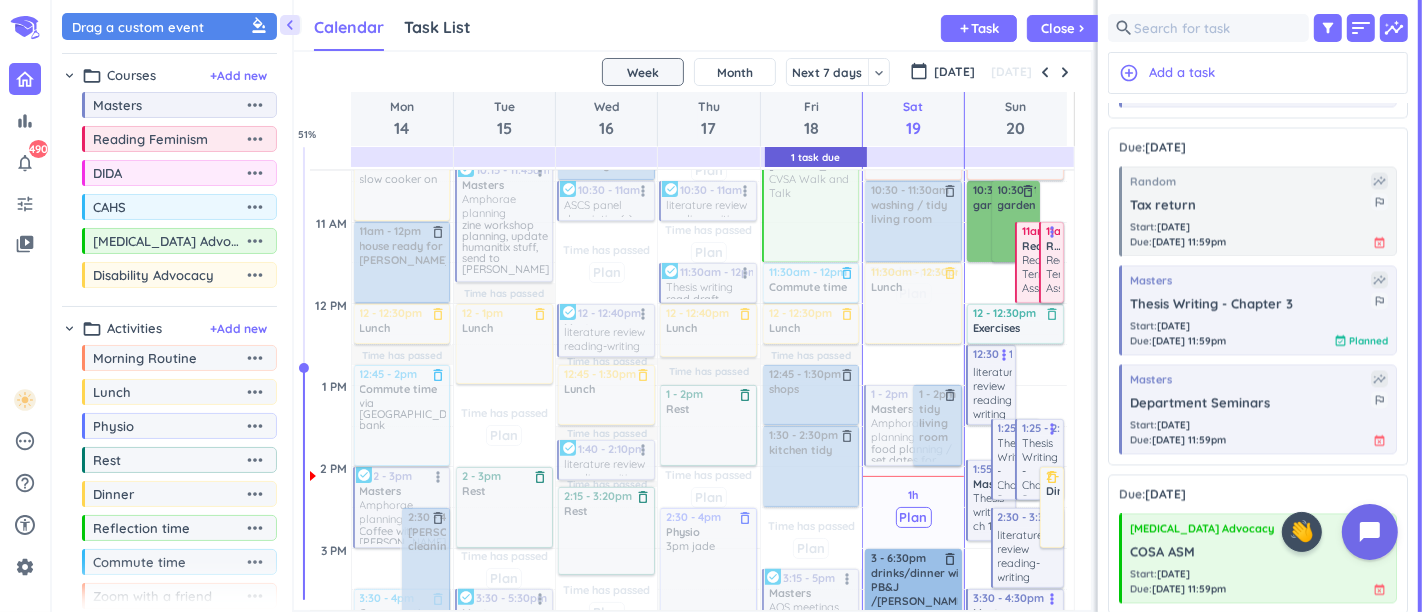drag, startPoint x: 905, startPoint y: 353, endPoint x: 912, endPoint y: 317, distance: 36.67424 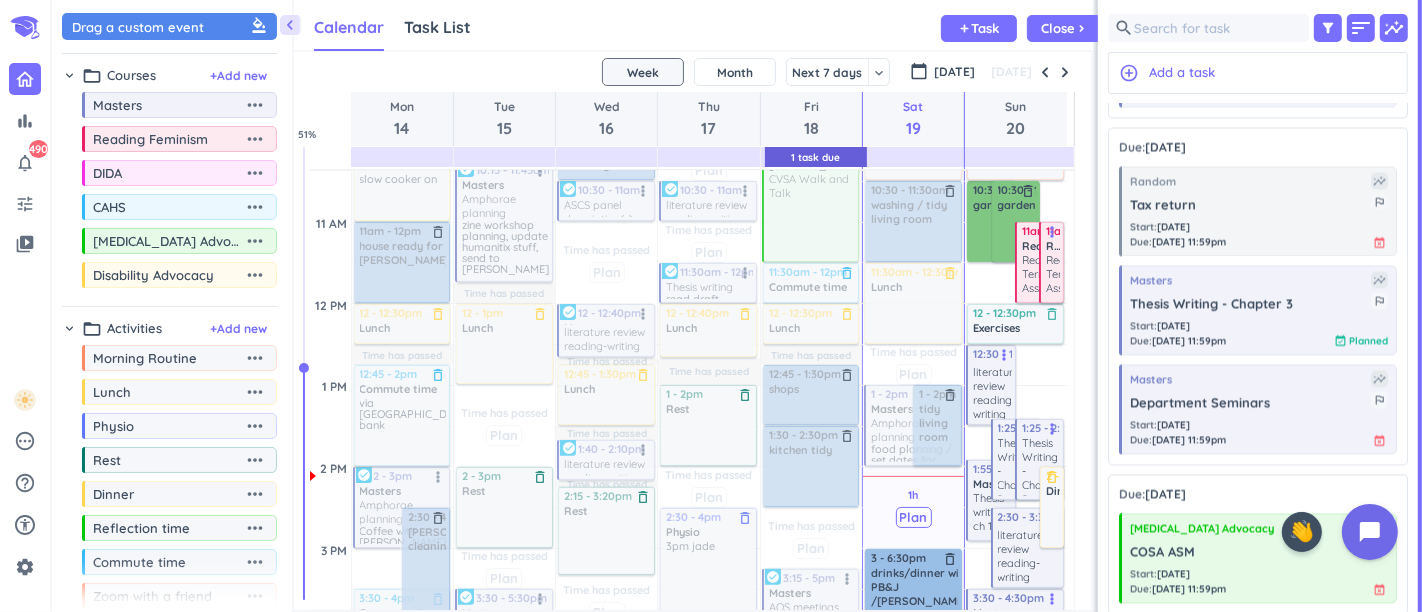 scroll, scrollTop: 631, scrollLeft: 0, axis: vertical 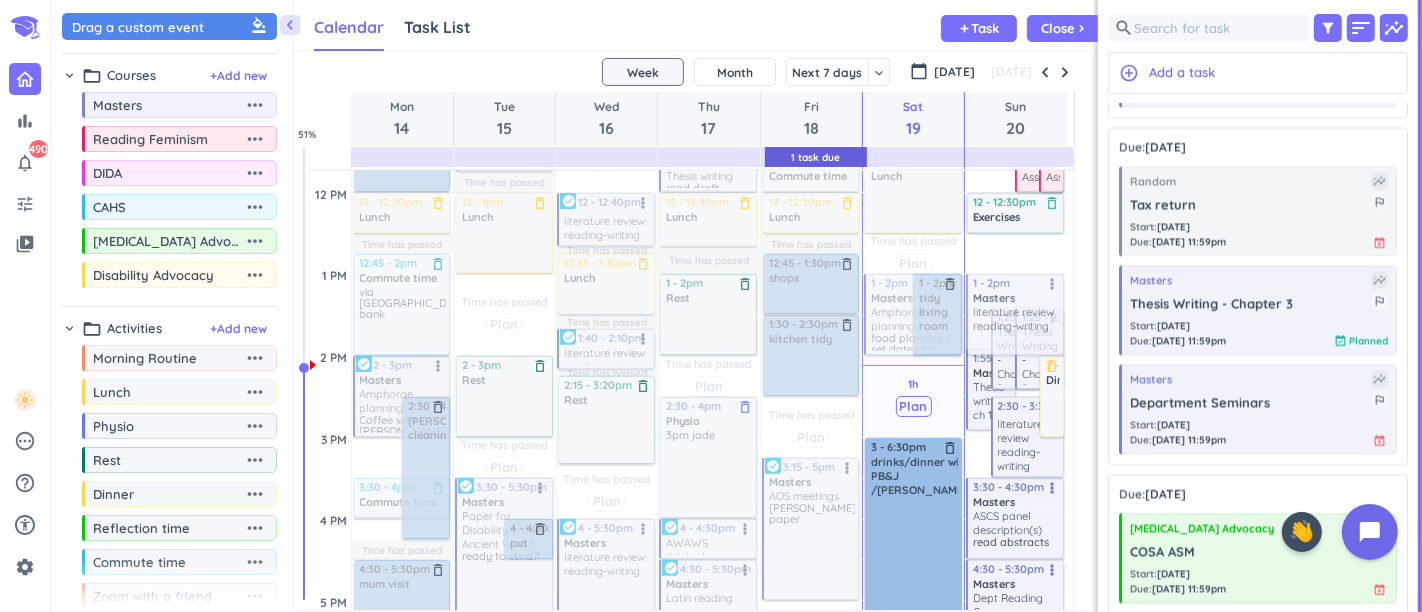 click on "2h  Past due Plan 30m Past due Plan 1h  Past due Plan Adjust Awake Time Adjust Awake Time 10:30 - 11:30am gardening delete_outline 10:30 - 11:30am gardening delete_outline 11am - 12pm Reading Feminism Read Terrorist Assemblages more_vert 11am - 12pm Reading Feminism Read Terrorist Assemblages more_vert 12:30 - 1:30pm Masters  literature review reading-writing more_vert 1:25 - 2:25pm Masters  Thesis Writing - Chapter 2 finish reading thevenaz
read through swans section in all in one draft in full to check for repetition - could print out to chop and move if I need
read plato's phaedo in more detail, convo leading up to swans  more_vert 1:25 - 2:25pm Masters  Thesis Writing - Chapter 2 Read Habermehl, Walde, Zellner more_vert 2 - 3pm Dinner delete_outline 1:55 - 2:55pm Masters  Thesis - writing ch 1 more_vert 2:30 - 3:30pm Masters  literature review reading-writing more_vert 8 - 9pm Masters  Dido Project - creative journal more_vert 8 - 9pm Masters  Dido Project - creative journal more_vert 7 - 7:30am Masters" at bounding box center [1016, 519] 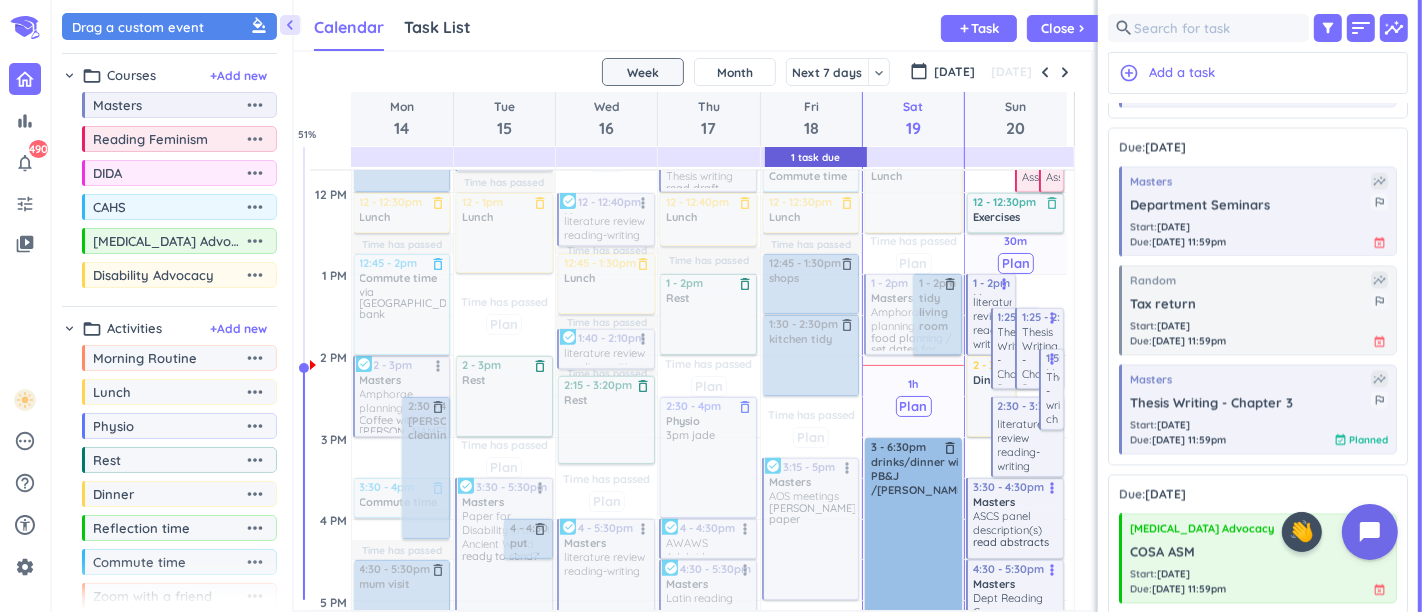 click on "drinks/dinner with PB&J /Lily&Nat?" at bounding box center (922, 476) 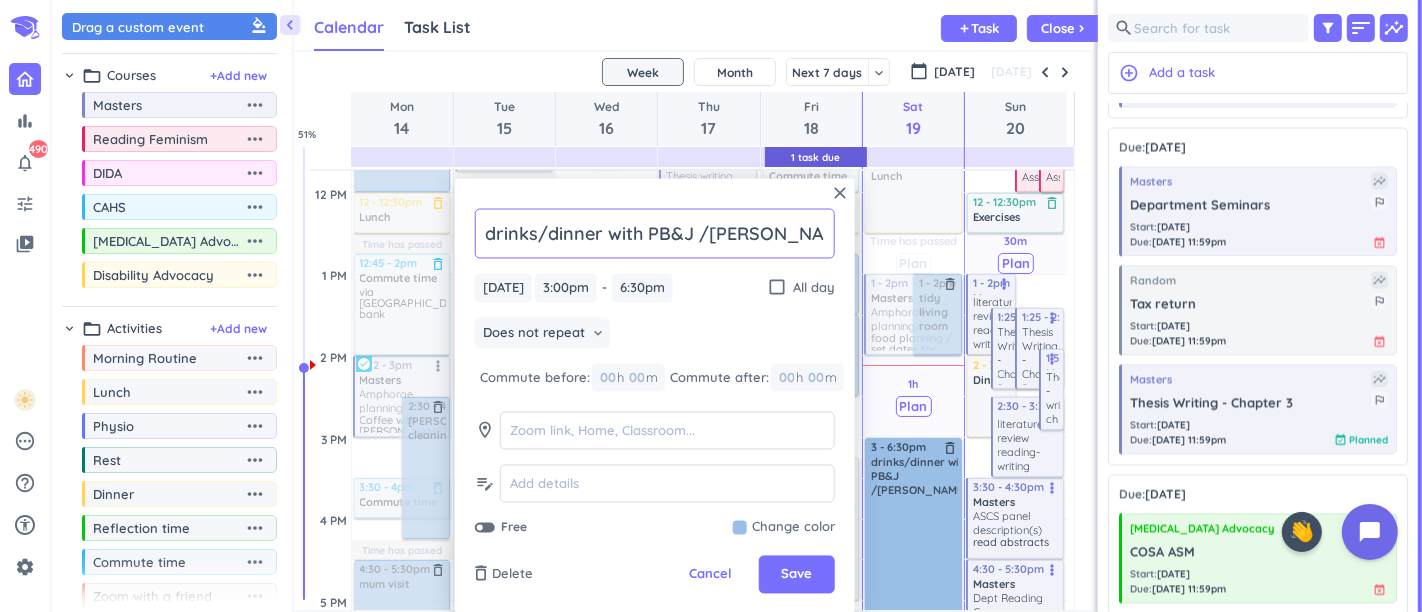 type on "drinks/dinner with PB&J /[PERSON_NAME]" 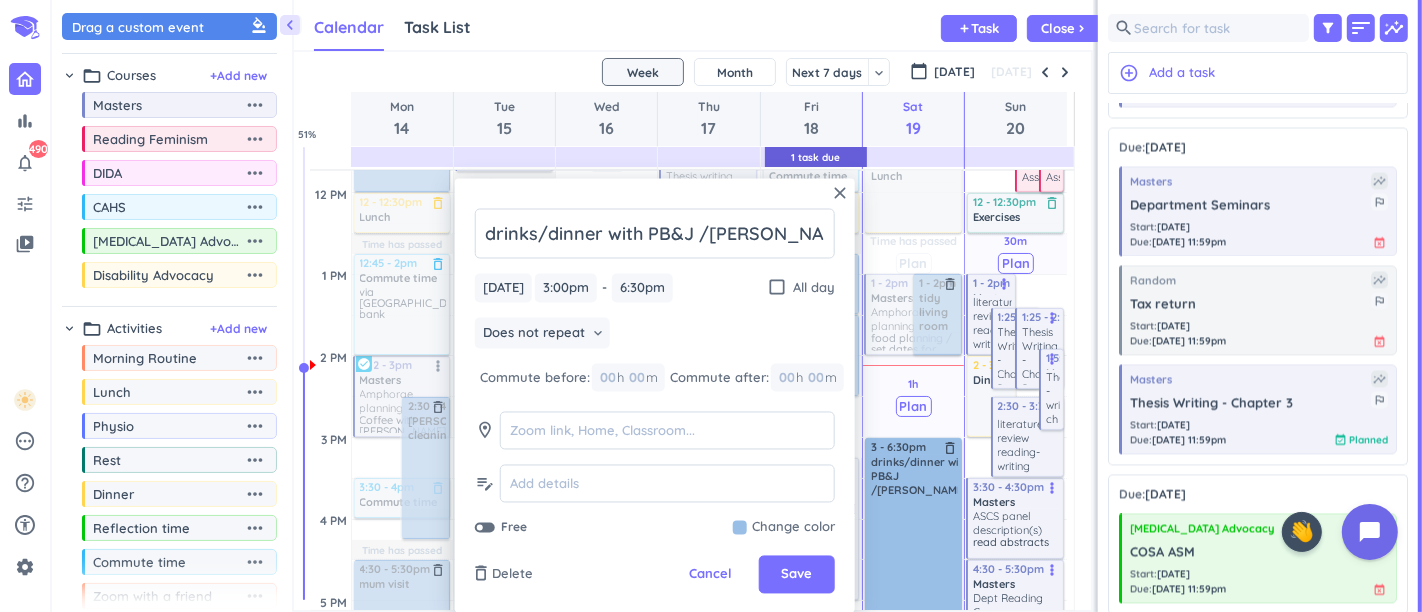 click on "close drinks/dinner with PB&J /Lily&Nat Sat, 19 Jul Sat, 19 Jul   3:00pm 3:00pm - 6:30pm 6:30pm check_box_outline_blank All day Does not repeat keyboard_arrow_down Commute before: 00 h 00 m Commute after: 00 h 00 m room edit_note Free Change color delete_outline Delete Cancel Save" at bounding box center (655, 396) 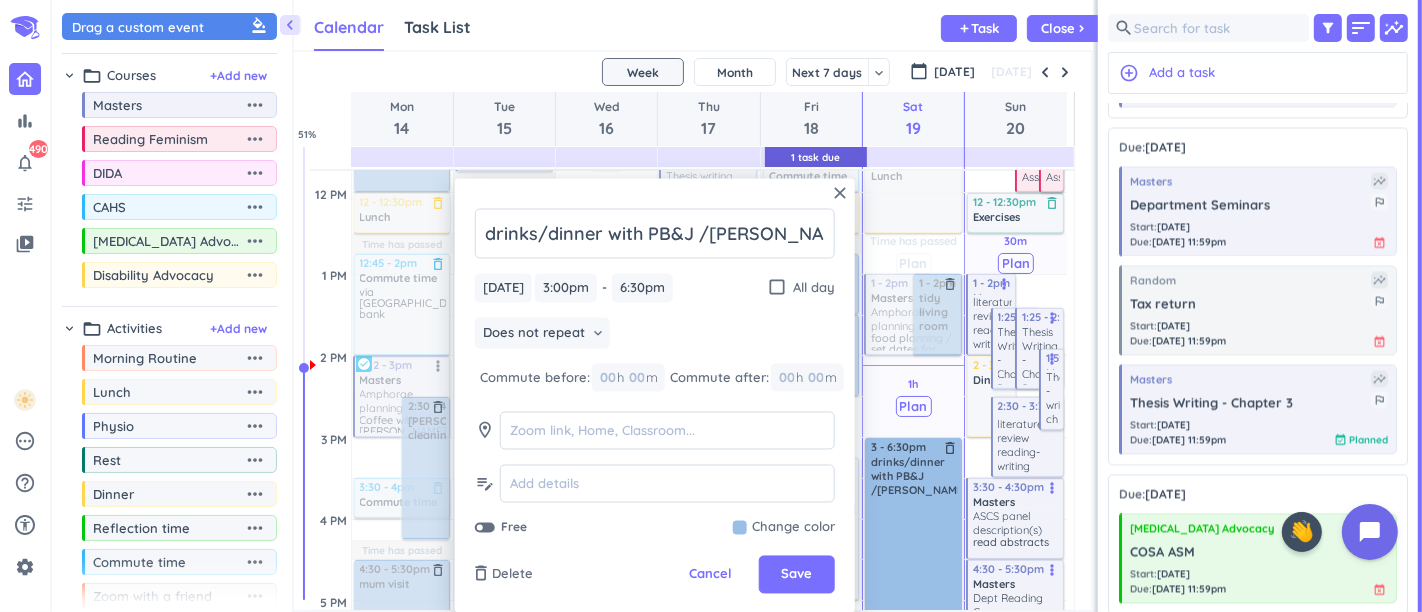 click on "Save" at bounding box center [796, 575] 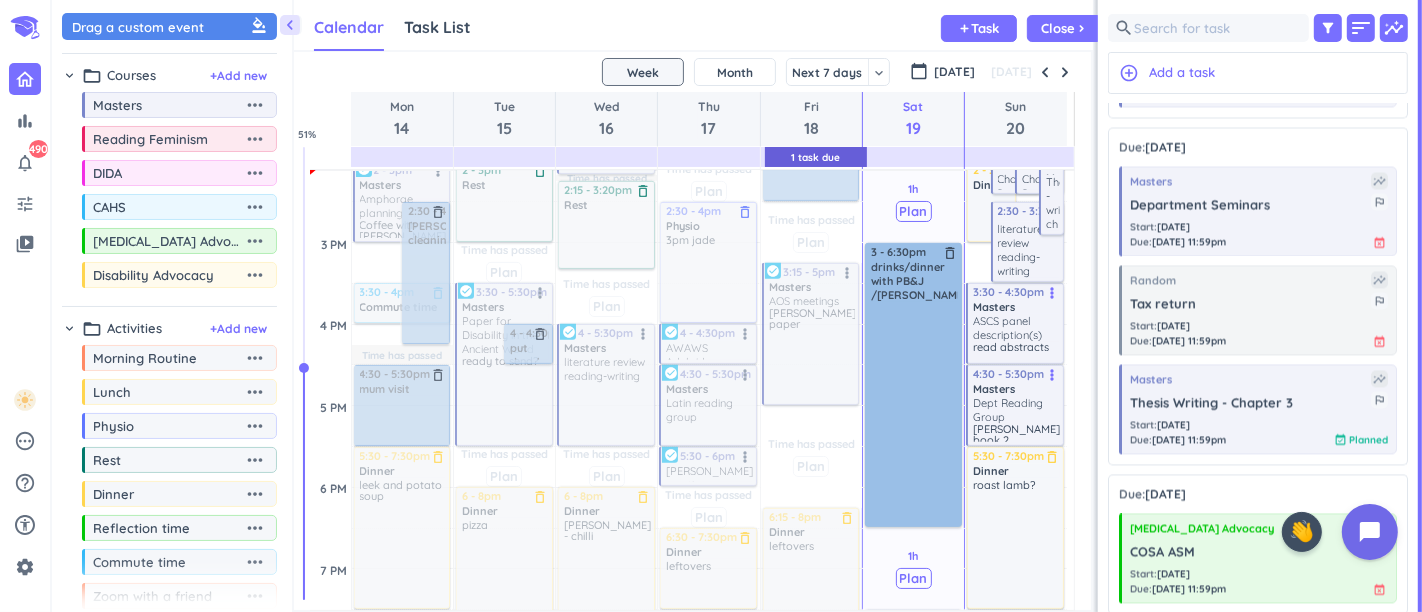 scroll, scrollTop: 853, scrollLeft: 0, axis: vertical 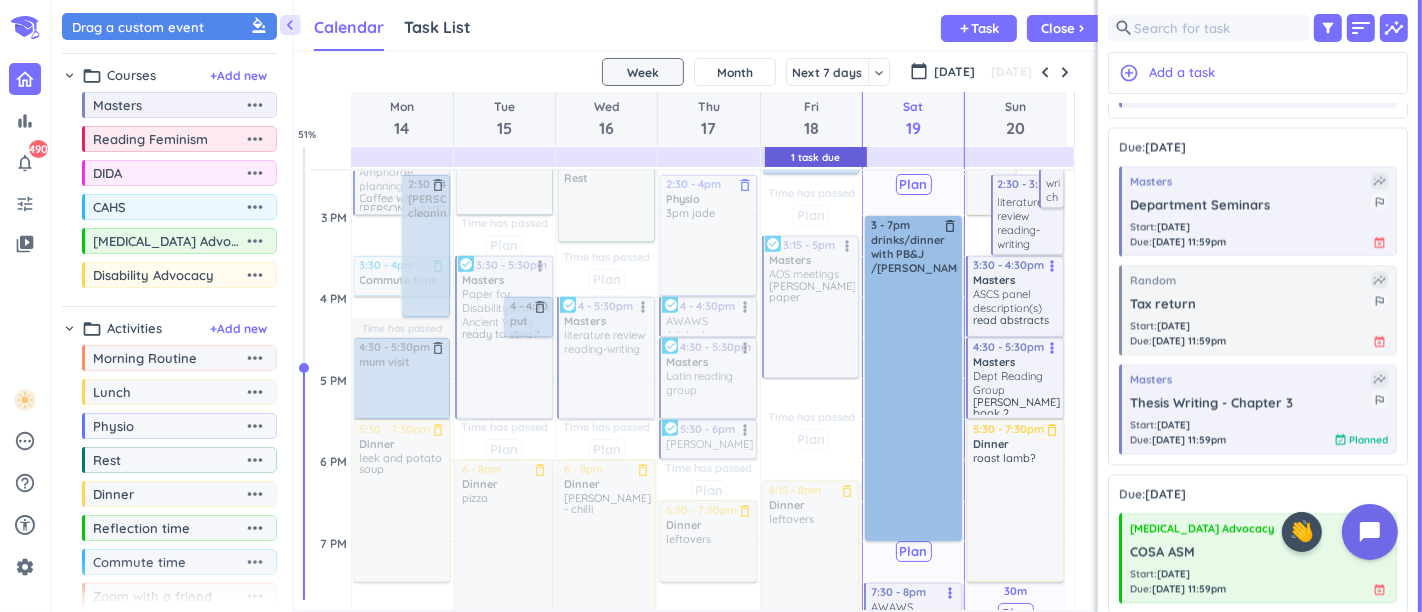 click on "Time has passed Past due Plan Time has passed Past due Plan 1h  Past due Plan 1h  Past due Plan 1h  Past due Plan Adjust Awake Time Adjust Awake Time 1 - 2pm Masters  Amphorae planning food planning / set dates for next tasks more_vert 1 - 2pm tidy living room delete_outline 9:30 - 10:30am Morning Routine delete_outline 10:30 - 11:30am washing / tidy living room delete_outline 11:30am - 12:30pm Lunch delete_outline 3 - 6:30pm drinks/dinner with PB&J /Lily&Nat delete_outline 7:30 - 8pm AWAWS Adelaide planning meetings+ organising work more_vert 8 - 9pm Masters  Dido Project - creative journal more_vert 3 - 7pm drinks/dinner with PB&J /Lily&Nat delete_outline" at bounding box center (913, 297) 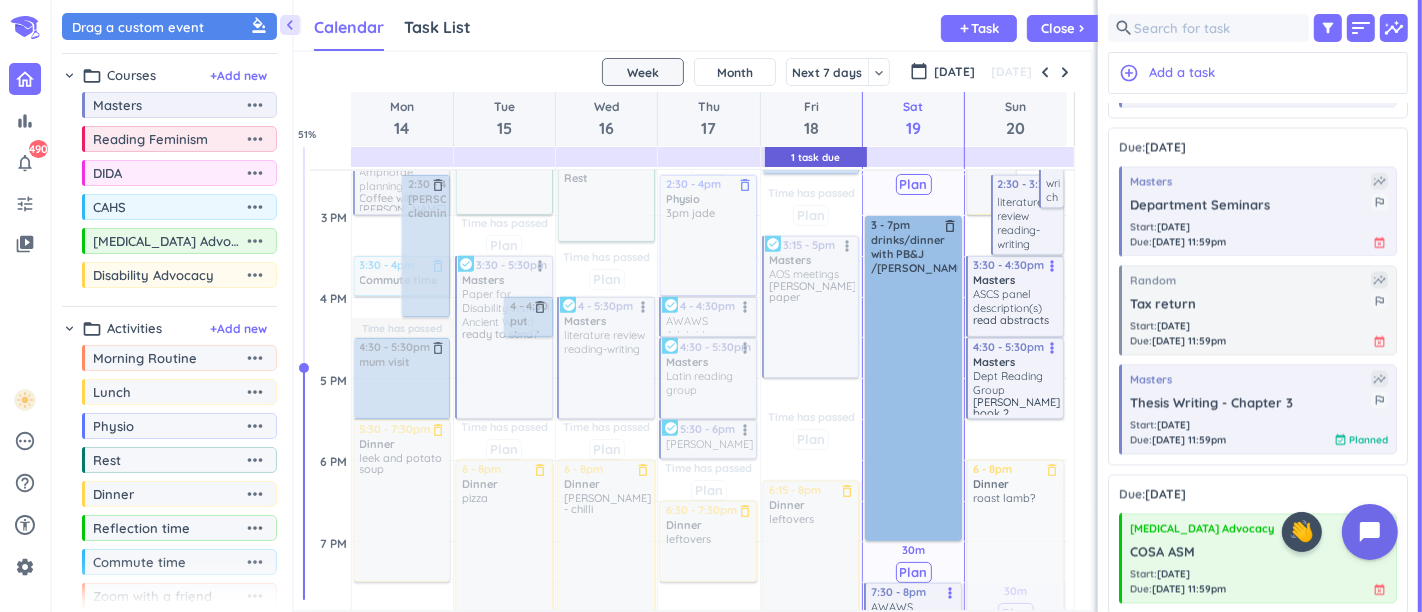 drag, startPoint x: 1002, startPoint y: 490, endPoint x: 1005, endPoint y: 505, distance: 15.297058 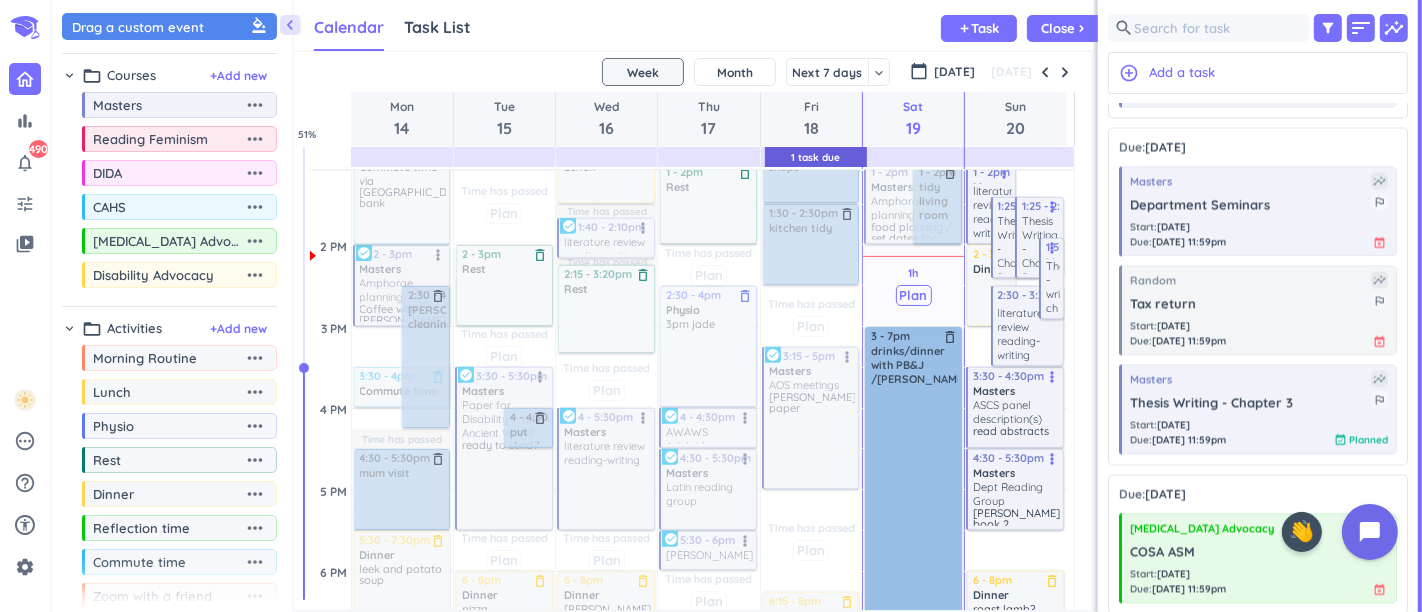 scroll, scrollTop: 964, scrollLeft: 0, axis: vertical 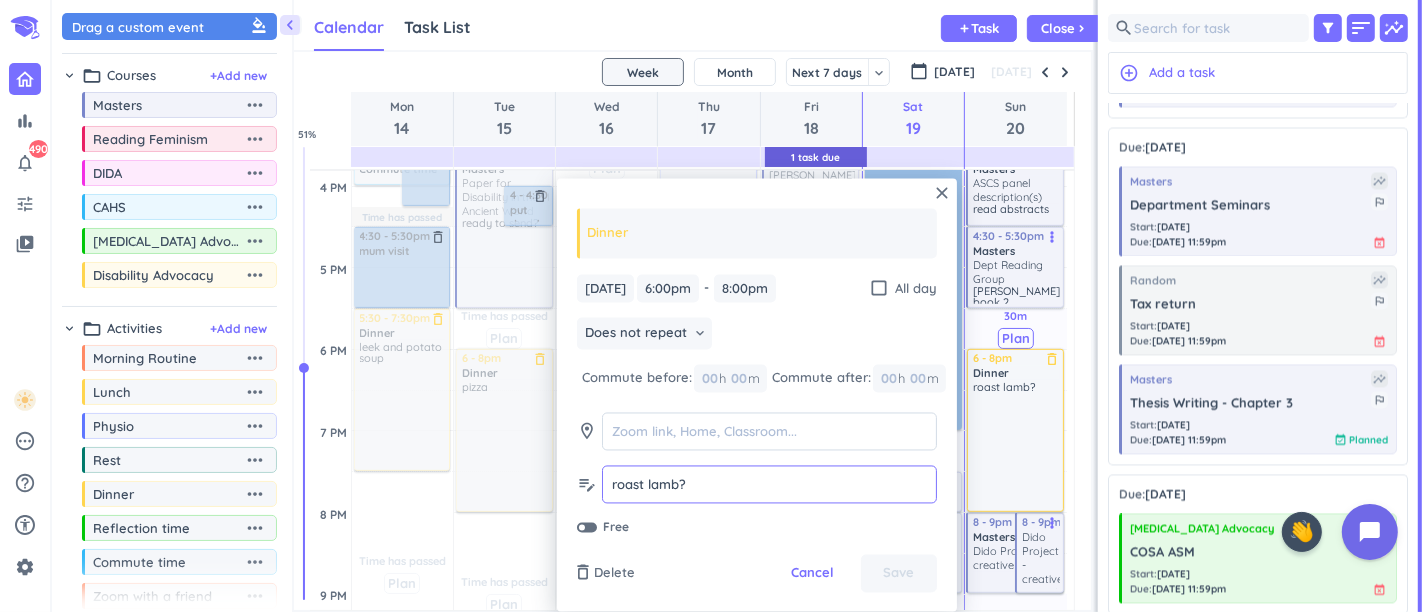 click on "roast lamb?" at bounding box center (769, 484) 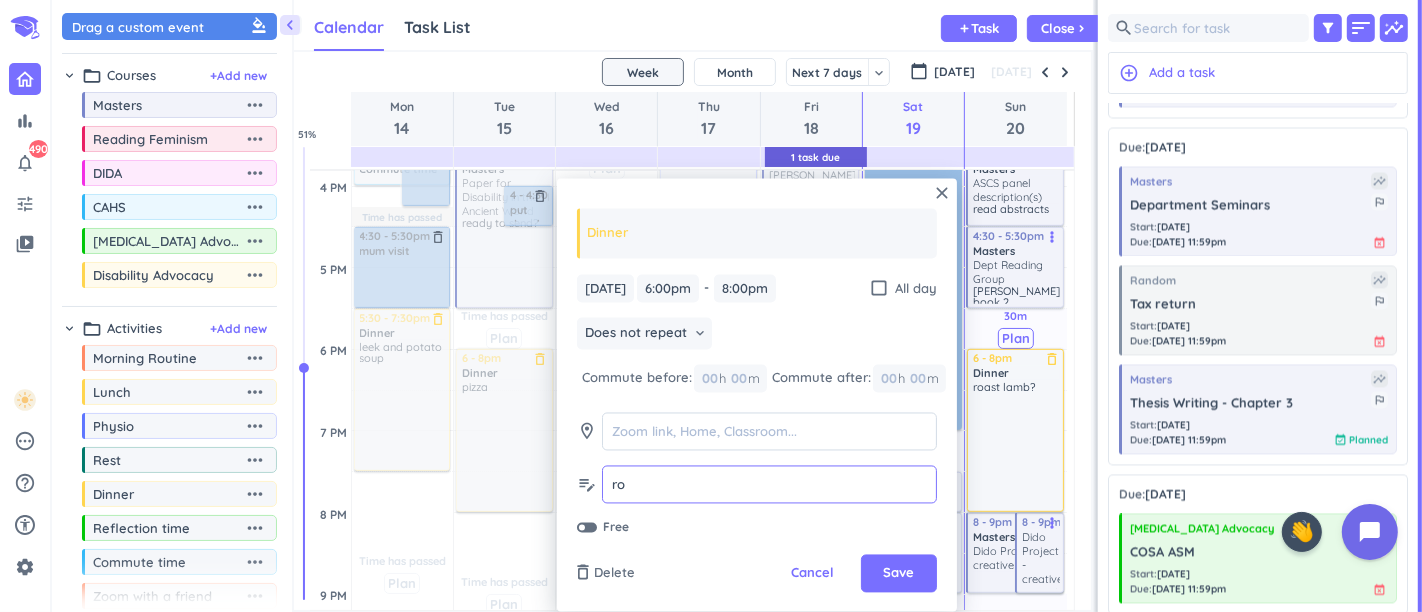 type on "r" 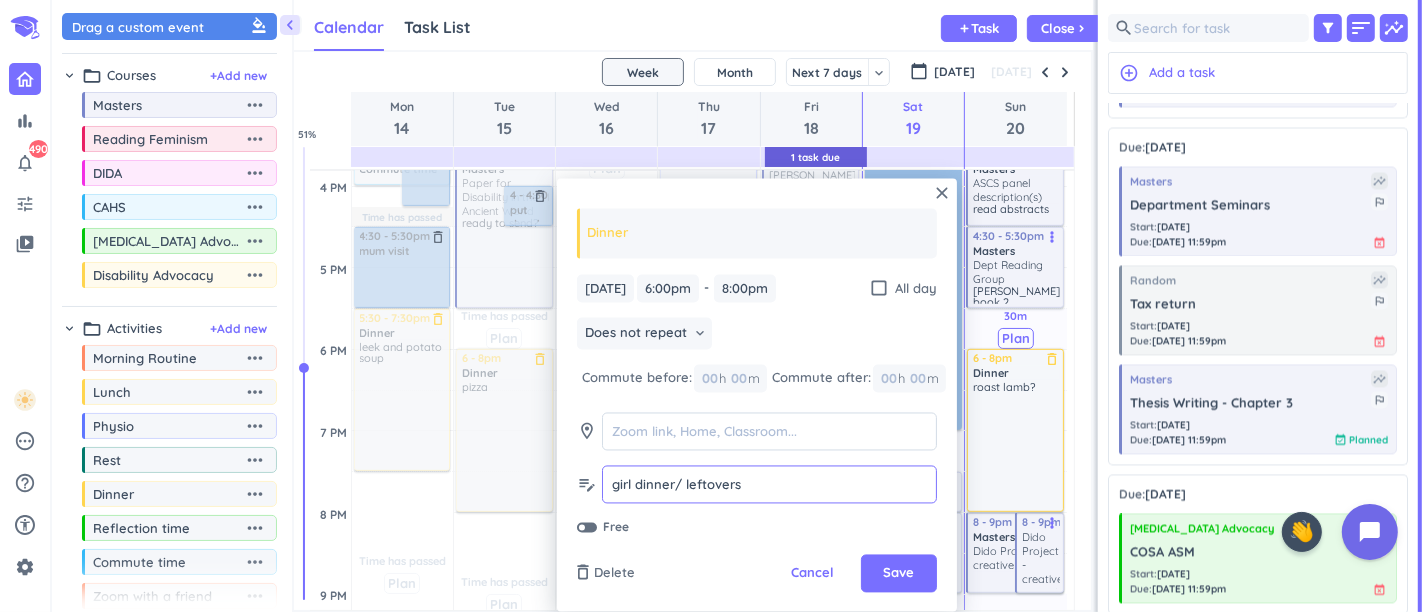 type on "girl dinner/ leftovers" 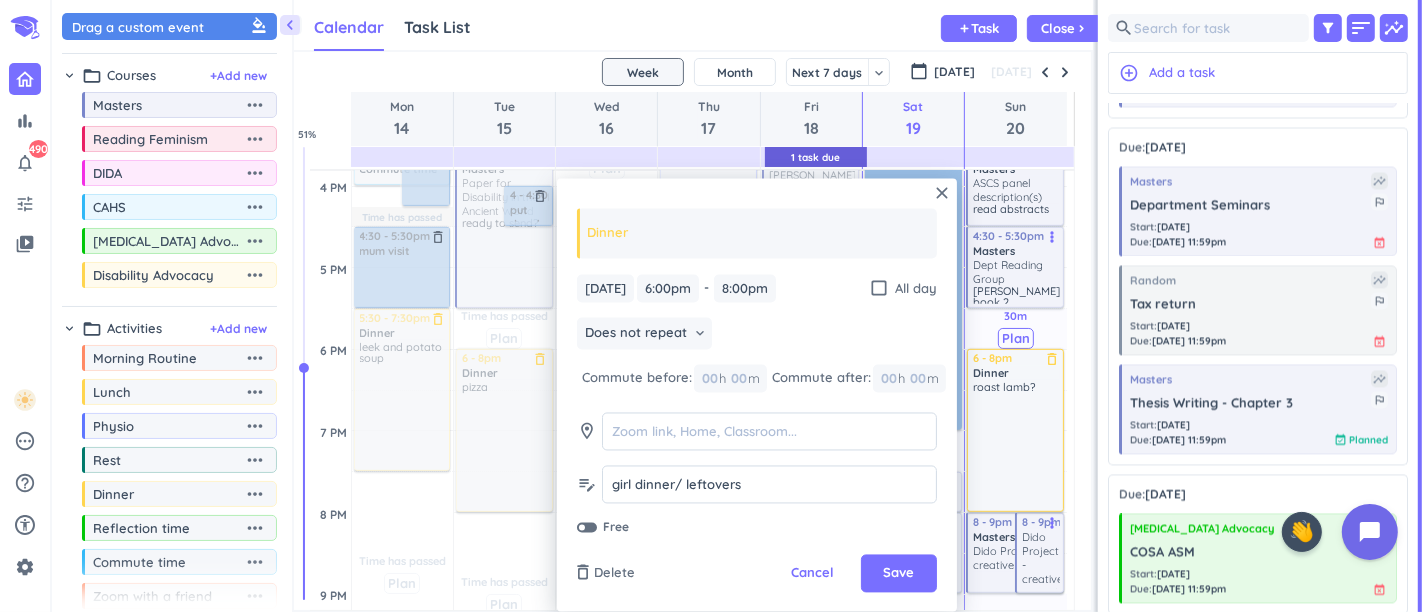 click on "Save" at bounding box center [899, 574] 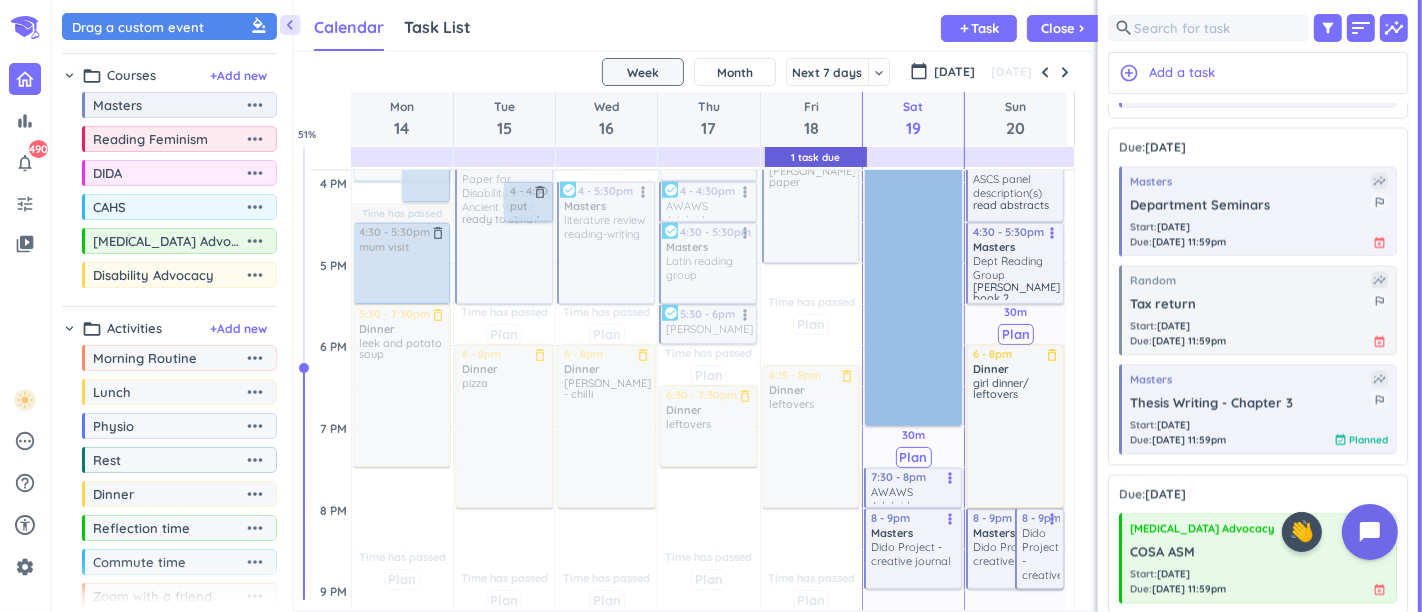 scroll, scrollTop: 1075, scrollLeft: 0, axis: vertical 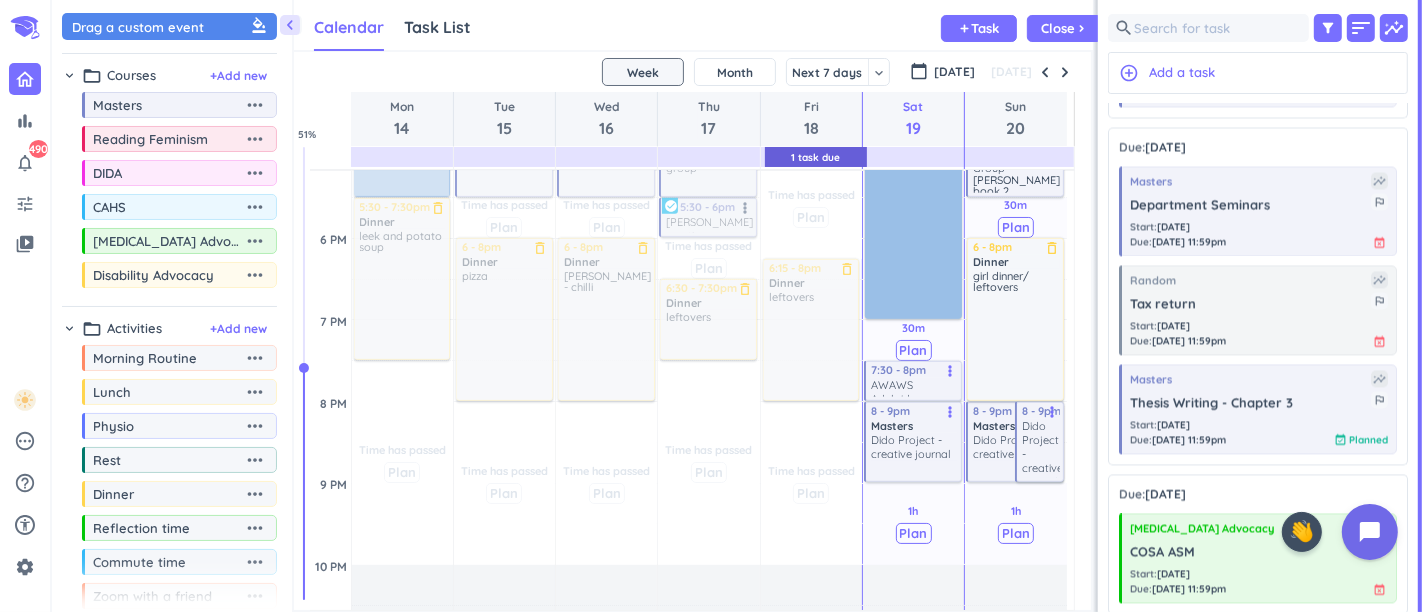 click on "Dido Project - creative journal" at bounding box center [914, 447] 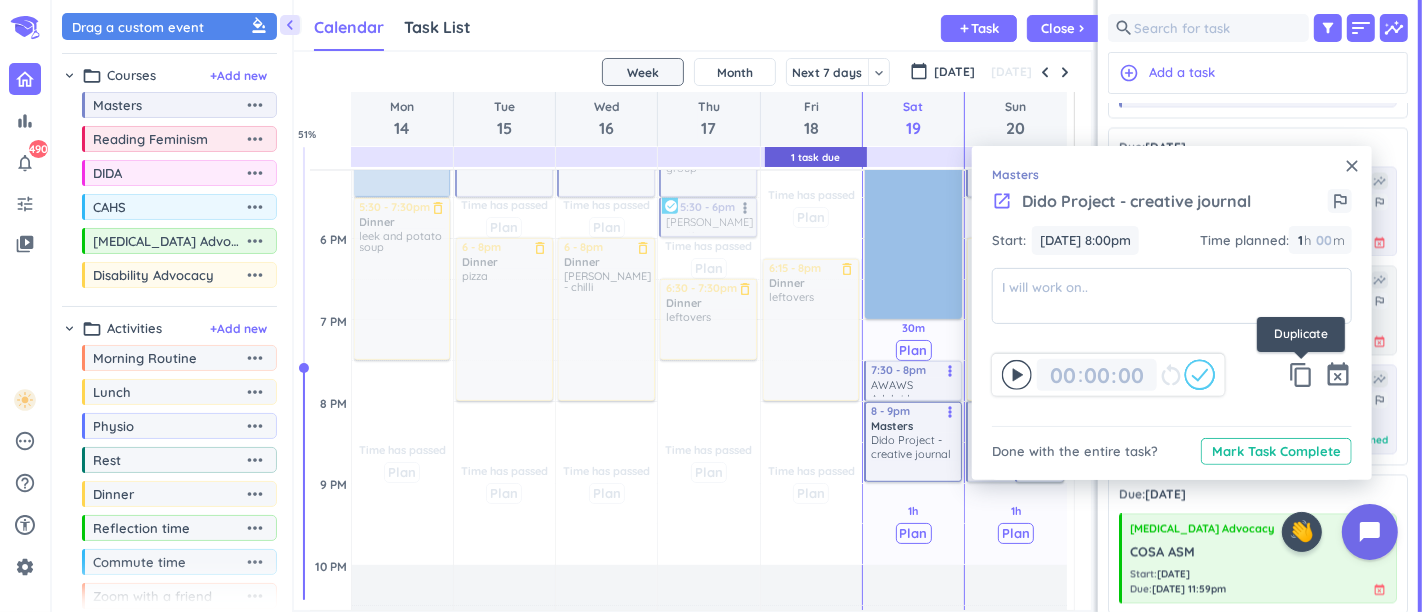 click on "content_copy" at bounding box center [1301, 375] 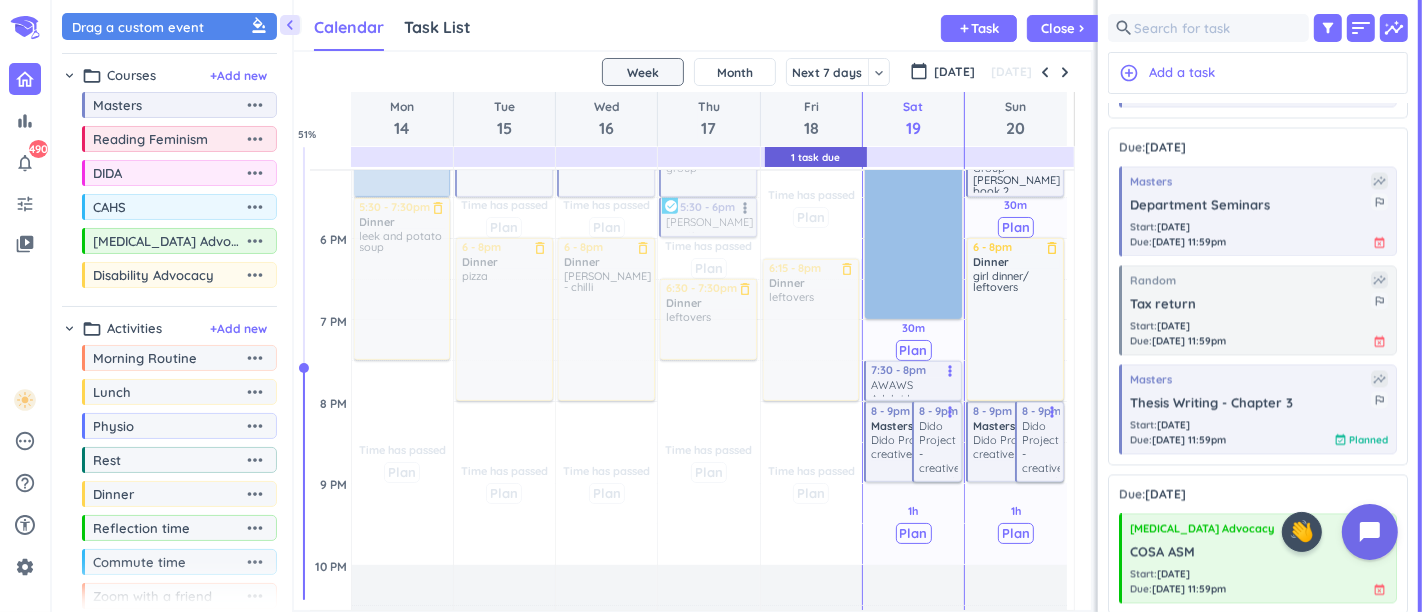 click on "Dido Project - creative journal" at bounding box center [939, 448] 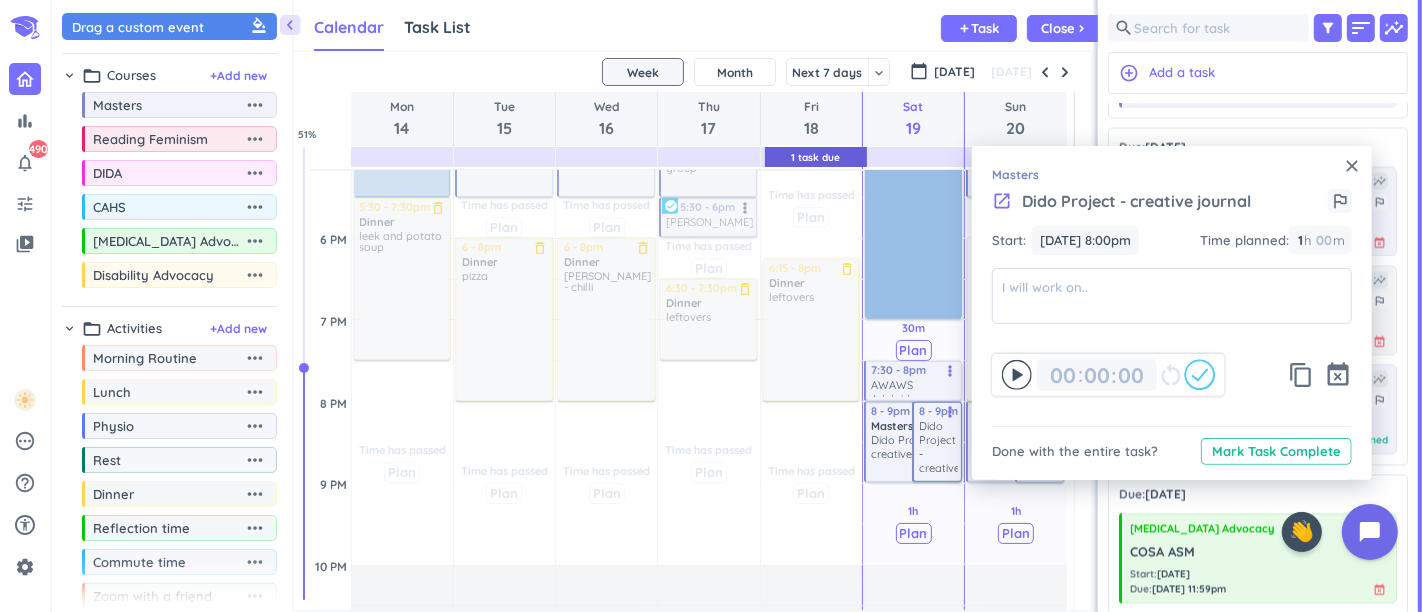 click on "00 00 : 00 restart_alt content_copy event_busy" at bounding box center [1172, 365] 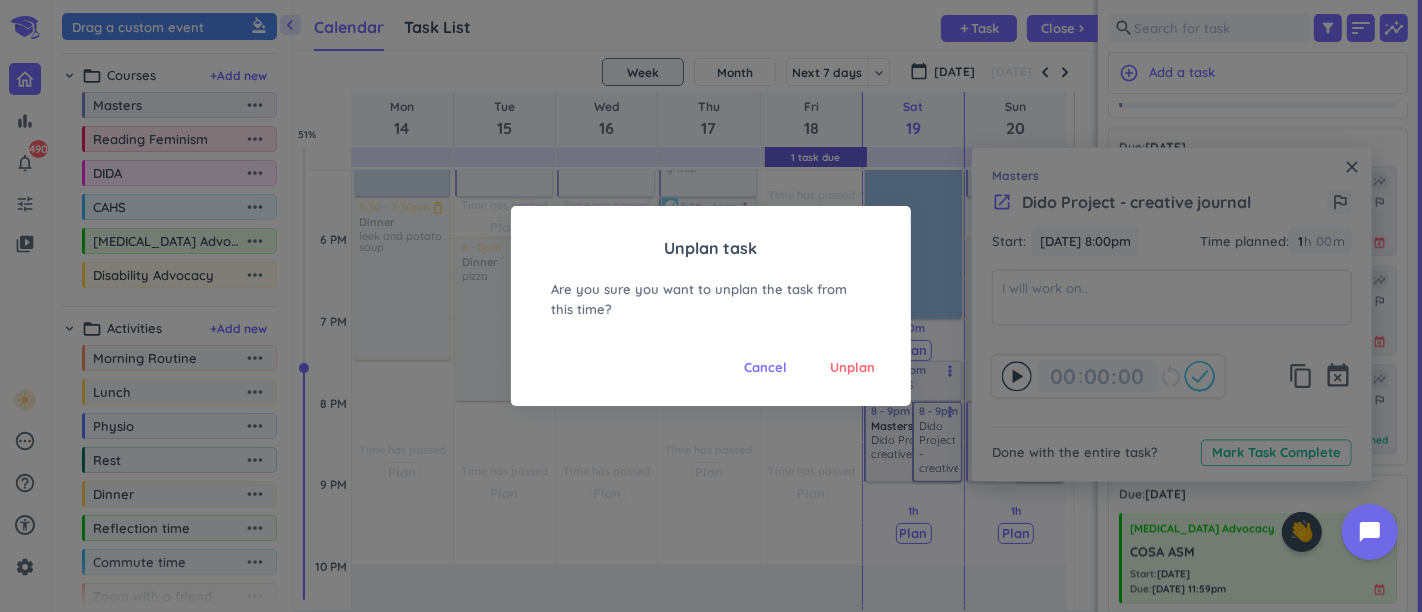 click on "Unplan" at bounding box center (852, 368) 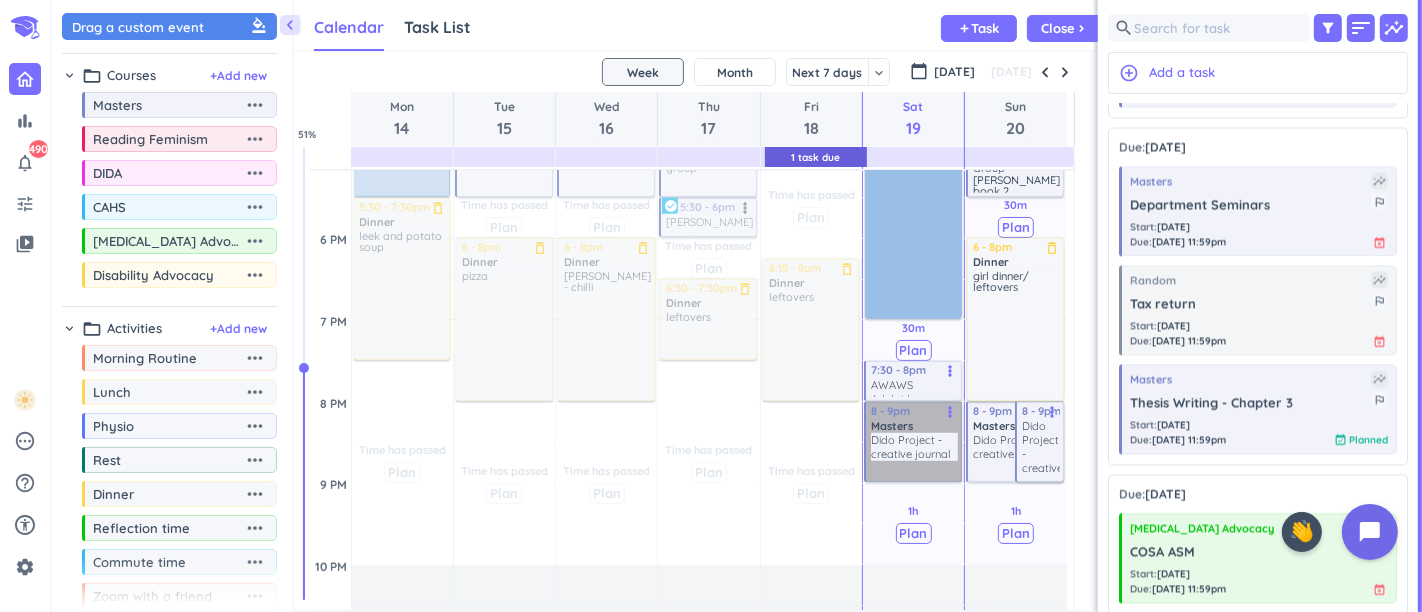 click on "8 - 9pm Masters  Dido Project - creative journal more_vert" at bounding box center [913, 442] 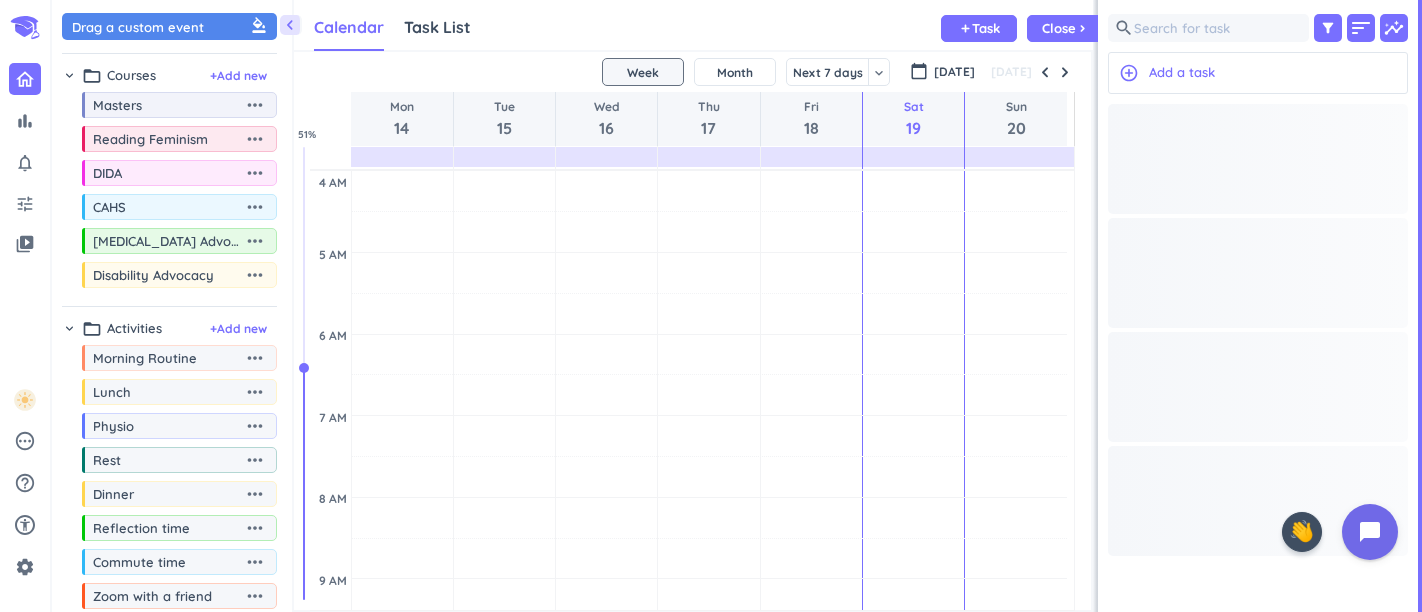 scroll, scrollTop: 0, scrollLeft: 0, axis: both 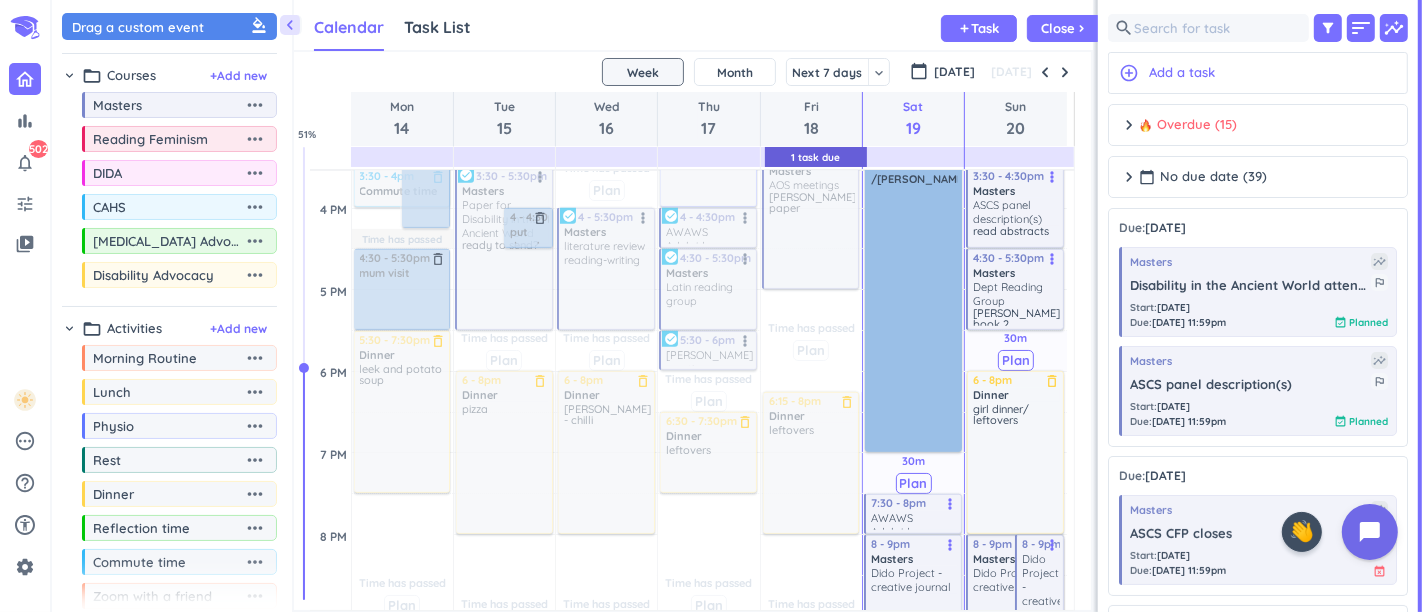 click on "Dido Project - creative journal" at bounding box center (914, 580) 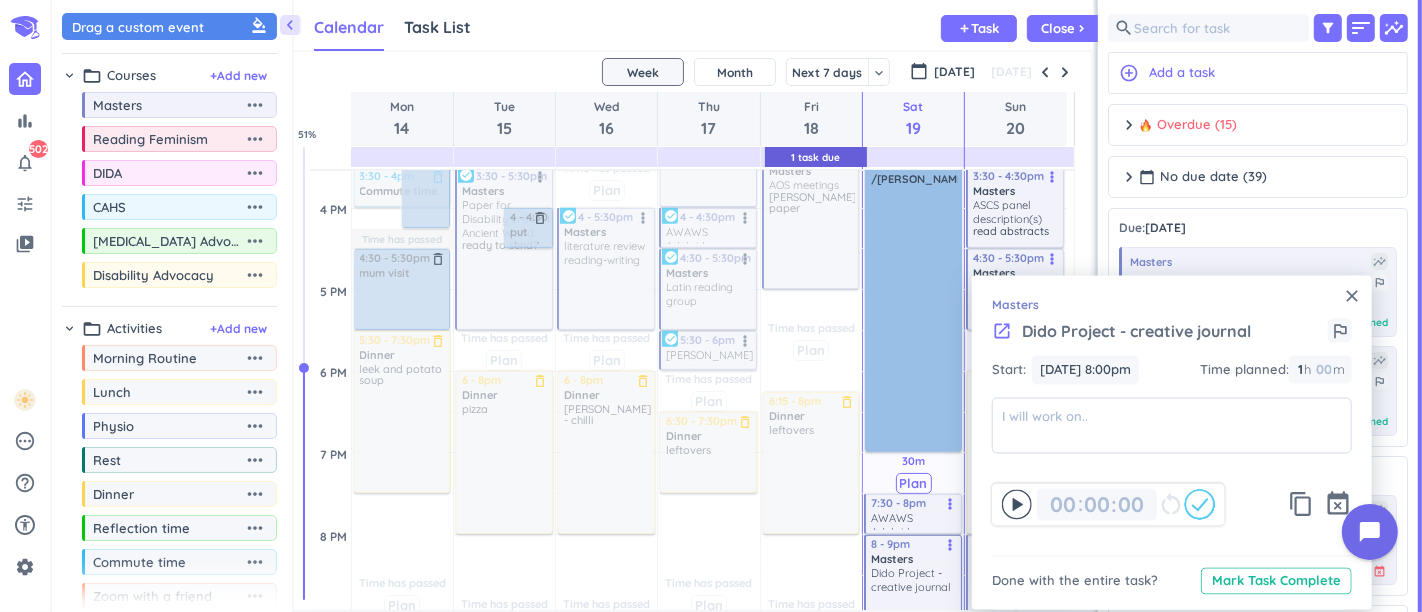 click on "event_busy" at bounding box center [1338, 505] 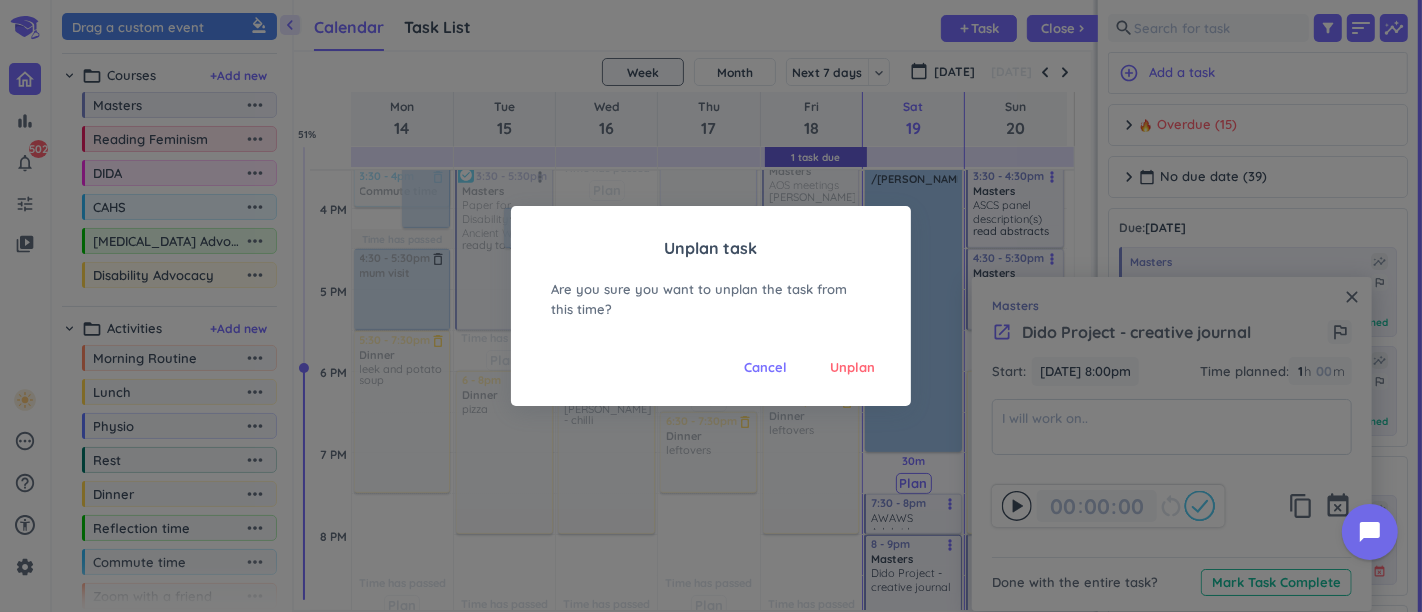 click on "Unplan" at bounding box center [852, 368] 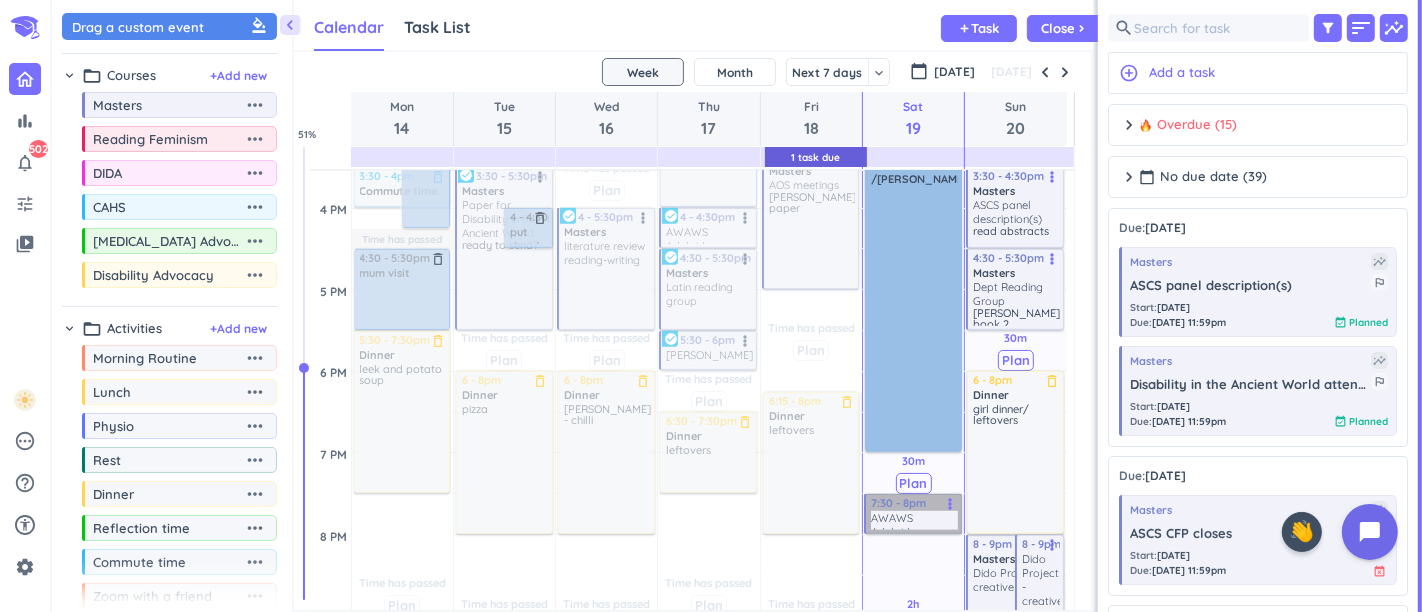 drag, startPoint x: 922, startPoint y: 515, endPoint x: 931, endPoint y: 560, distance: 45.891174 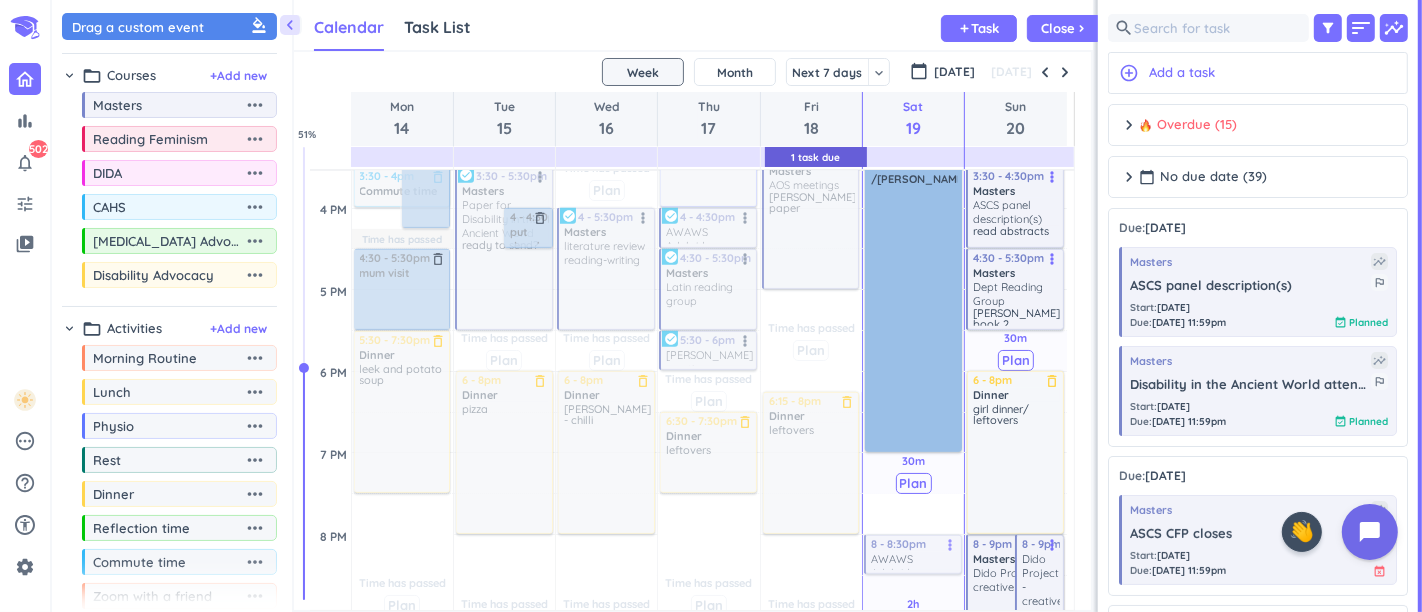 drag, startPoint x: 914, startPoint y: 508, endPoint x: 918, endPoint y: 541, distance: 33.24154 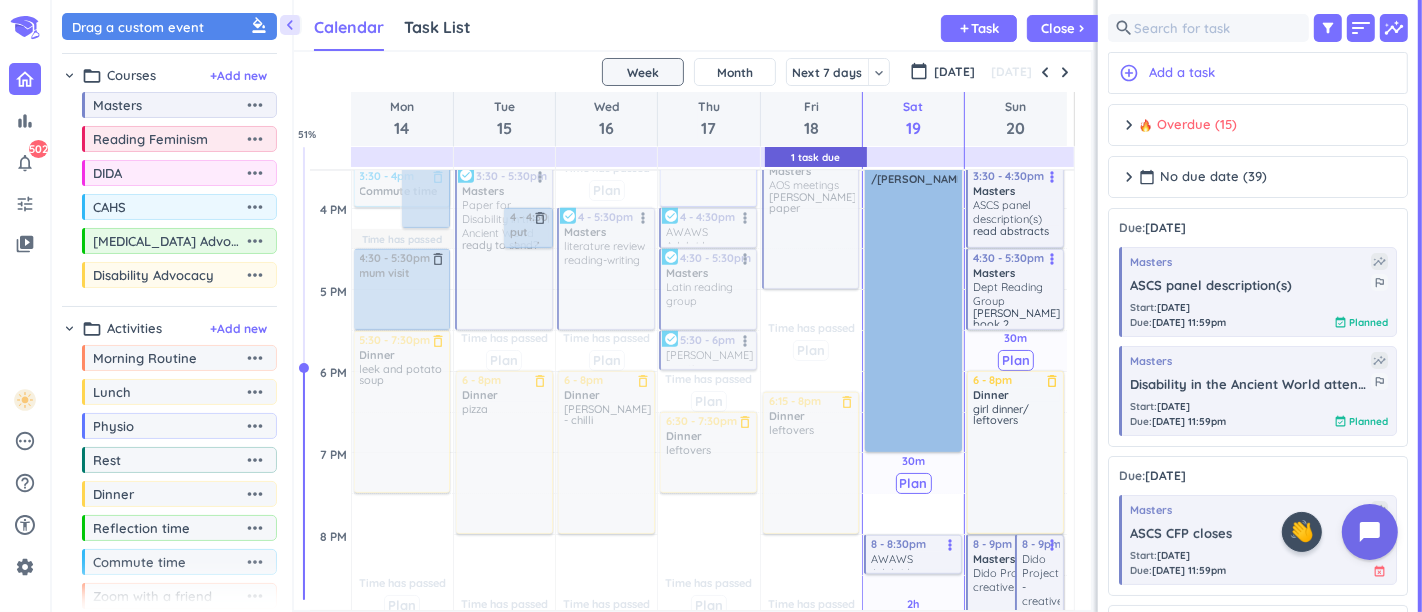 scroll, scrollTop: 945, scrollLeft: 0, axis: vertical 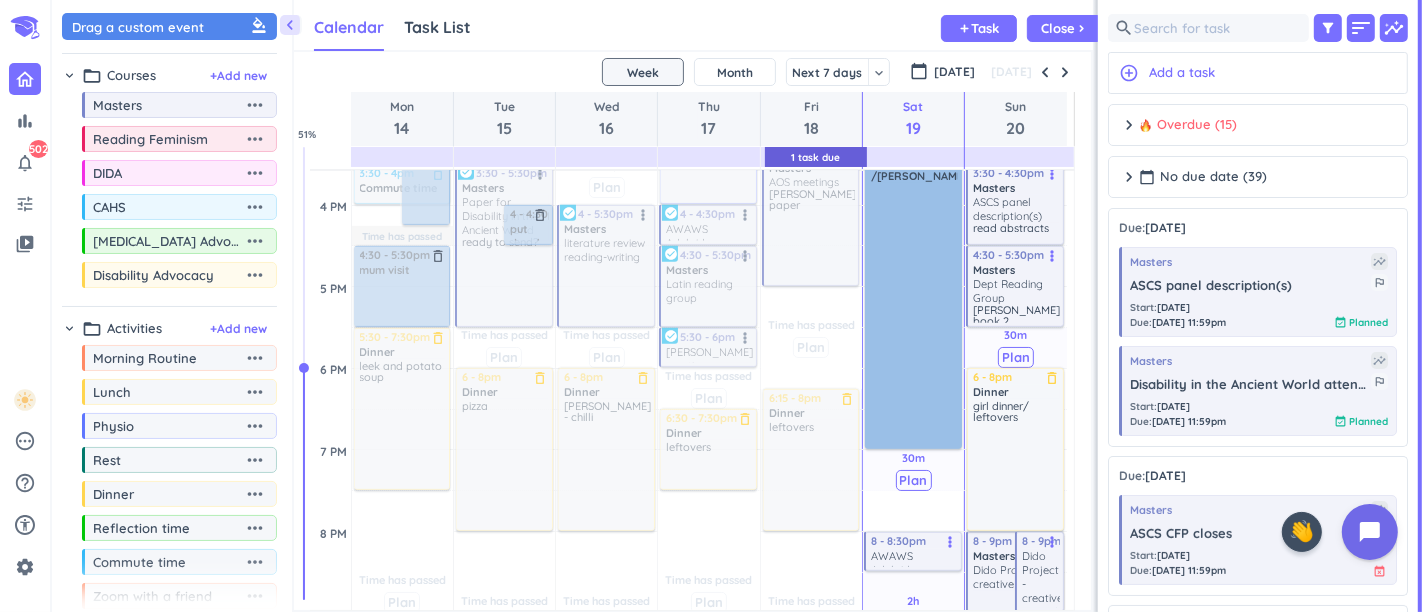 click on "Masters" at bounding box center [1016, 556] 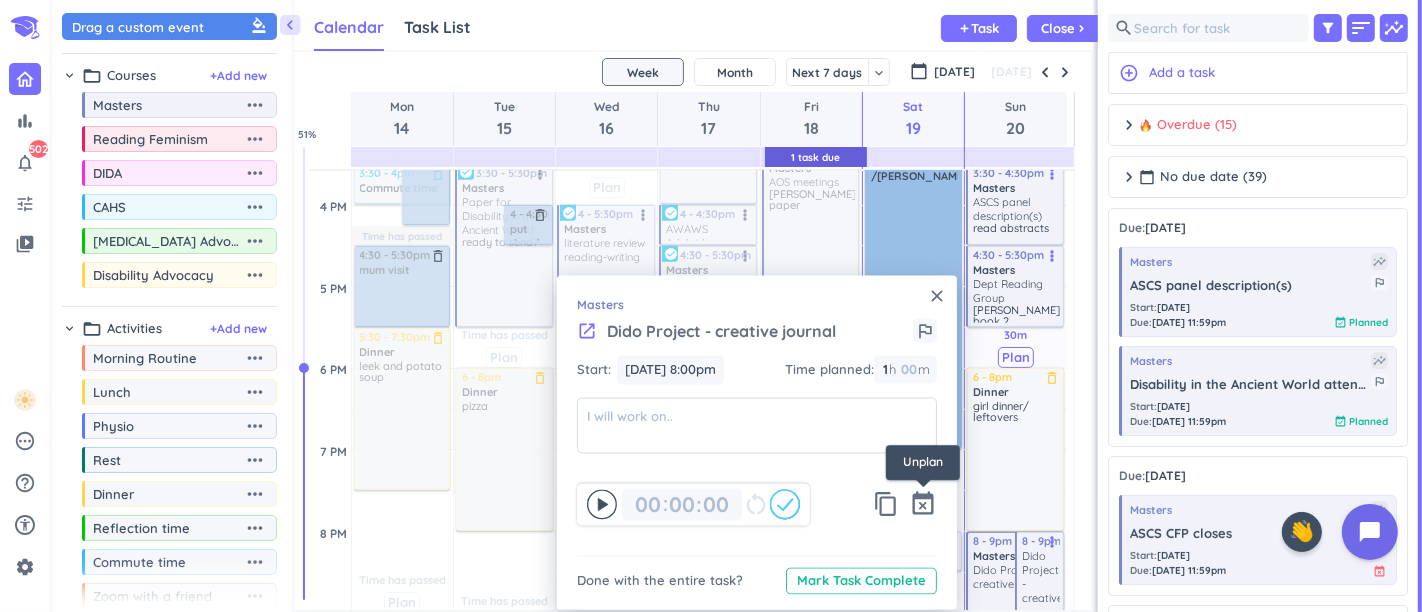 click on "event_busy" at bounding box center (923, 505) 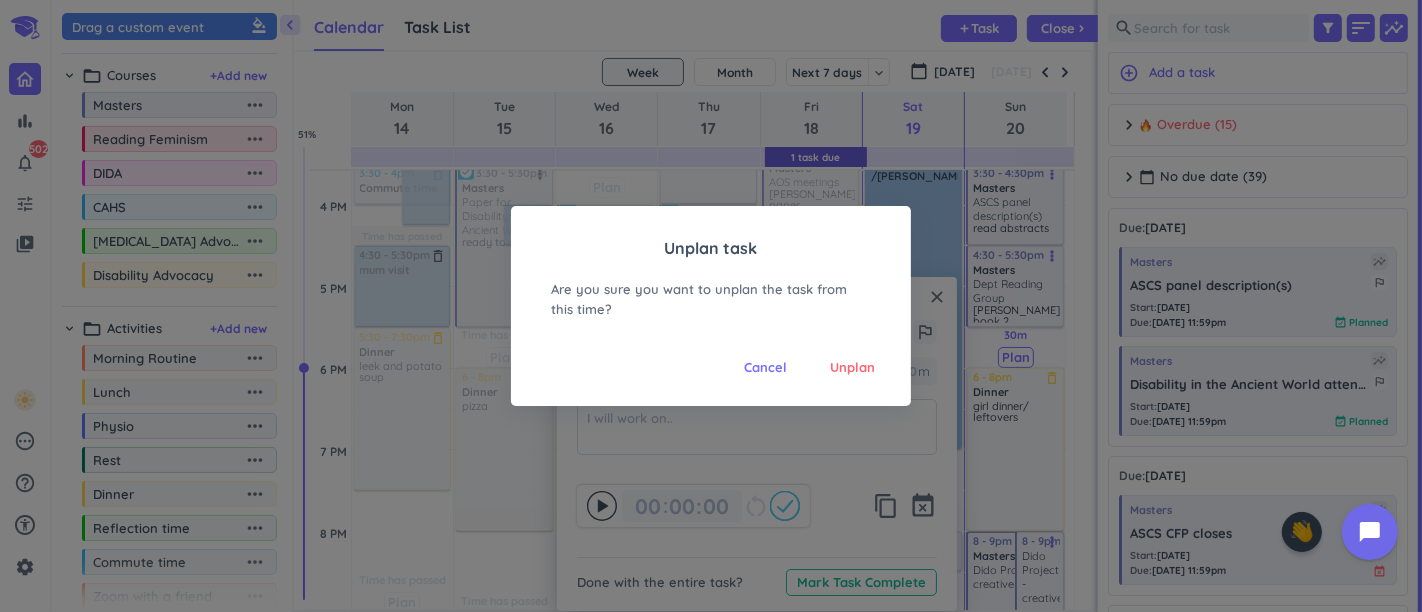 click on "Unplan" at bounding box center (852, 368) 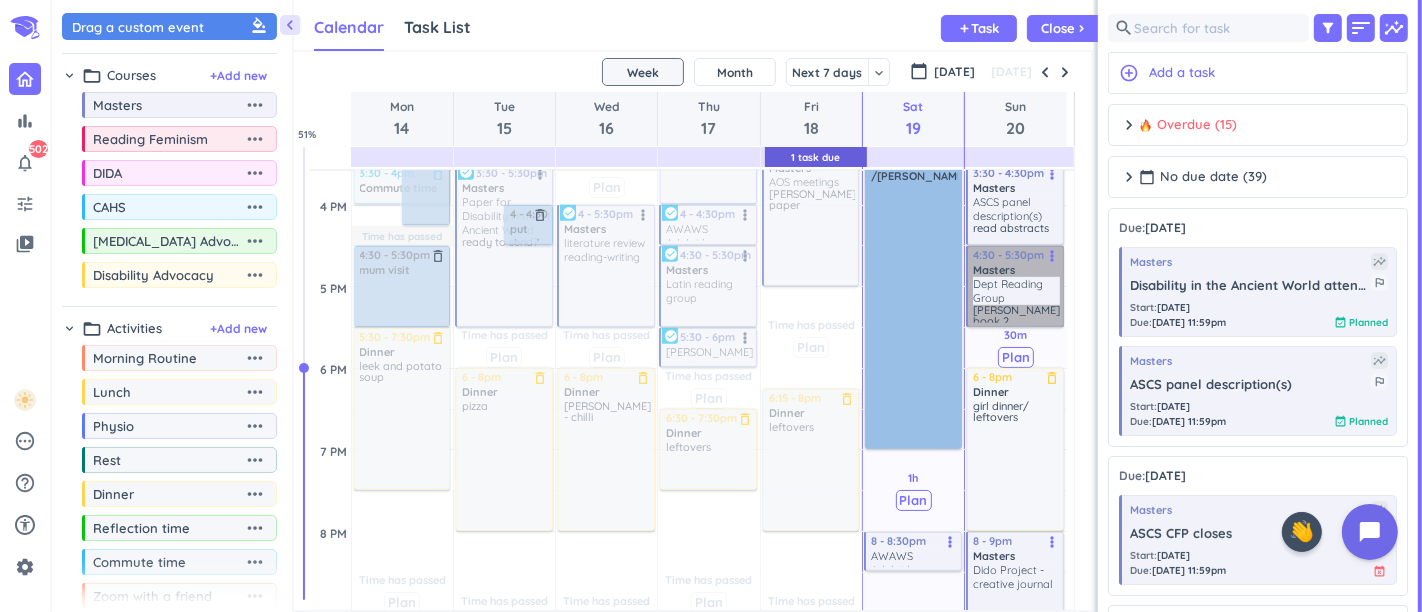 drag, startPoint x: 1002, startPoint y: 268, endPoint x: 1000, endPoint y: 347, distance: 79.025314 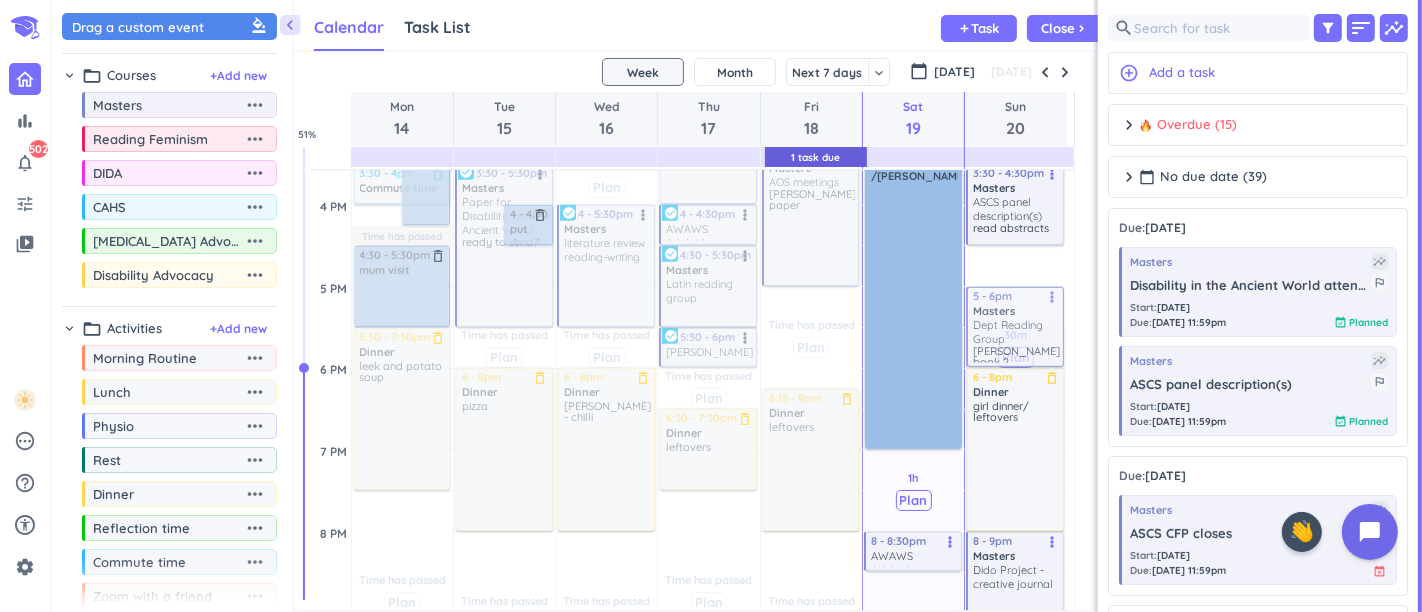 drag, startPoint x: 1000, startPoint y: 347, endPoint x: 1000, endPoint y: 335, distance: 12 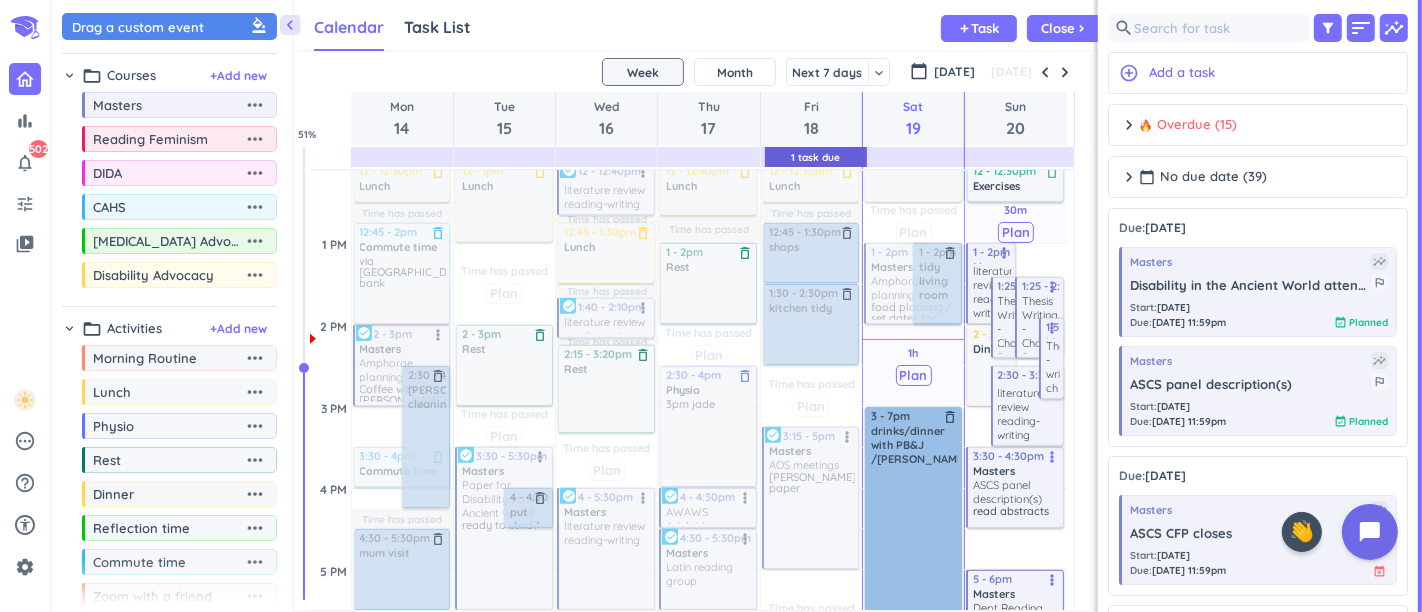 scroll, scrollTop: 611, scrollLeft: 0, axis: vertical 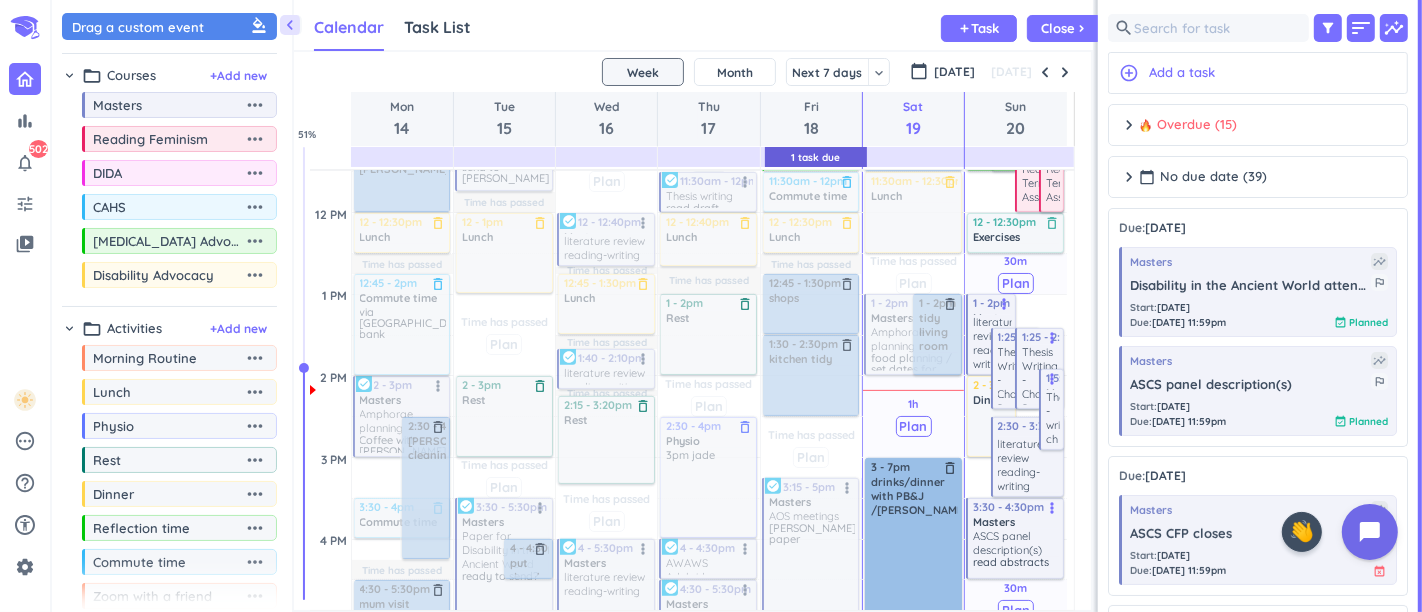 click on "literature review reading-writing" at bounding box center (996, 343) 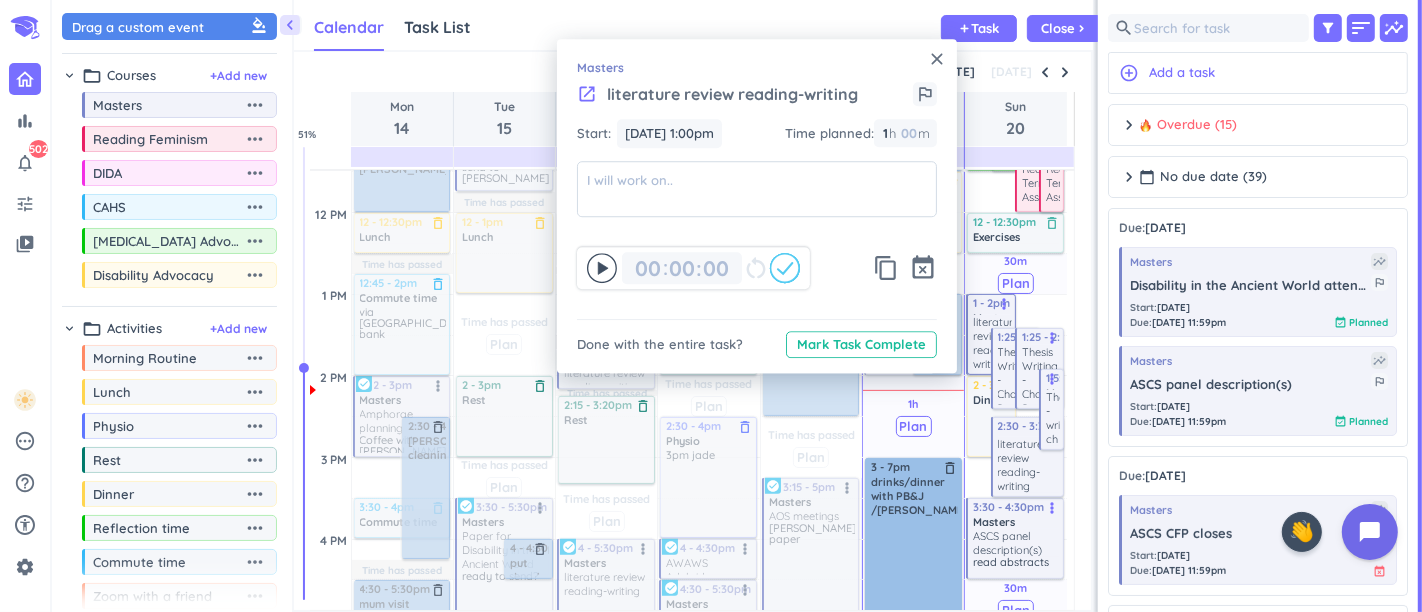 click on "event_busy" at bounding box center (923, 268) 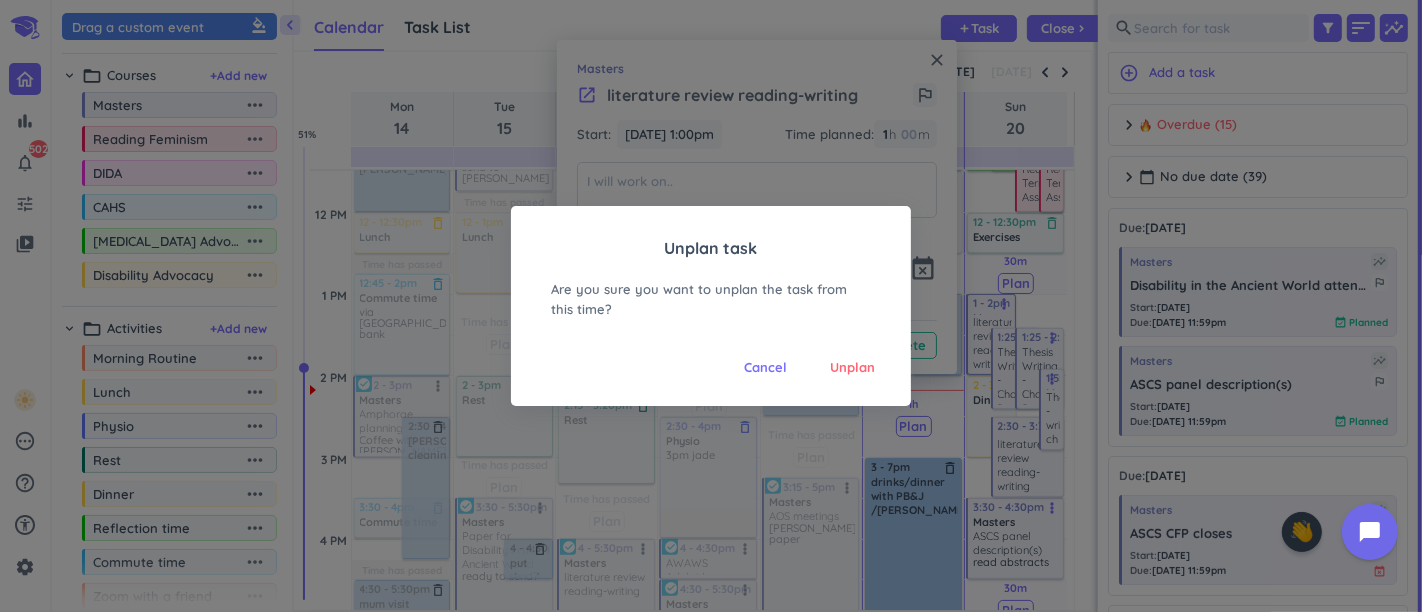 click on "Unplan" at bounding box center [852, 368] 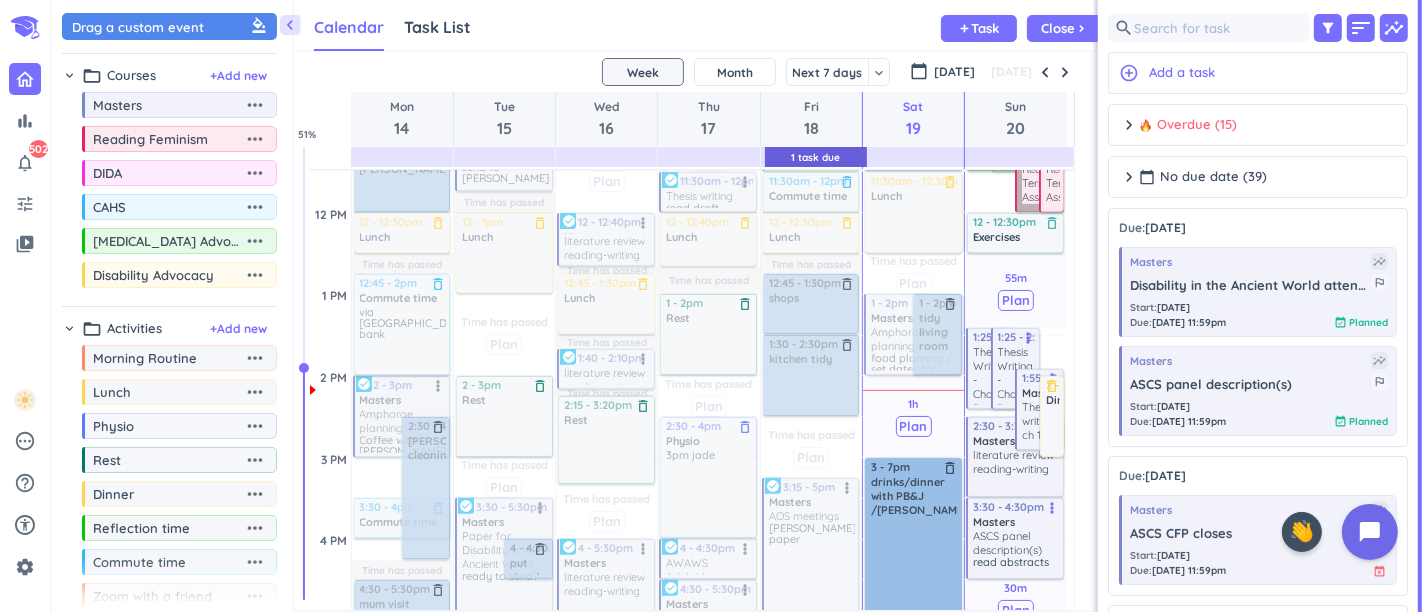 click on "11am - 12pm Reading Feminism Read Terrorist Assemblages more_vert" at bounding box center (1040, 171) 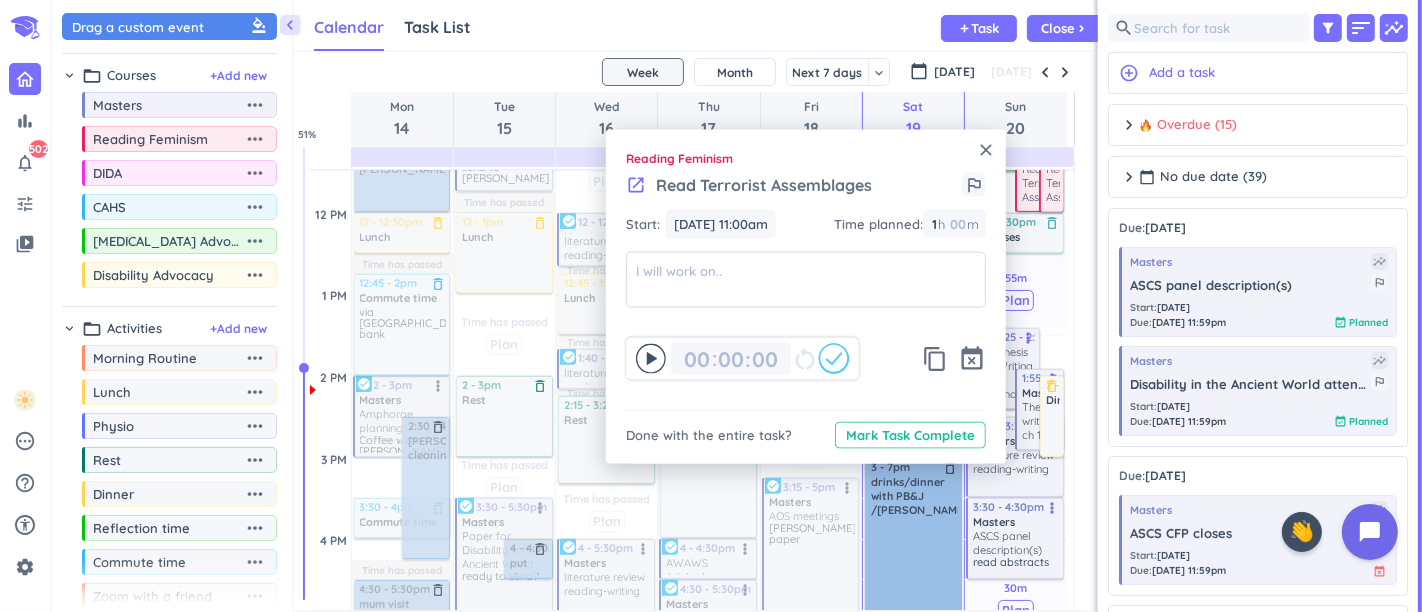 click on "event_busy" at bounding box center [972, 359] 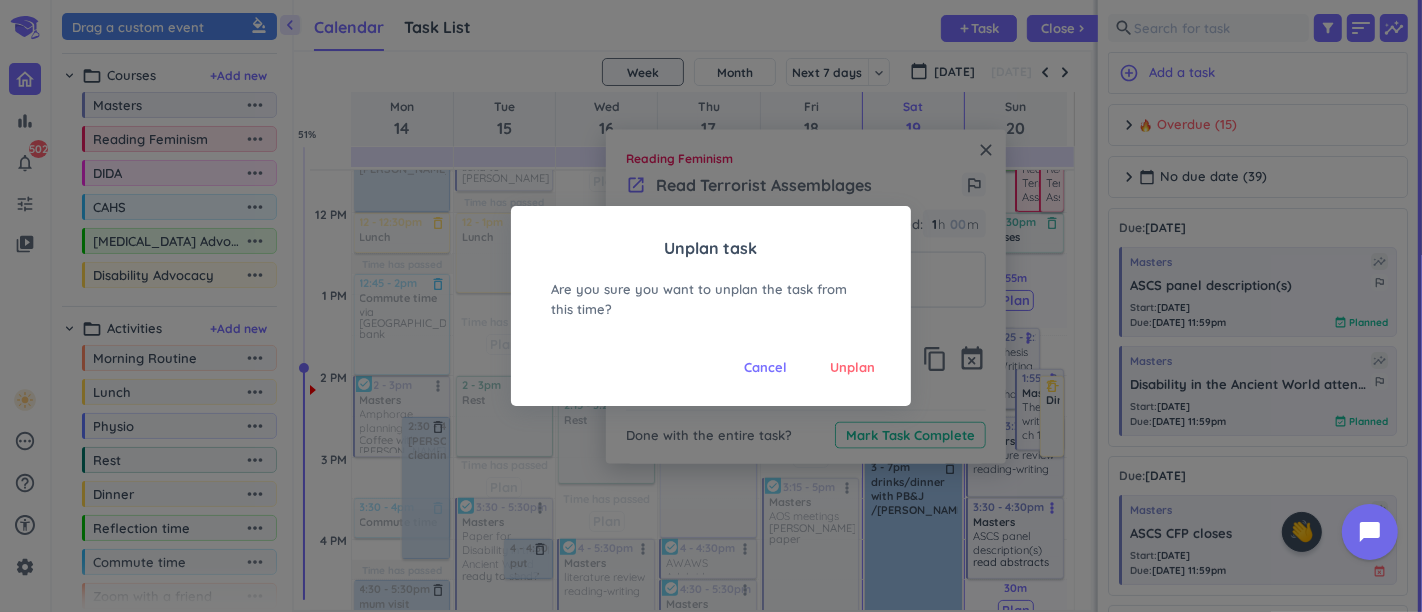 click on "Unplan" at bounding box center (852, 368) 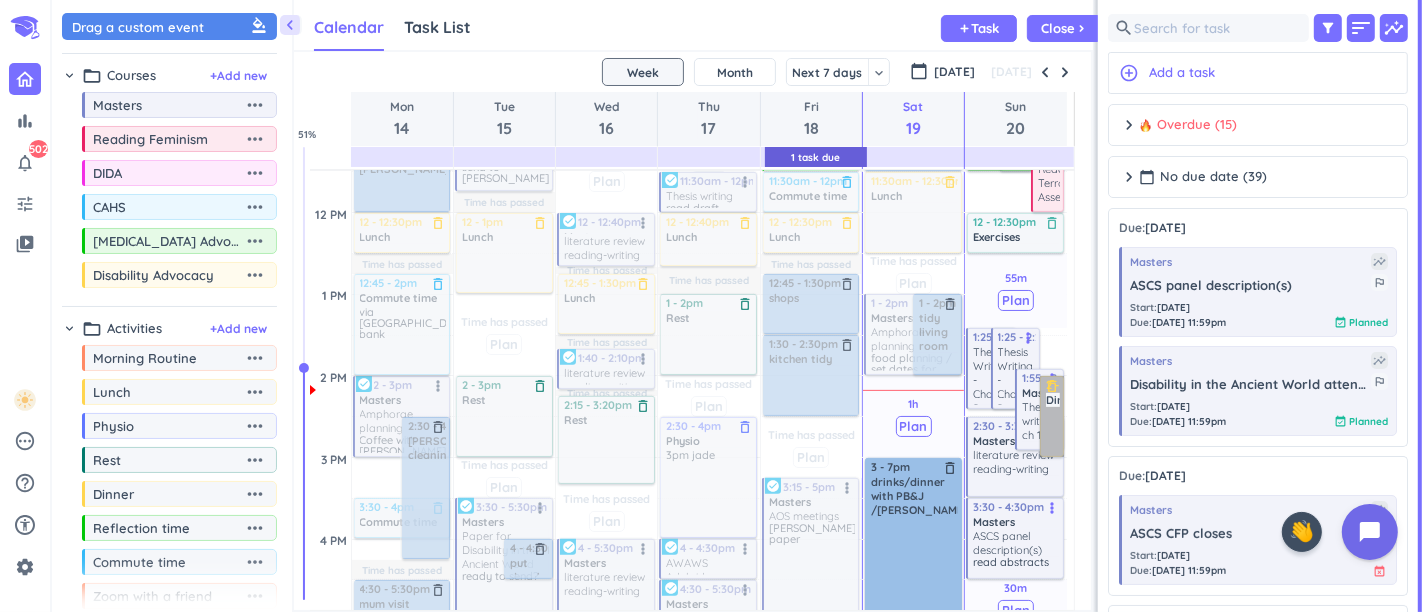 click on "2 - 3pm Dinner delete_outline" at bounding box center [1052, 416] 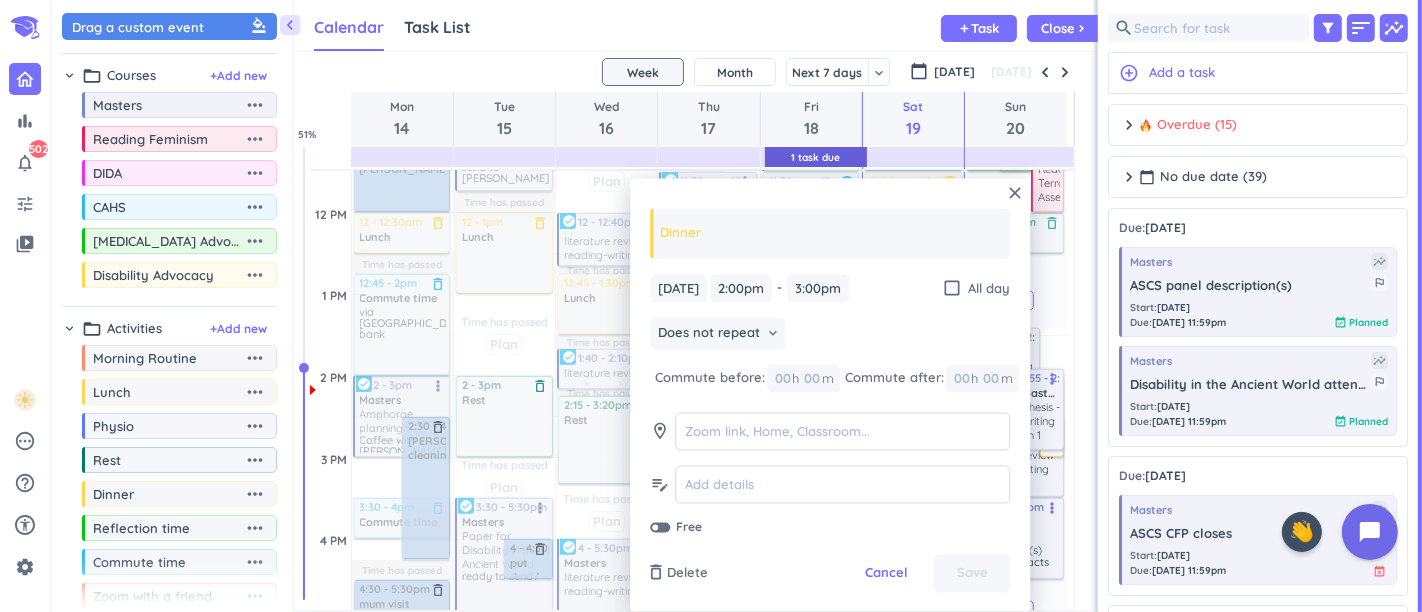 click on "delete_outline Delete" at bounding box center (677, 574) 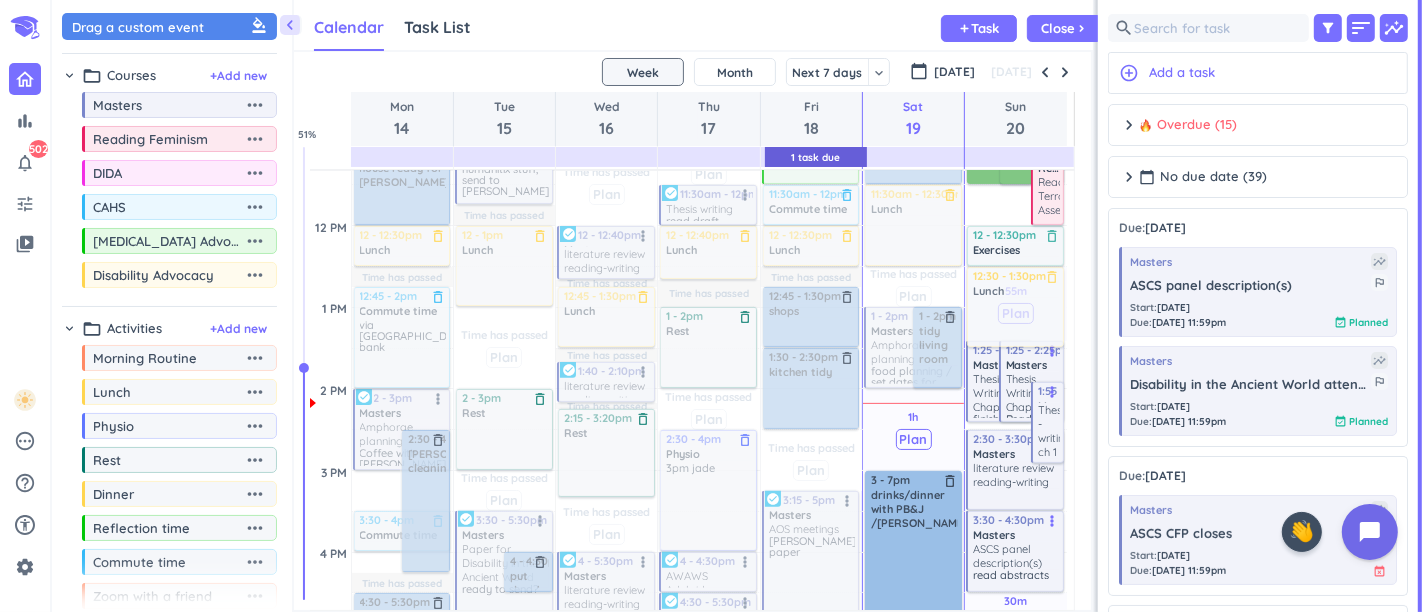 scroll, scrollTop: 597, scrollLeft: 0, axis: vertical 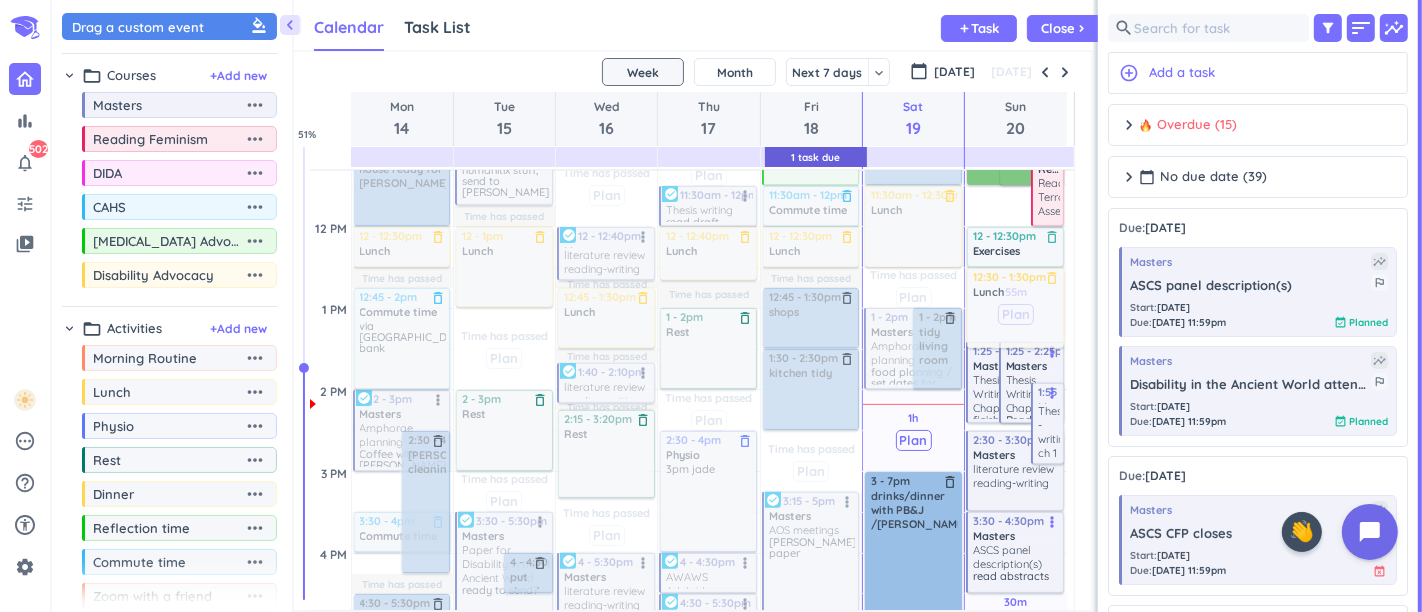 drag, startPoint x: 862, startPoint y: 415, endPoint x: 1006, endPoint y: 307, distance: 180 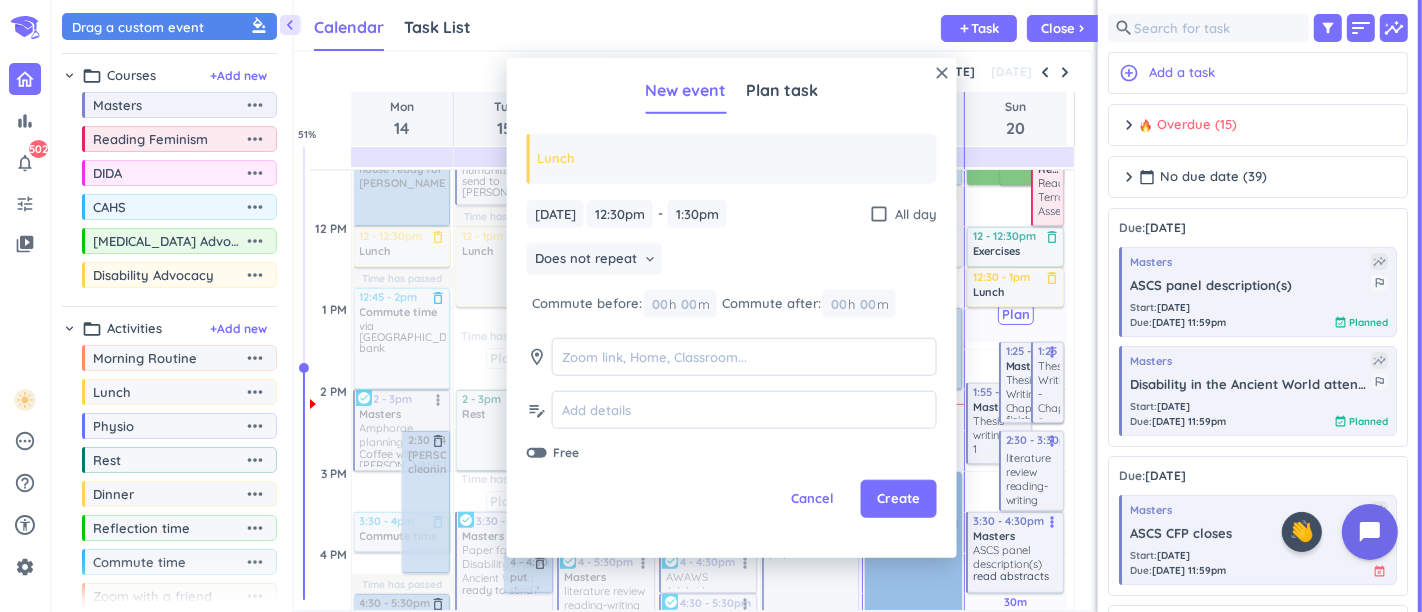 drag, startPoint x: 989, startPoint y: 343, endPoint x: 989, endPoint y: 317, distance: 26 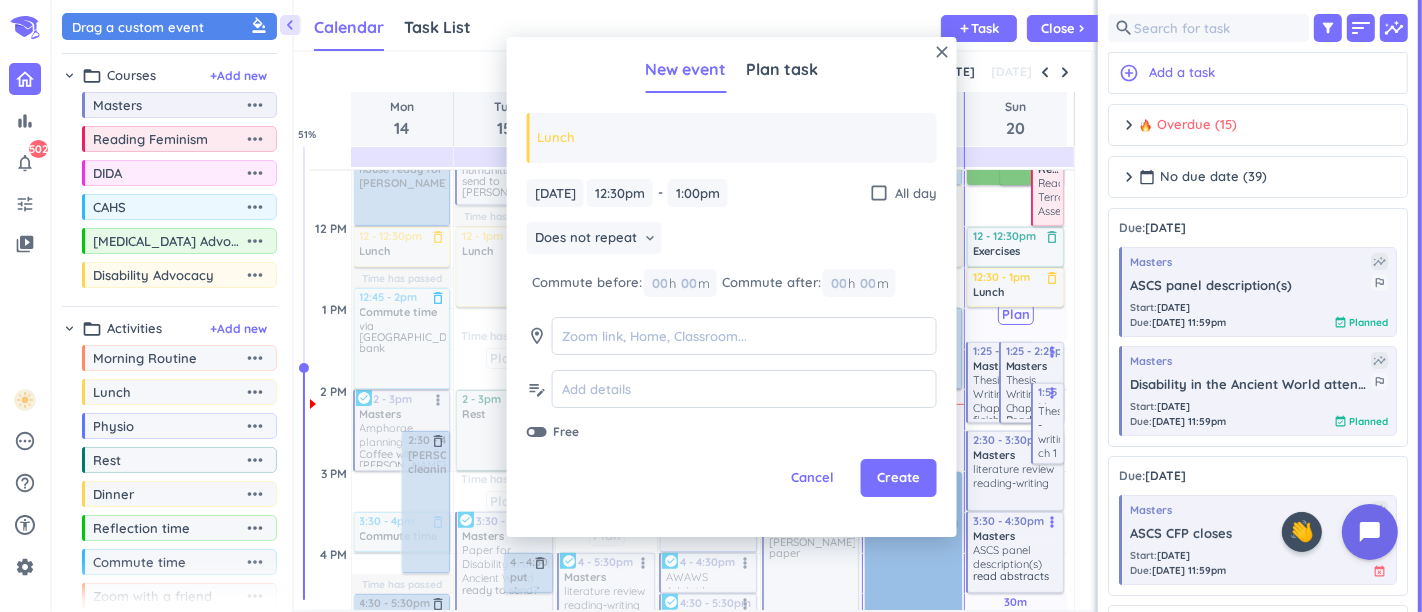 type on "1:00pm" 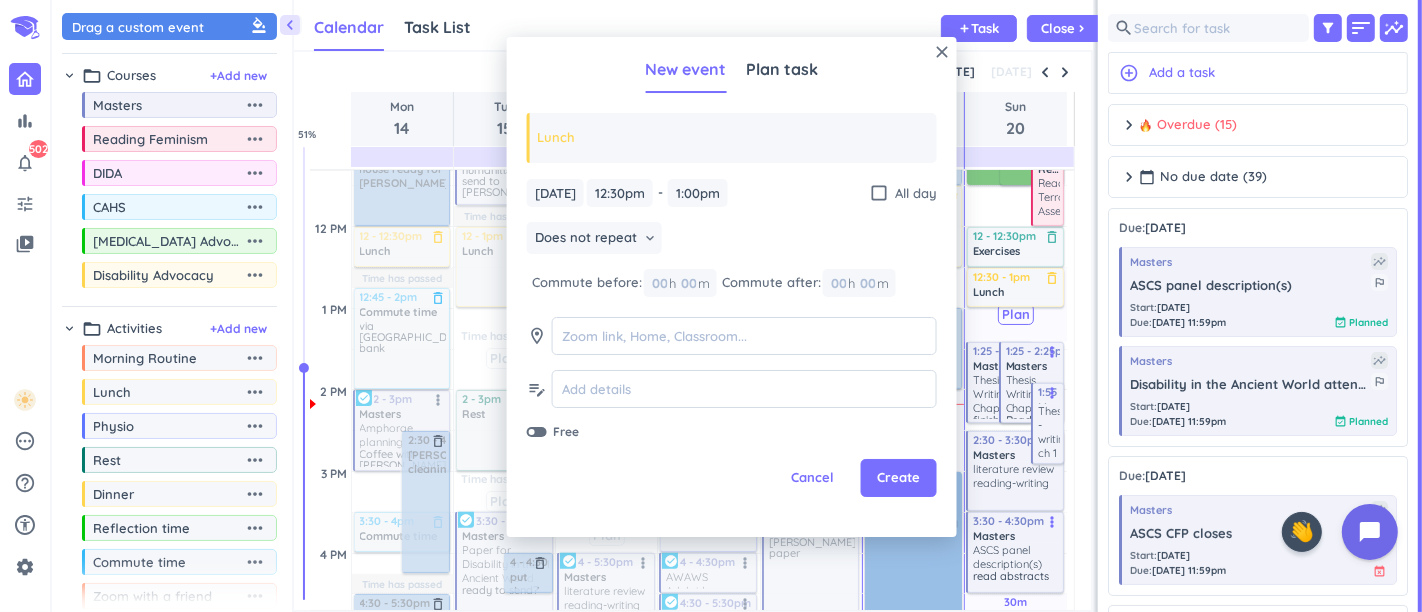 click on "close New event Plan task Lunch [DATE] [DATE]   12:30pm 12:30pm - 1:00pm 1:00pm check_box_outline_blank All day Does not repeat keyboard_arrow_down Commute before: 00 h 00 m Commute after: 00 h 00 m room edit_note Free Cancel Create" at bounding box center (732, 287) 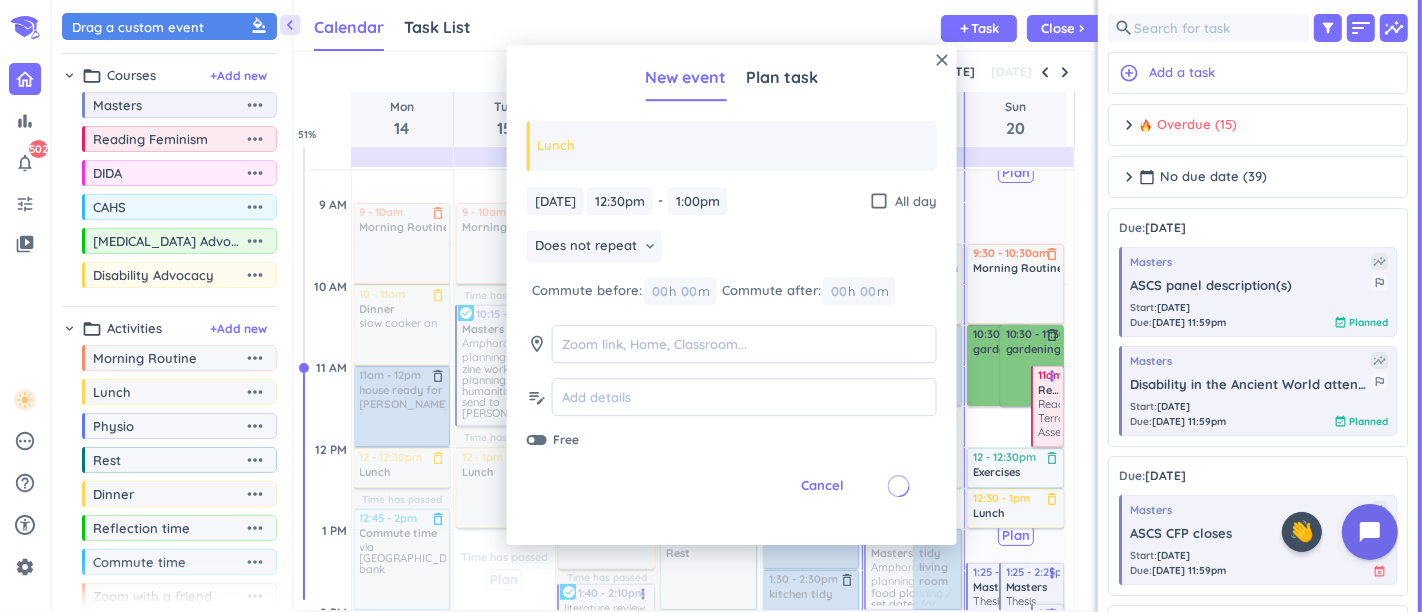 scroll, scrollTop: 374, scrollLeft: 0, axis: vertical 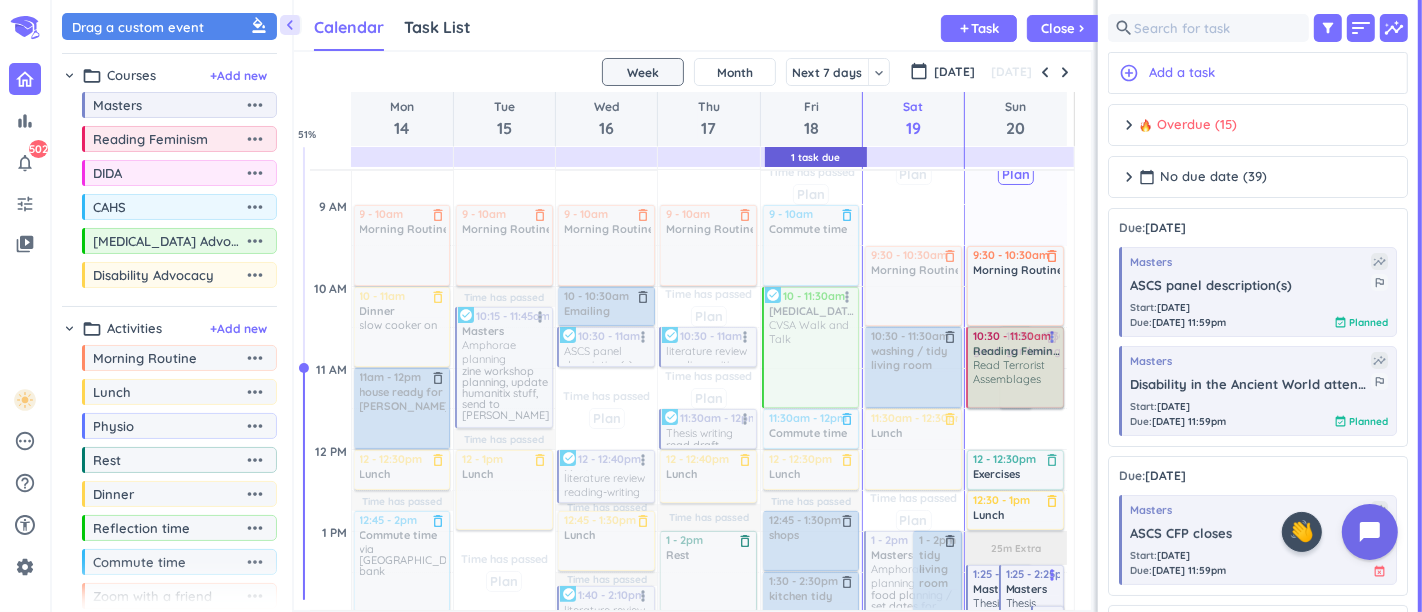 click on "2h  Past due Plan 30m Past due Plan 1h  Past due Plan 25m Extra Adjust Awake Time Adjust Awake Time 10:30 - 11:30am gardening delete_outline 10:30 - 11:30am gardening delete_outline 11am - 12pm Reading Feminism Read Terrorist Assemblages more_vert 1:25 - 2:25pm Masters  Thesis Writing - Chapter 2 finish reading thevenaz
read through swans section in all in one draft in full to check for repetition - could print out to chop and move if I need
read [PERSON_NAME]'s phaedo in more detail, convo leading up to swans  more_vert 1:25 - 2:25pm Masters  Thesis Writing - Chapter 2 Read Habermehl, Walde, [PERSON_NAME] more_vert 1:55 - 2:55pm Masters  Thesis - writing ch 1 more_vert 2:30 - 3:30pm Masters  literature review reading-writing more_vert 7 - 7:30am THESIS WRITING DAY delete_outline priority_high 9:30 - 10:30am Morning Routine delete_outline 12 - 12:30pm Exercises delete_outline 12:30 - 1pm Lunch delete_outline 3:30 - 4:30pm Masters  ASCS panel description(s) read abstracts more_vert 5 - 6pm Masters  Dept Reading Group" at bounding box center (1016, 776) 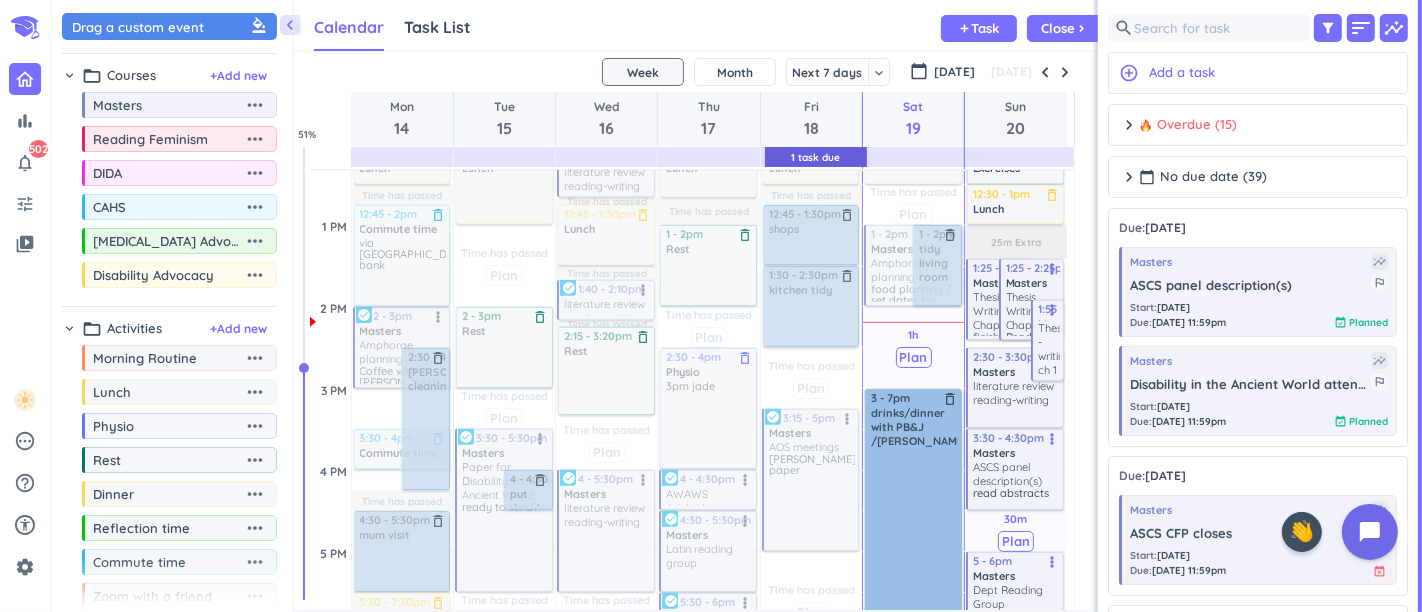 scroll, scrollTop: 708, scrollLeft: 0, axis: vertical 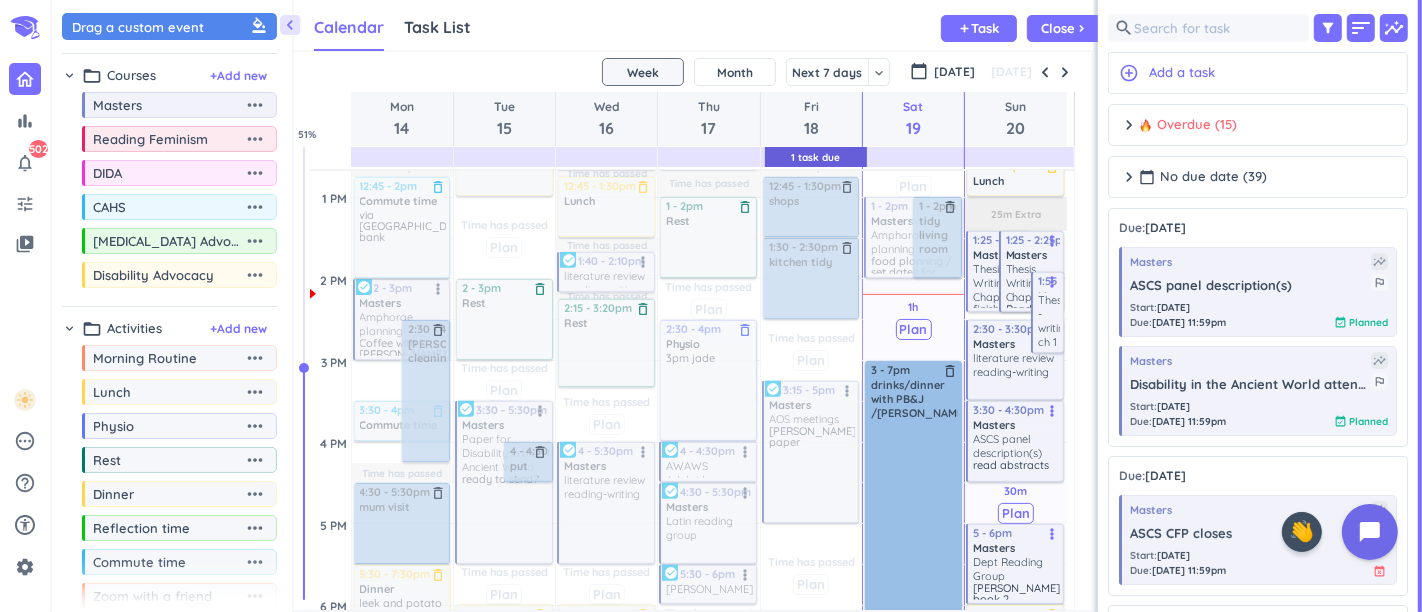 click on "Thesis - writing ch 1" at bounding box center [1054, 321] 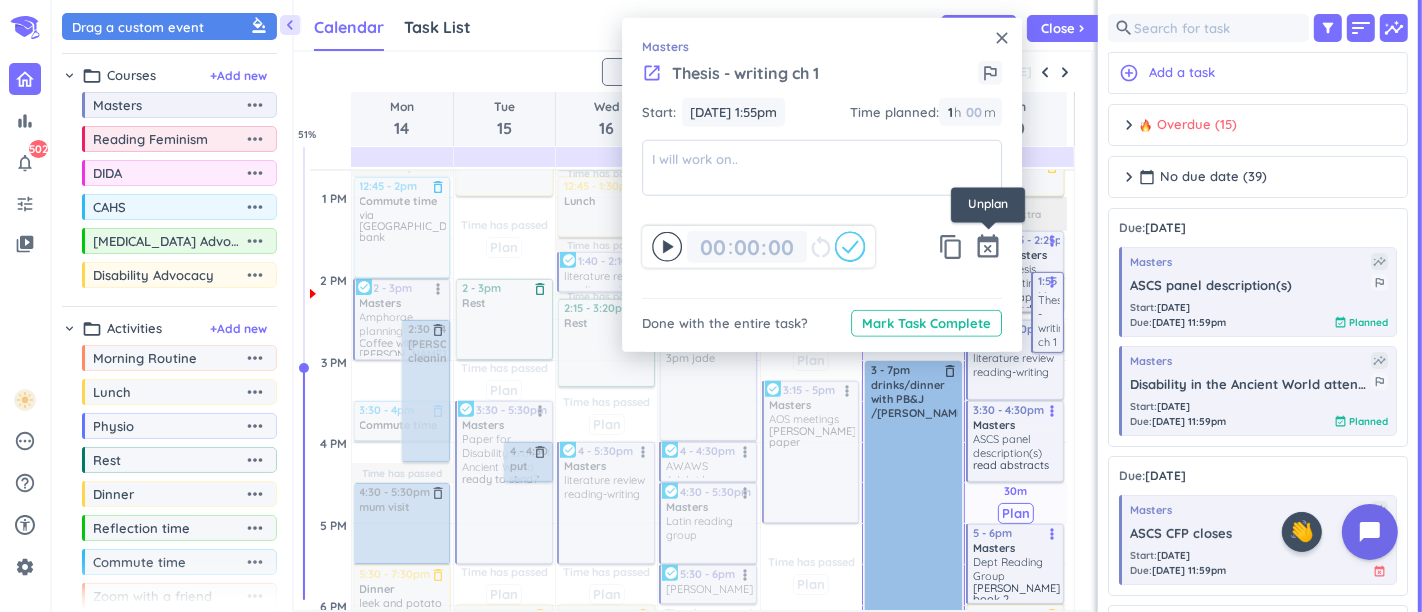click on "event_busy" at bounding box center (988, 247) 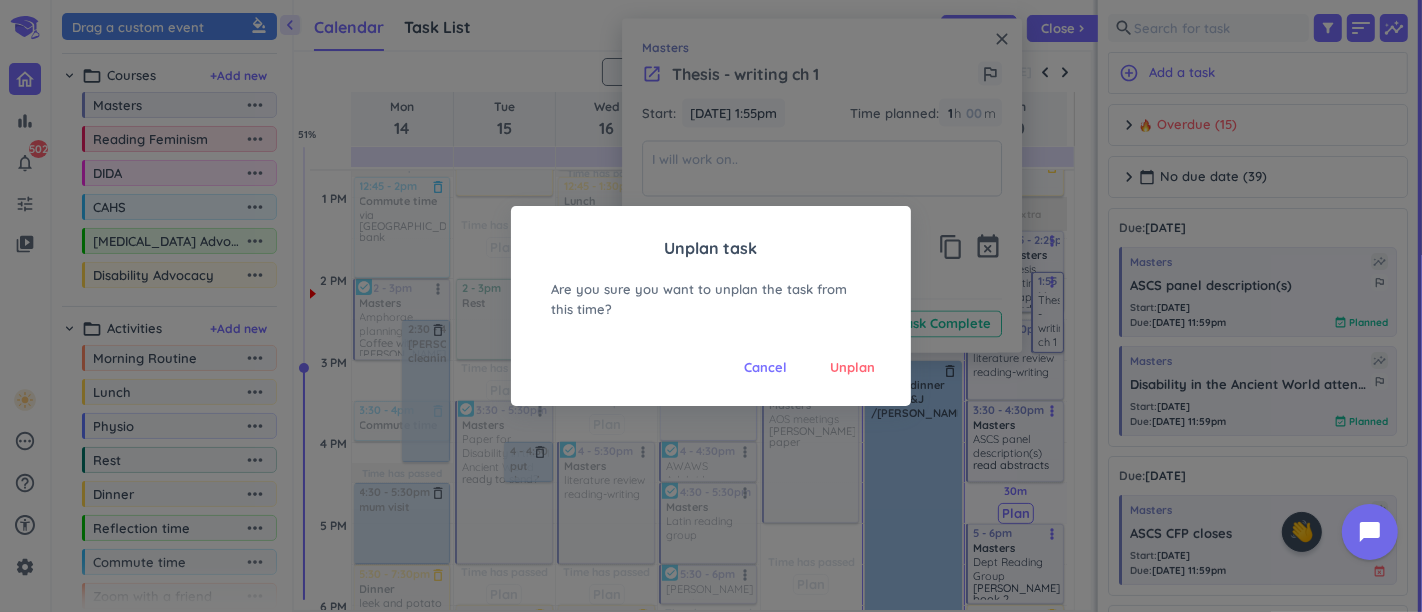 click on "Unplan" at bounding box center (852, 368) 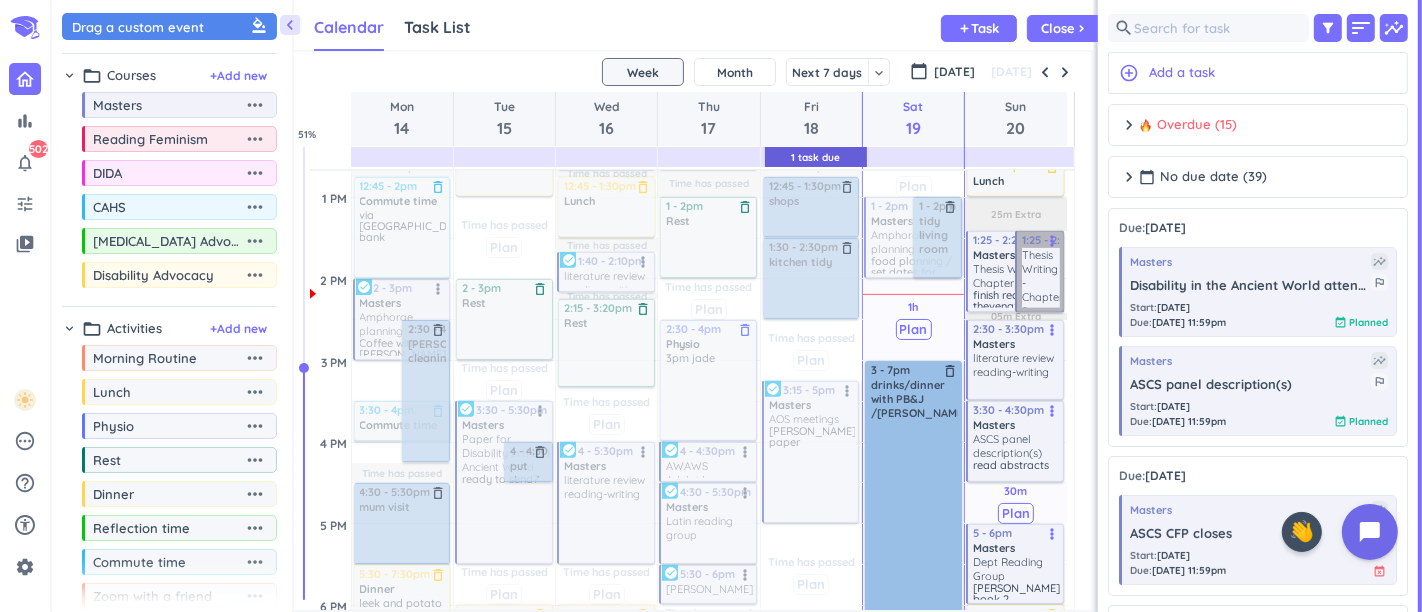 click on "1:25 - 2:25pm Masters  Thesis Writing - Chapter 2 Read Habermehl, [PERSON_NAME], [PERSON_NAME] more_vert" at bounding box center [1040, 271] 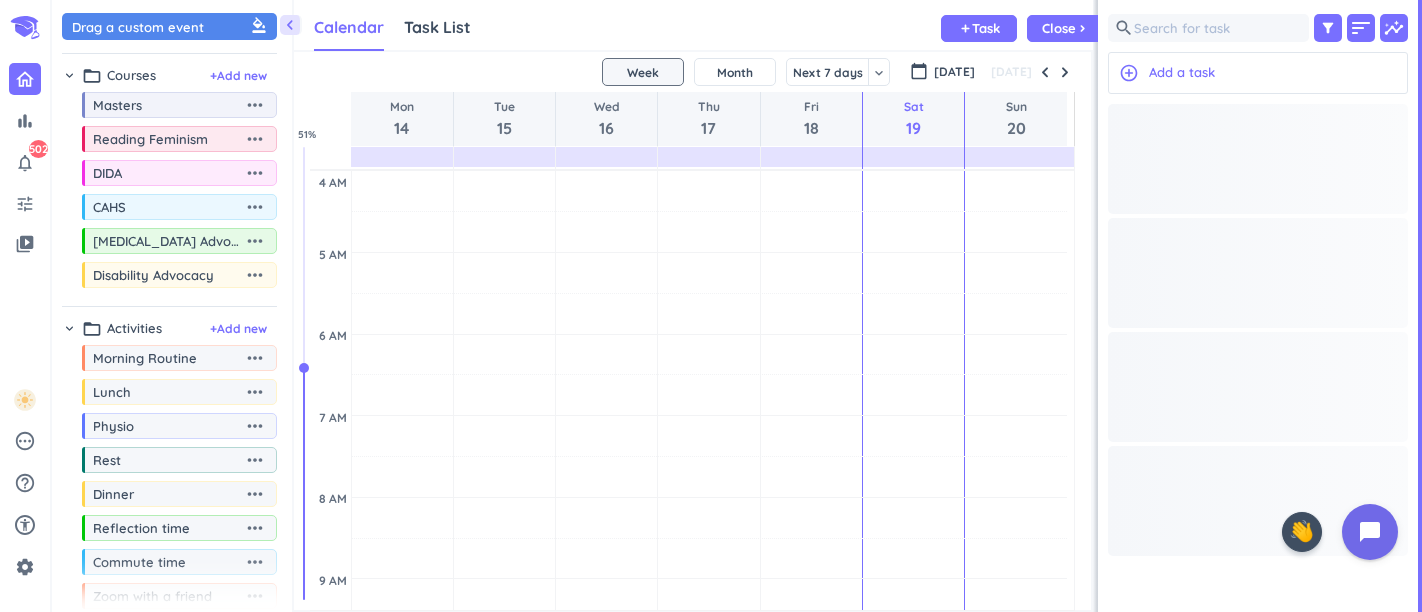 scroll, scrollTop: 0, scrollLeft: 0, axis: both 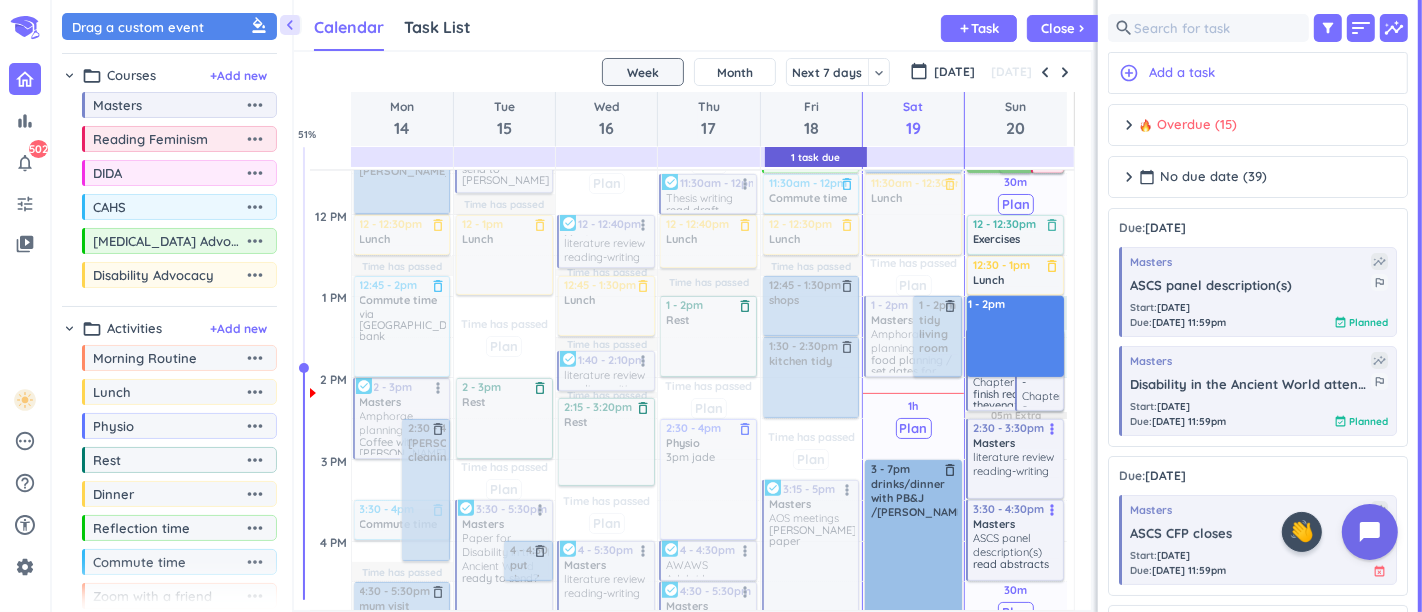 drag, startPoint x: 987, startPoint y: 304, endPoint x: 992, endPoint y: 350, distance: 46.270943 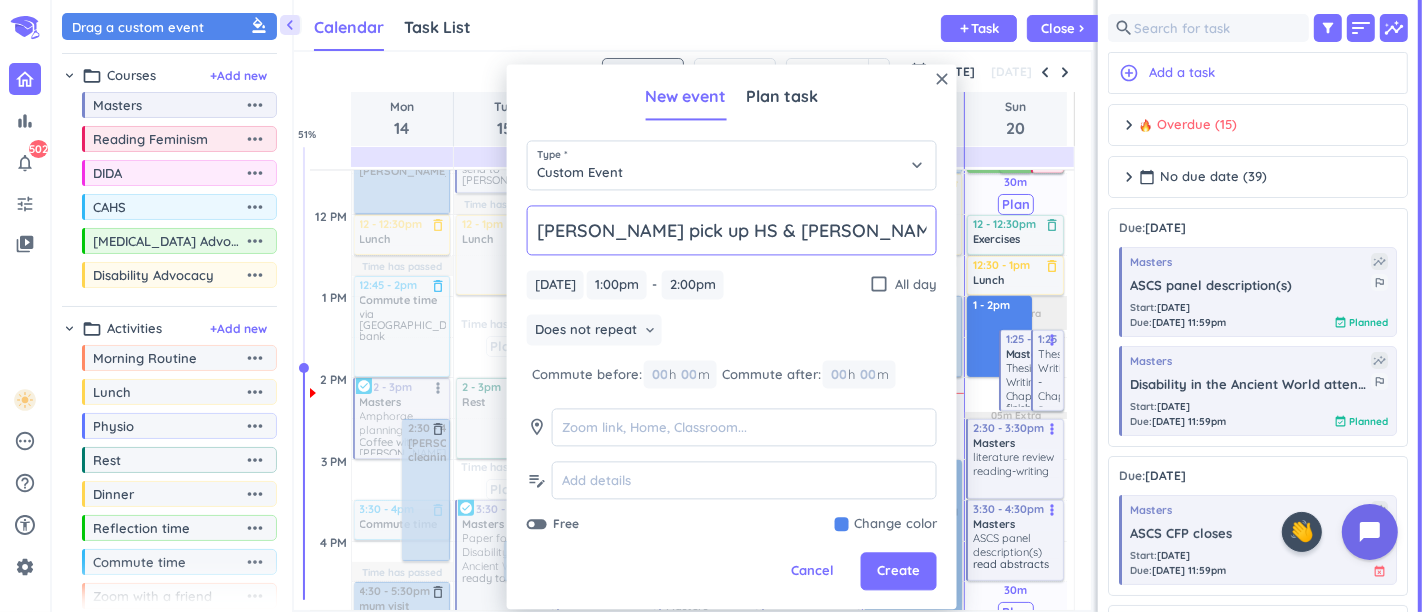type on "Marion pick up HS & Bunnings" 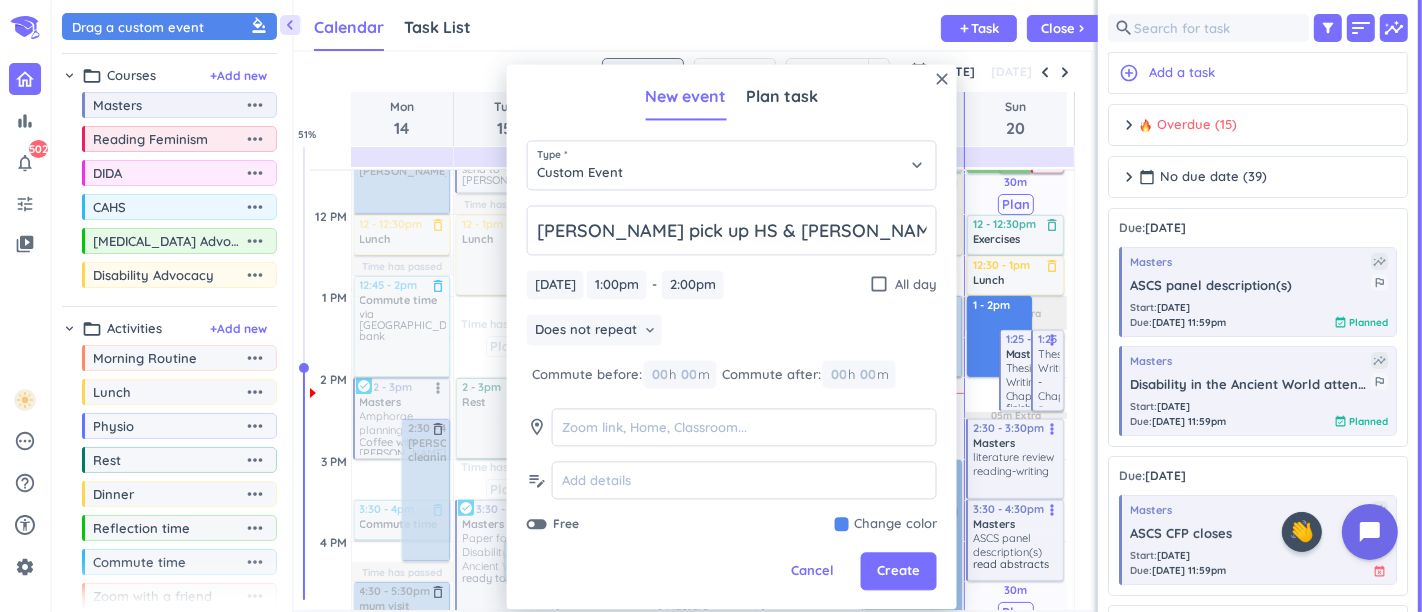 click on "close New event Plan task Type * Custom Event keyboard_arrow_down Marion pick up HS & Bunnings Sun, 20 Jul Sun, 20 Jul   1:00pm 1:00pm - 2:00pm 2:00pm check_box_outline_blank All day Does not repeat keyboard_arrow_down Commute before: 00 h 00 m Commute after: 00 h 00 m room edit_note Free Change color Cancel Create" at bounding box center [732, 336] 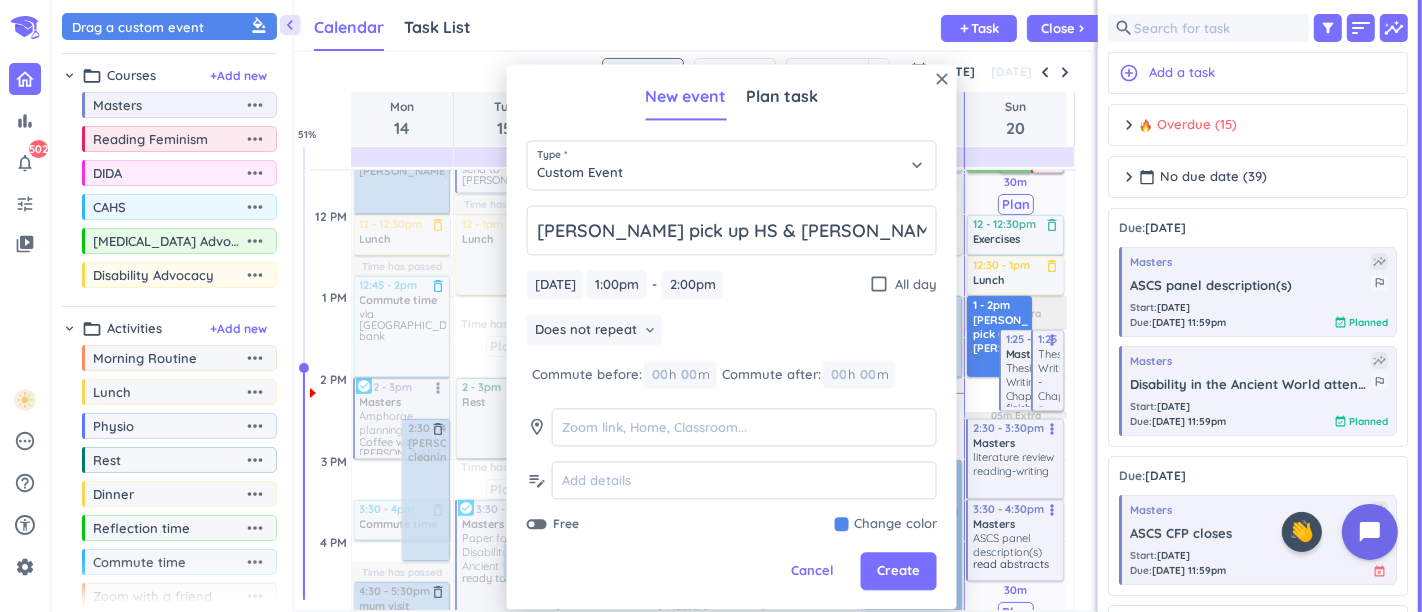 click at bounding box center [886, 525] 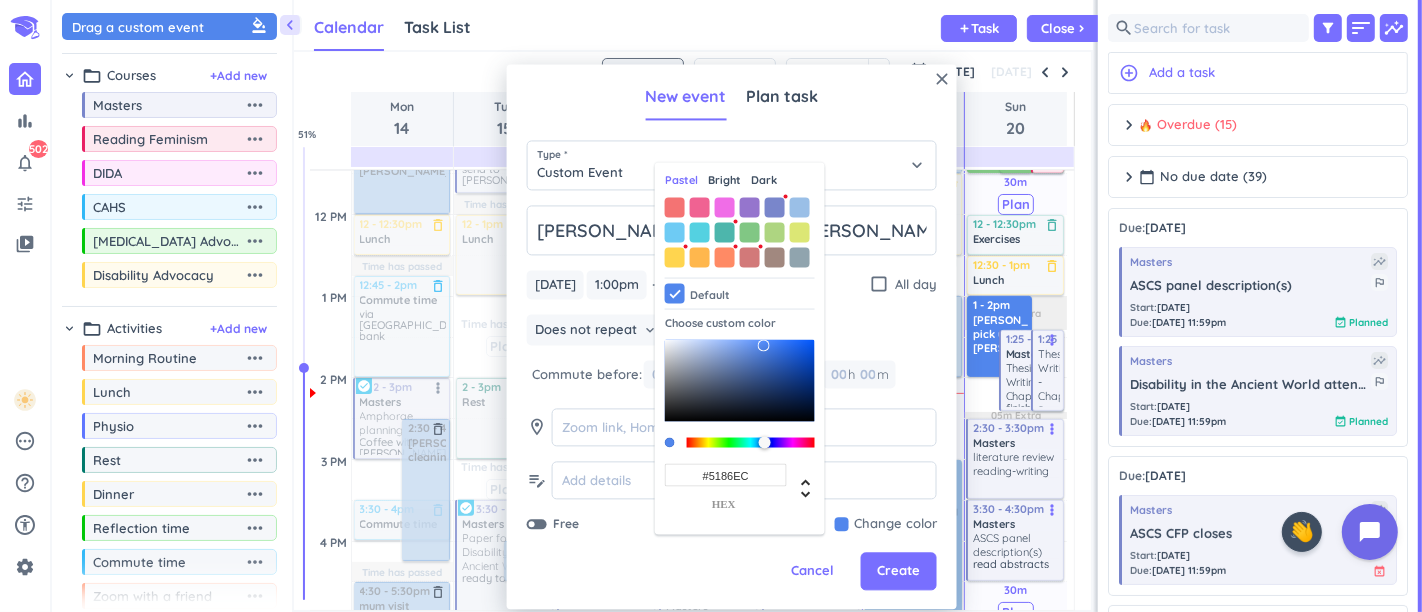 click at bounding box center [740, 232] 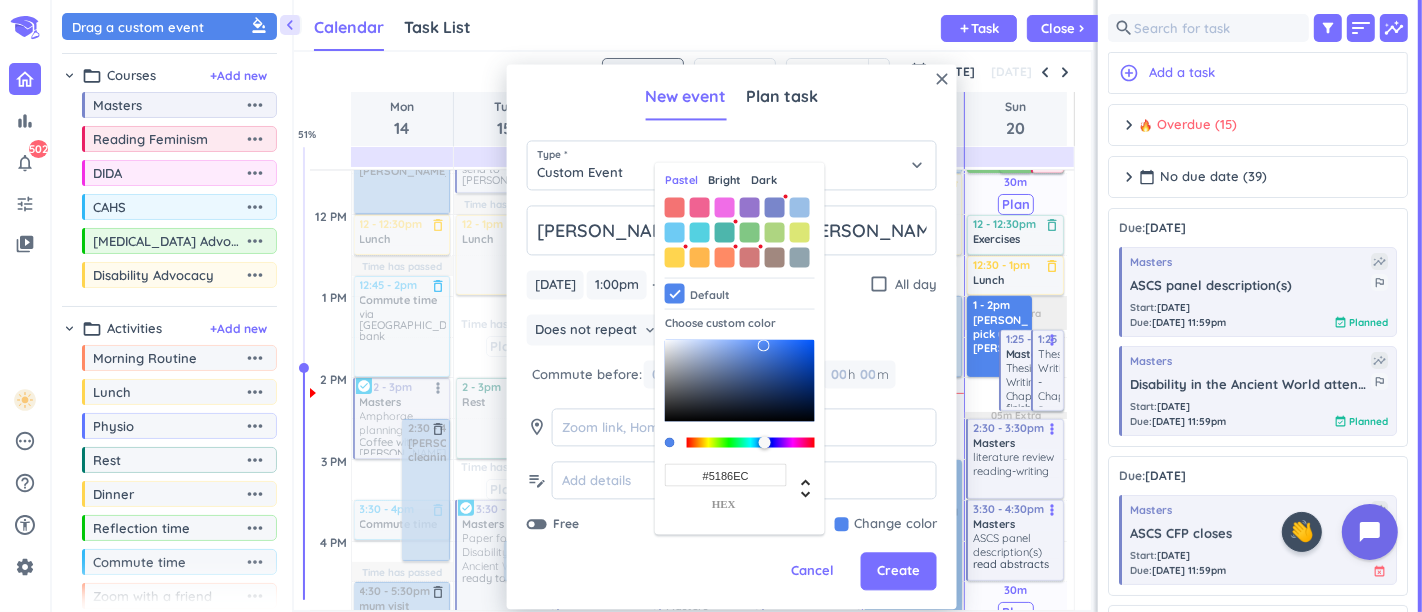 type on "#9ABFE7" 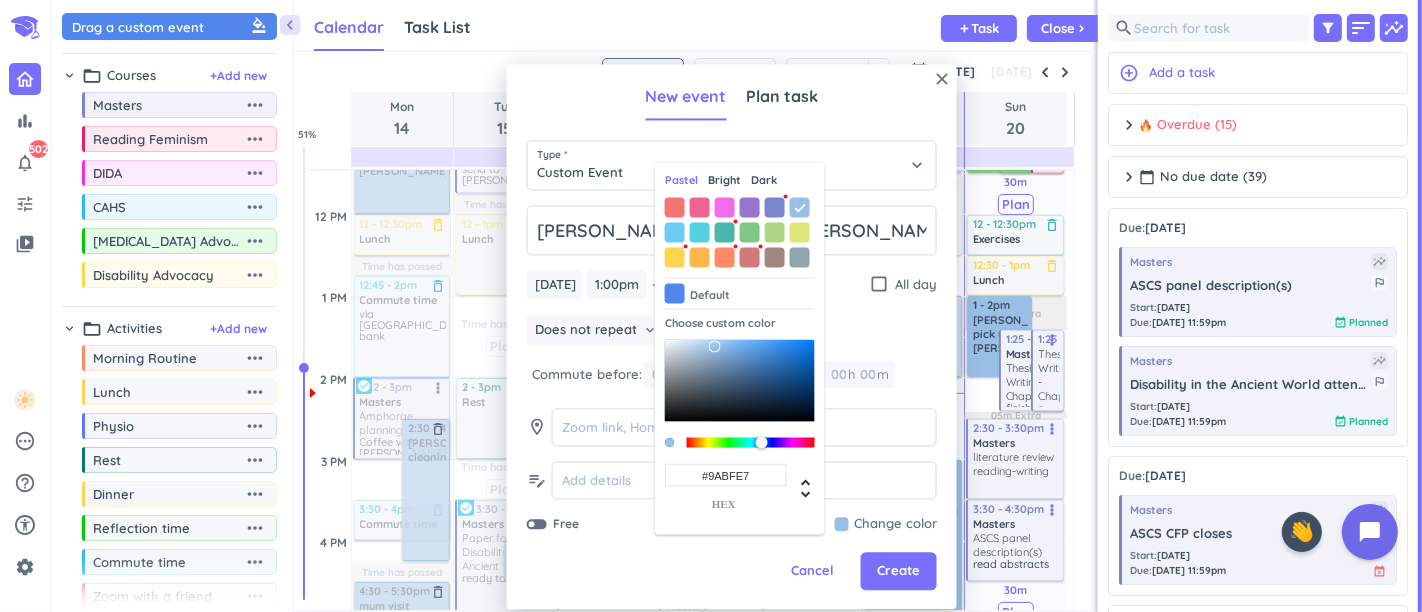 click on "Create" at bounding box center [898, 572] 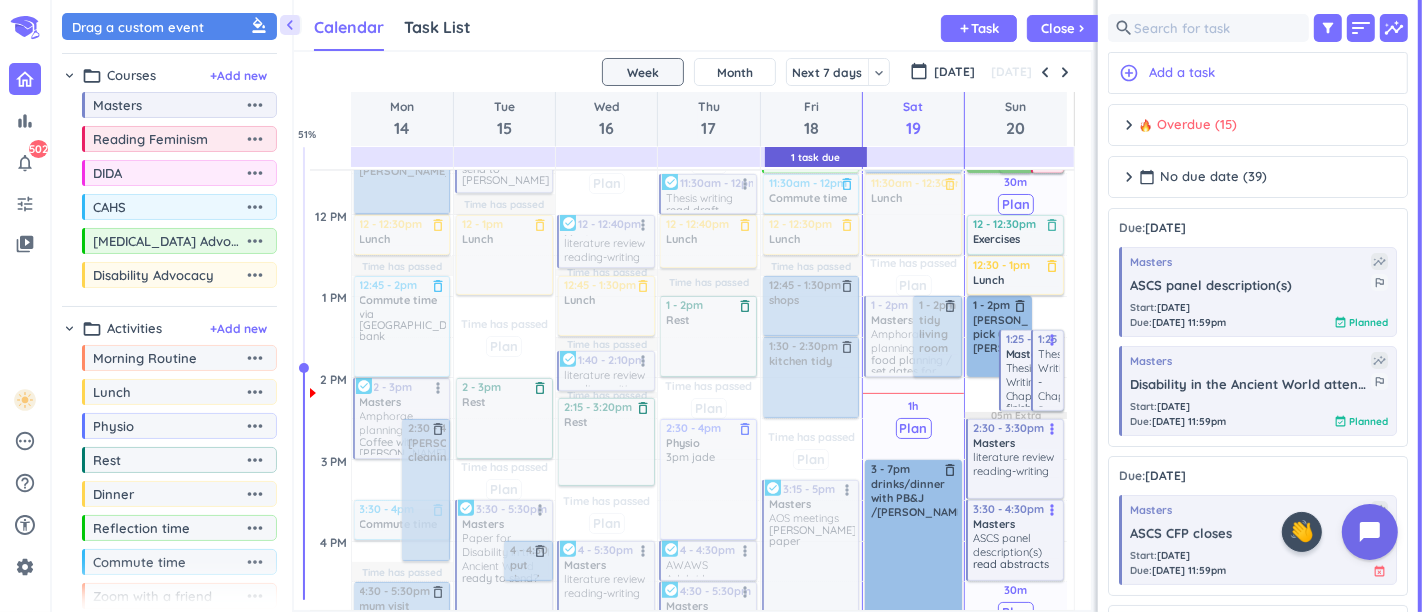 click on "2:30 - 3:30pm" at bounding box center [1016, 428] 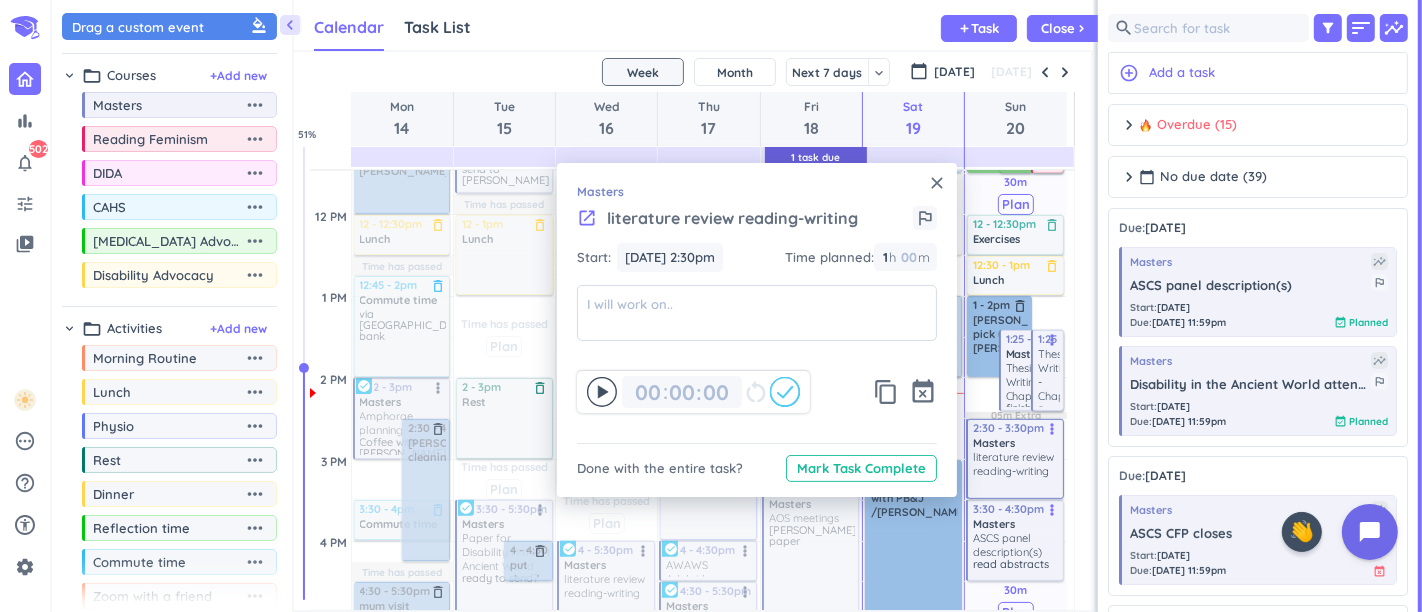 click on "event_busy" at bounding box center [923, 392] 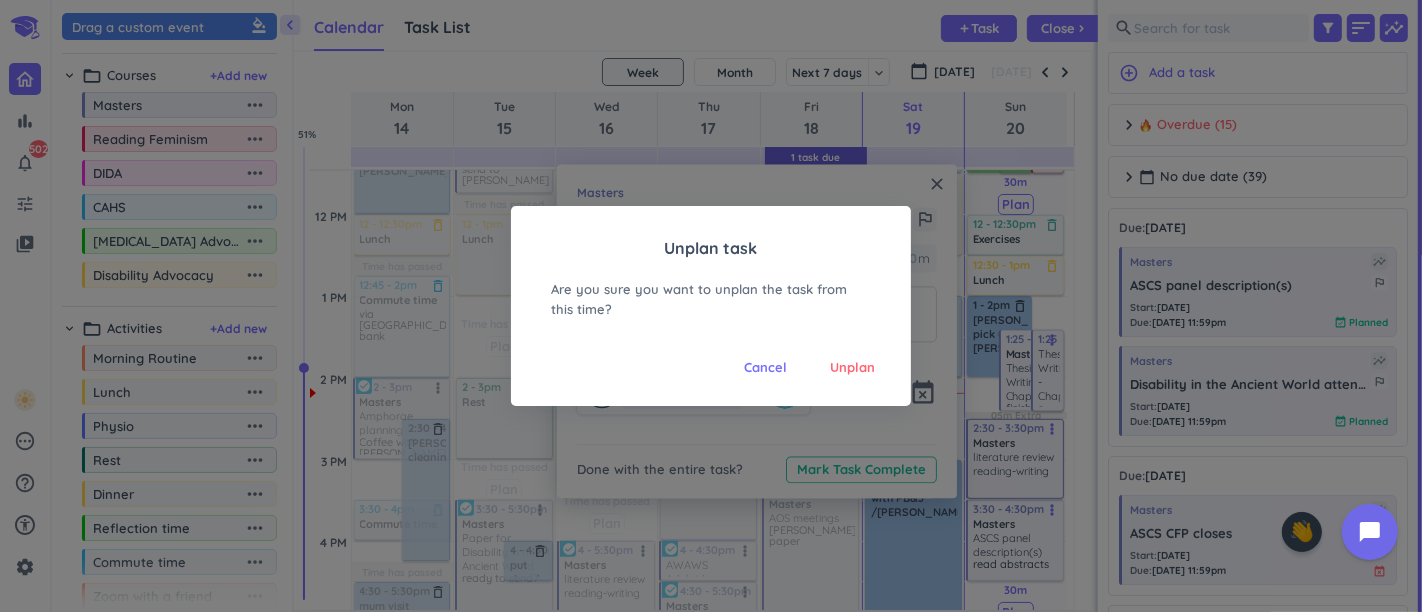 click on "Unplan" at bounding box center [852, 368] 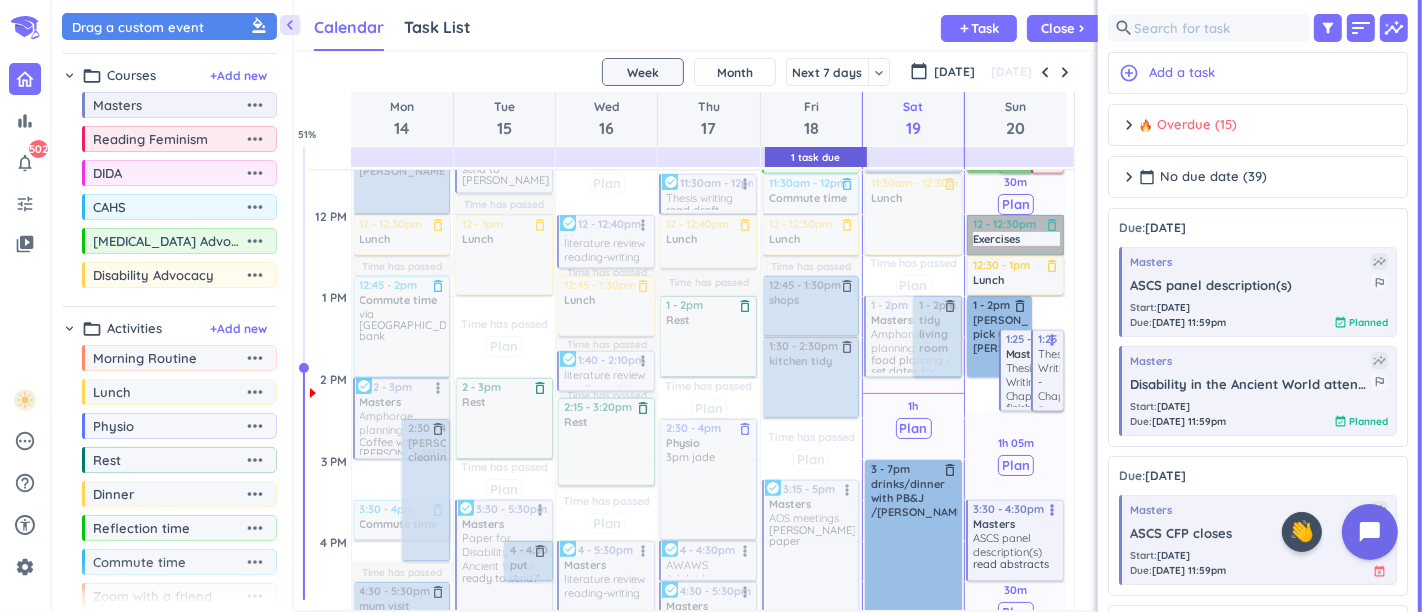 drag, startPoint x: 1006, startPoint y: 338, endPoint x: 998, endPoint y: 290, distance: 48.6621 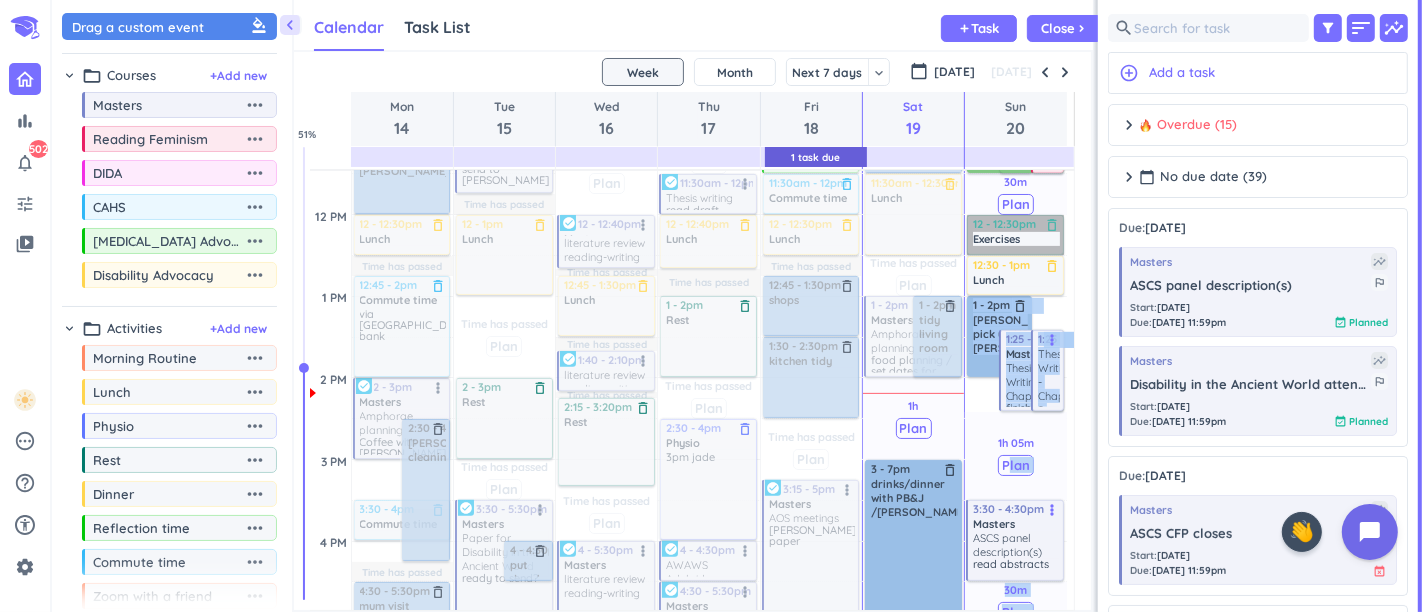 drag, startPoint x: 992, startPoint y: 227, endPoint x: 977, endPoint y: 270, distance: 45.54119 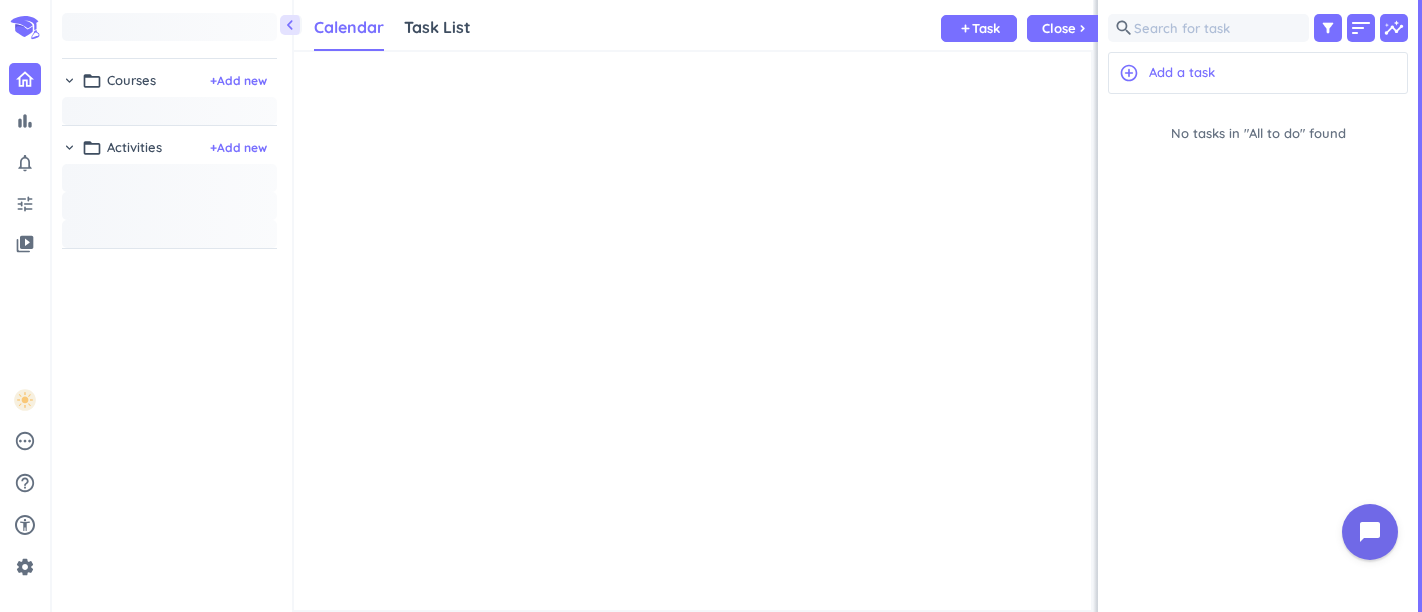 scroll, scrollTop: 0, scrollLeft: 0, axis: both 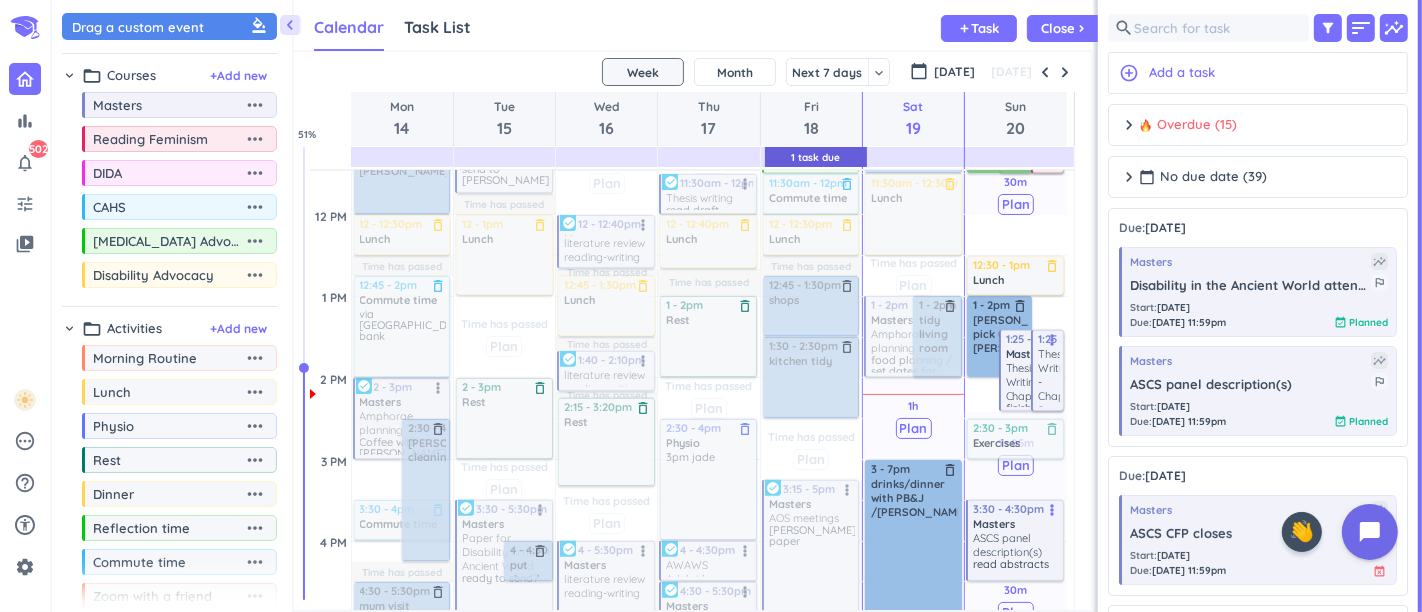 drag, startPoint x: 1029, startPoint y: 235, endPoint x: 1040, endPoint y: 455, distance: 220.27483 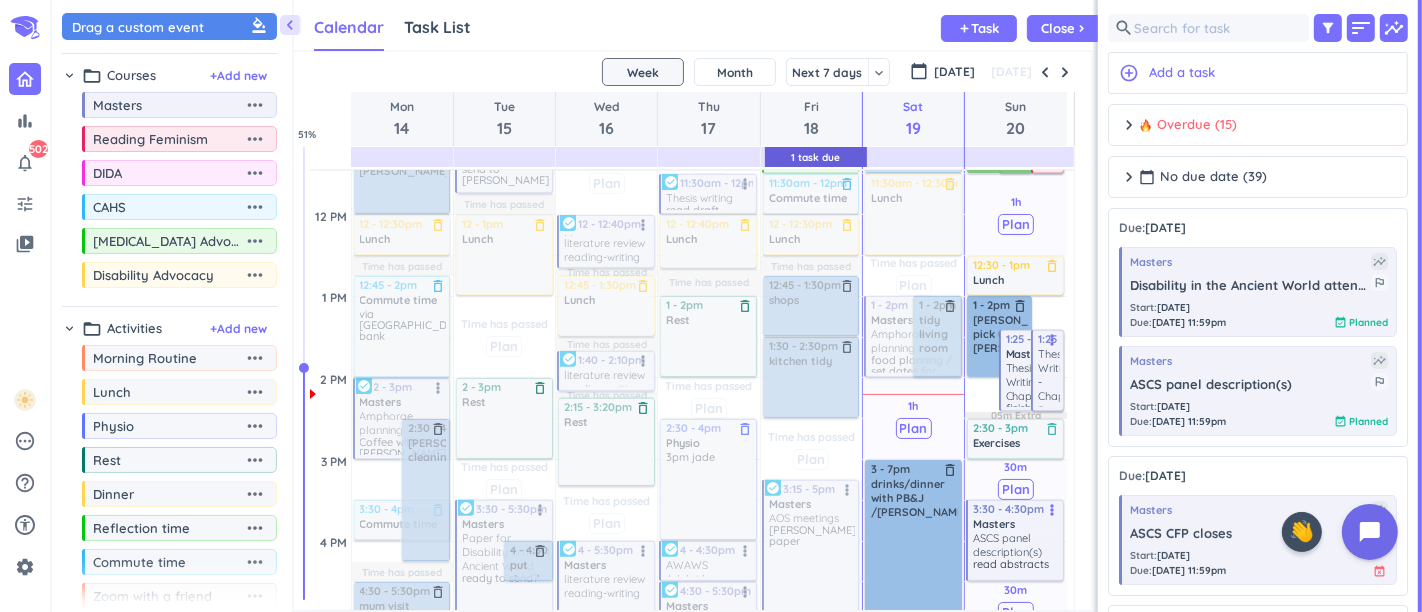 click on "Thesis Writing - Chapter 2" at bounding box center [1058, 377] 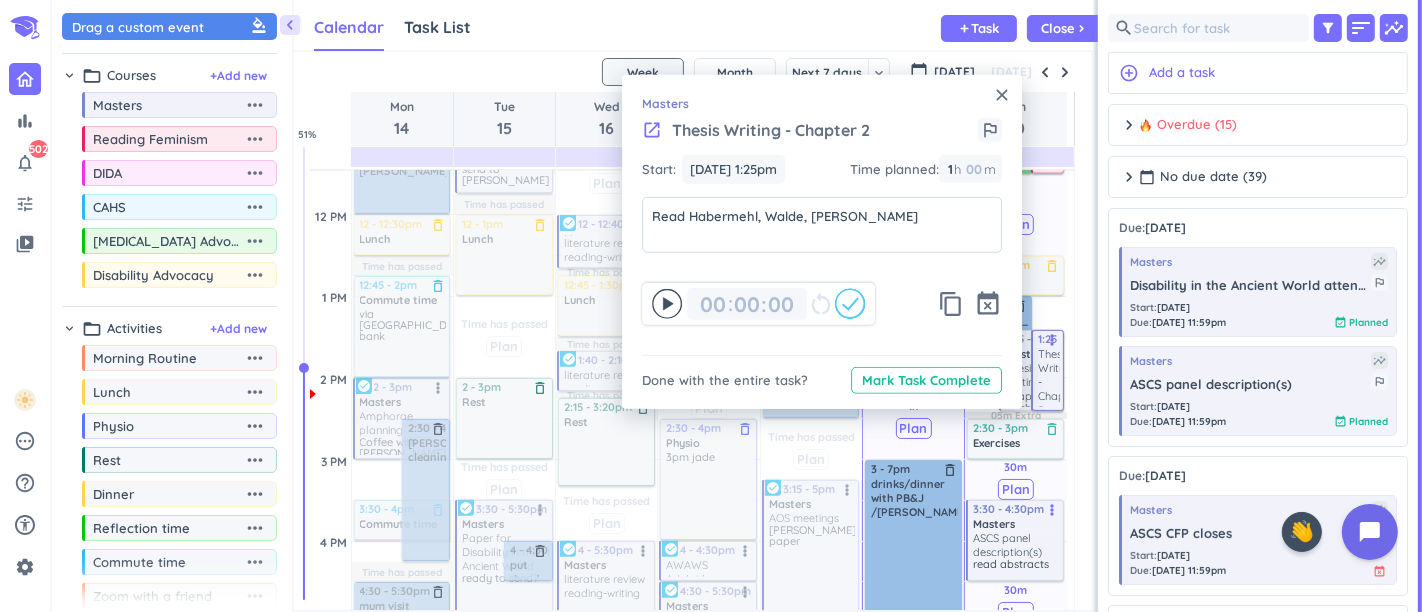 click on "close" at bounding box center [1002, 95] 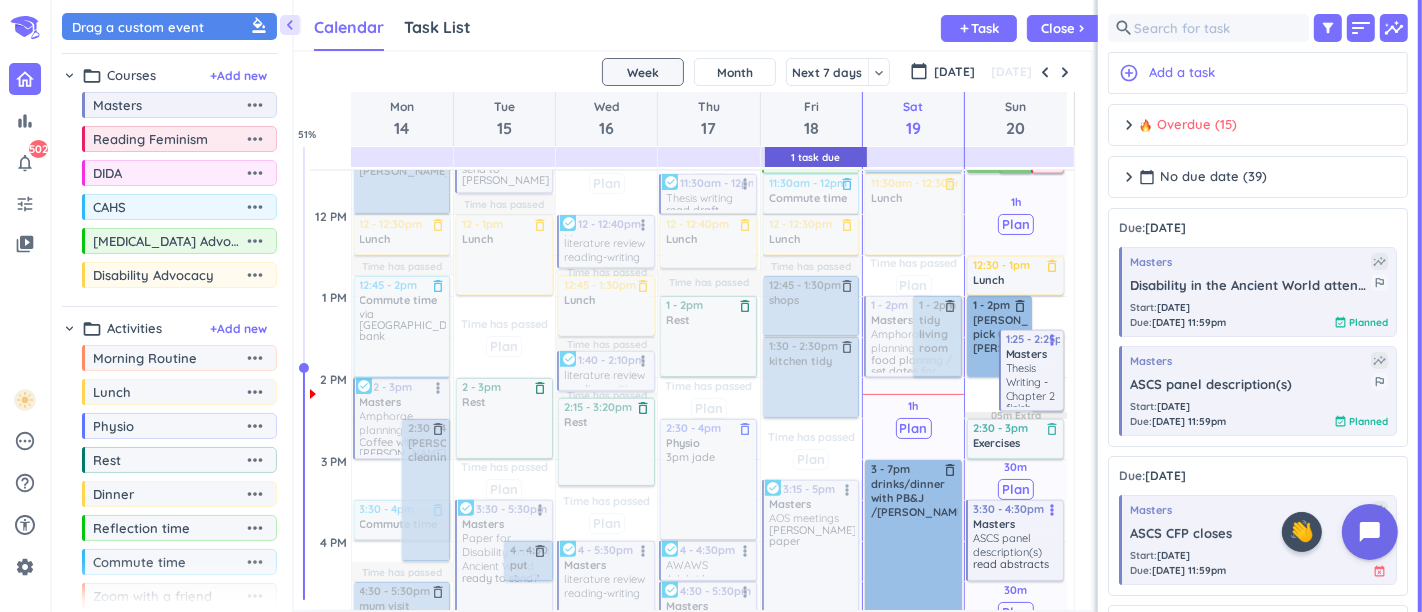 click on "Thesis Writing - Chapter 2" at bounding box center (1033, 382) 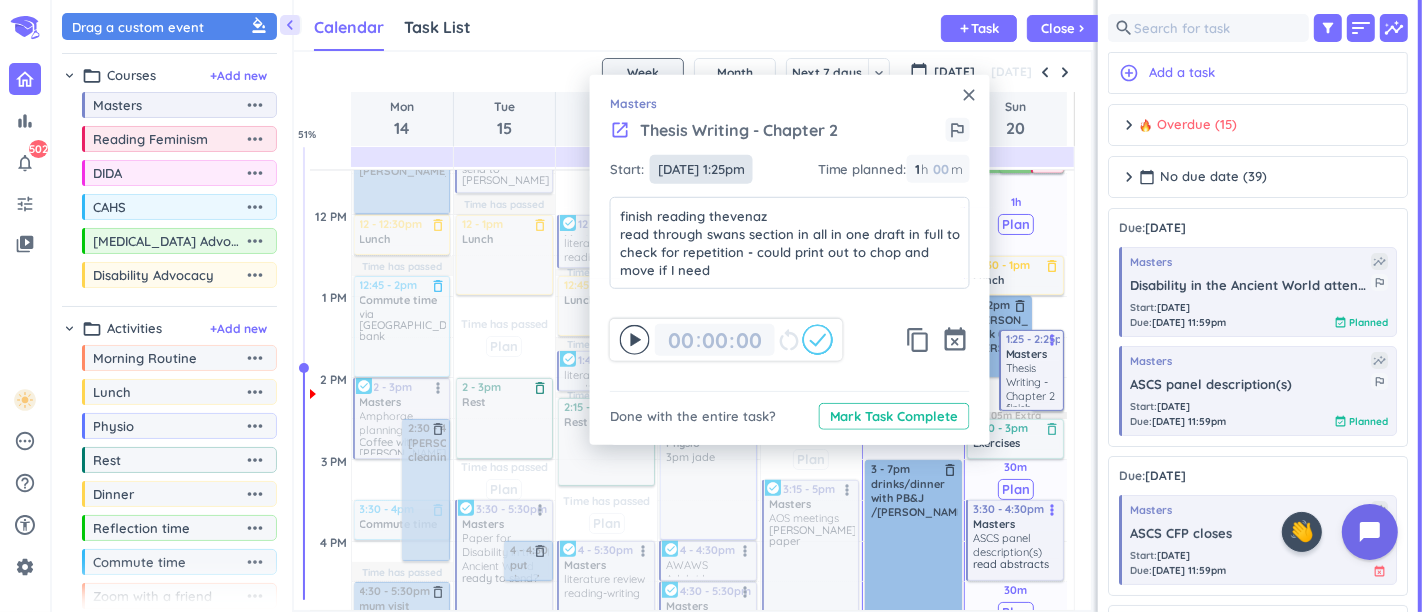 click on "20 Jul, 1:25pm" at bounding box center [701, 169] 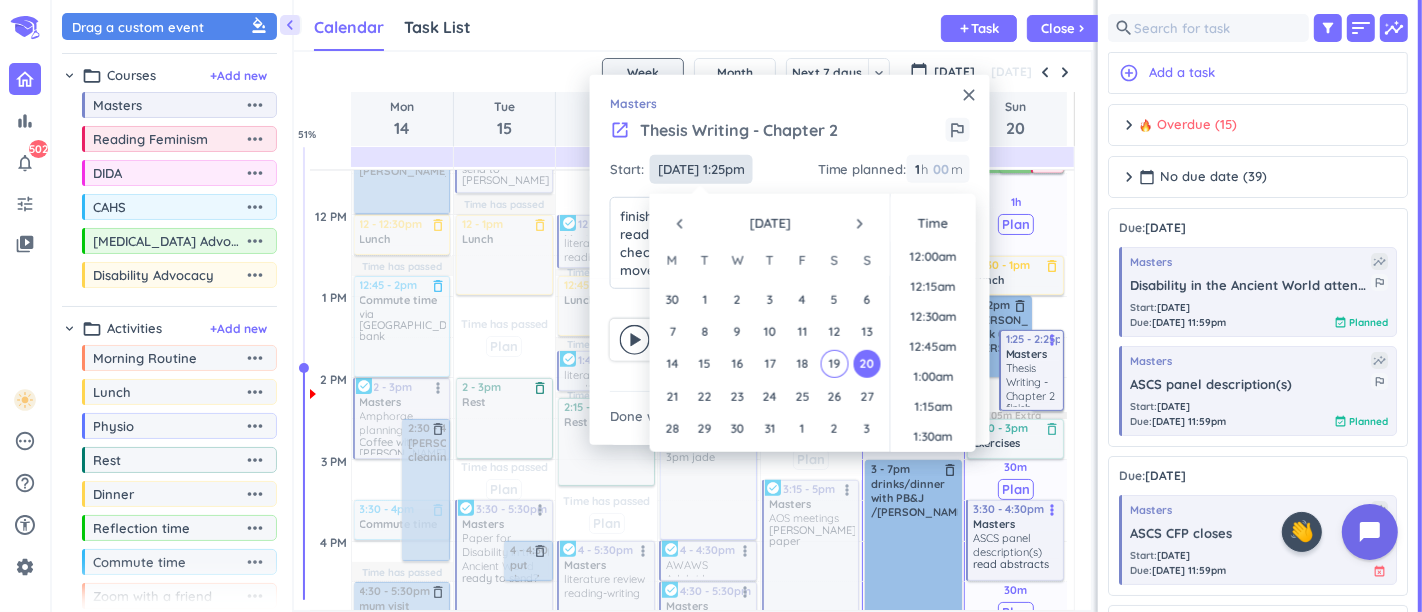 scroll, scrollTop: 1497, scrollLeft: 0, axis: vertical 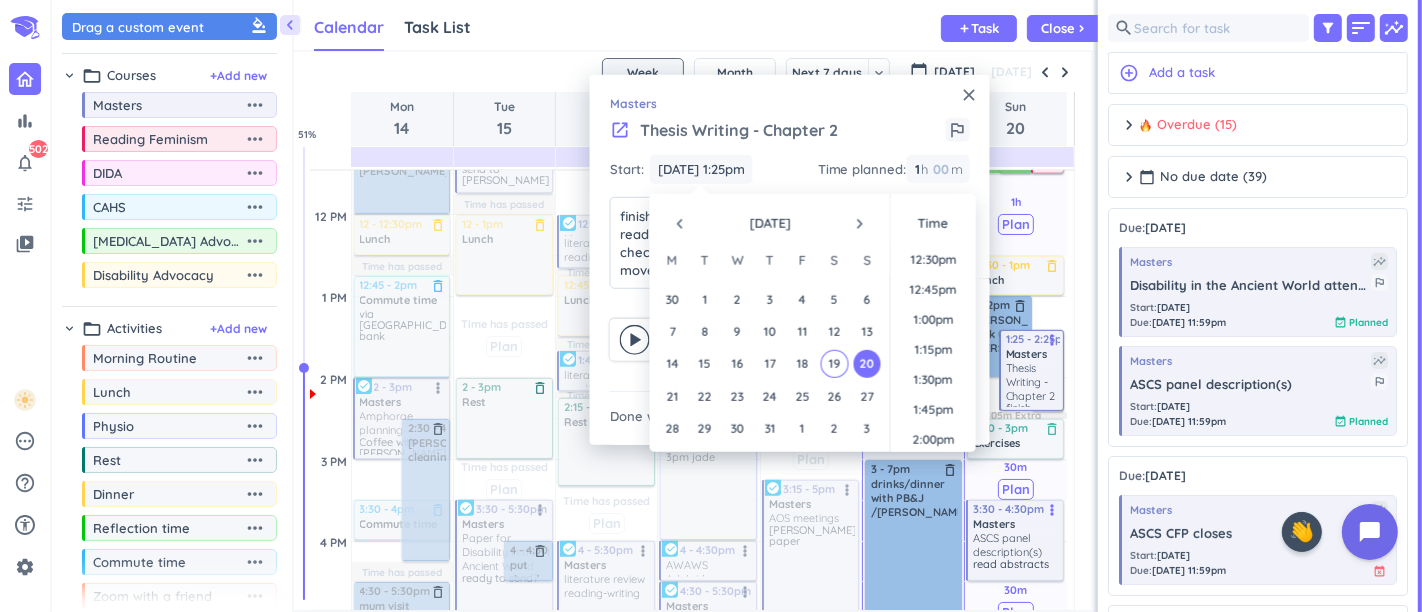 click on "27" at bounding box center (866, 396) 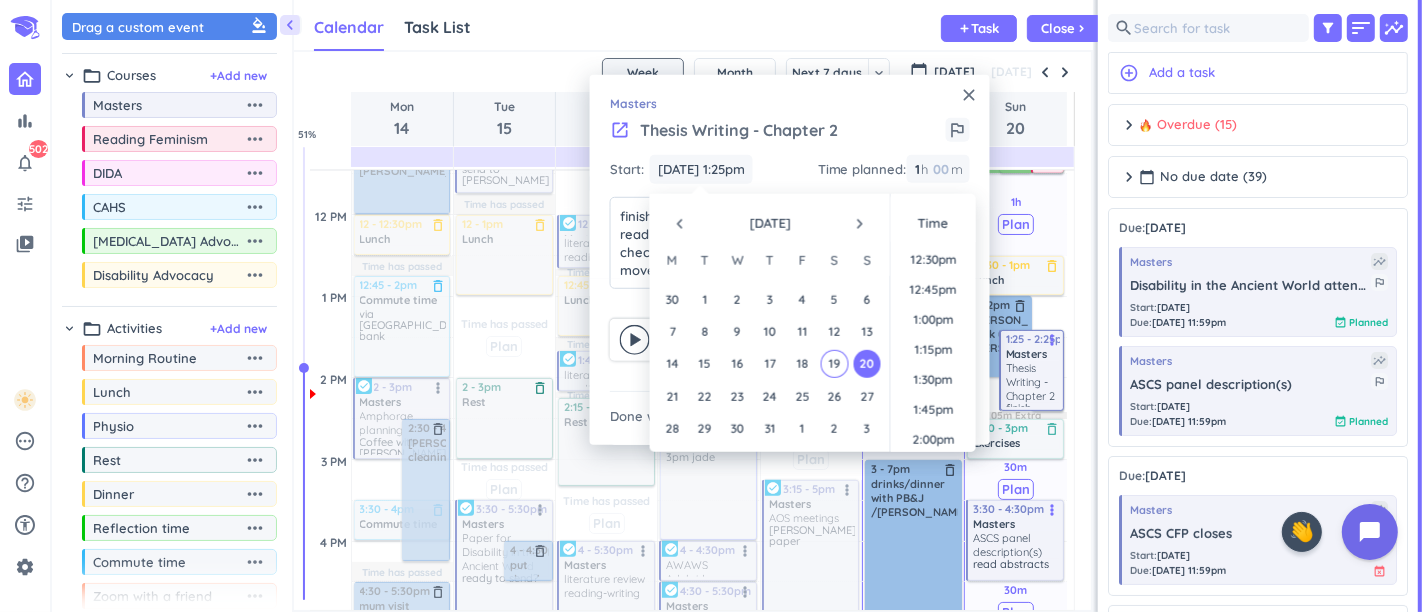 type on "27 Jul, 1:25pm" 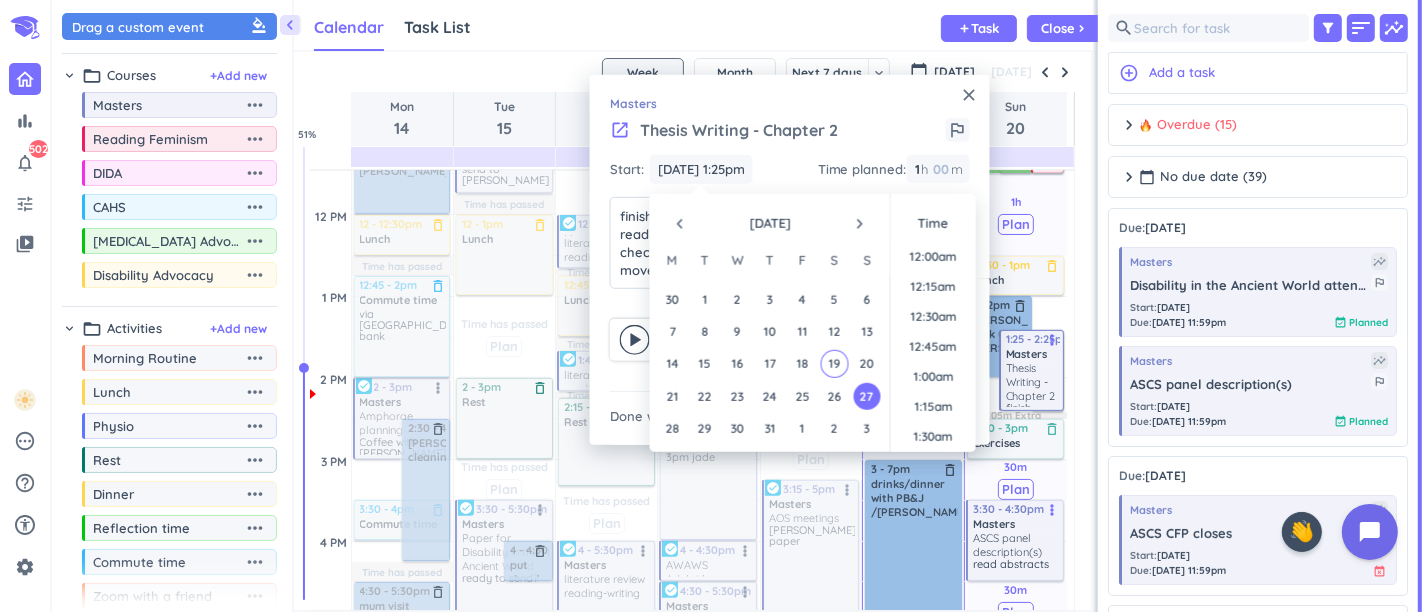 scroll, scrollTop: 1497, scrollLeft: 0, axis: vertical 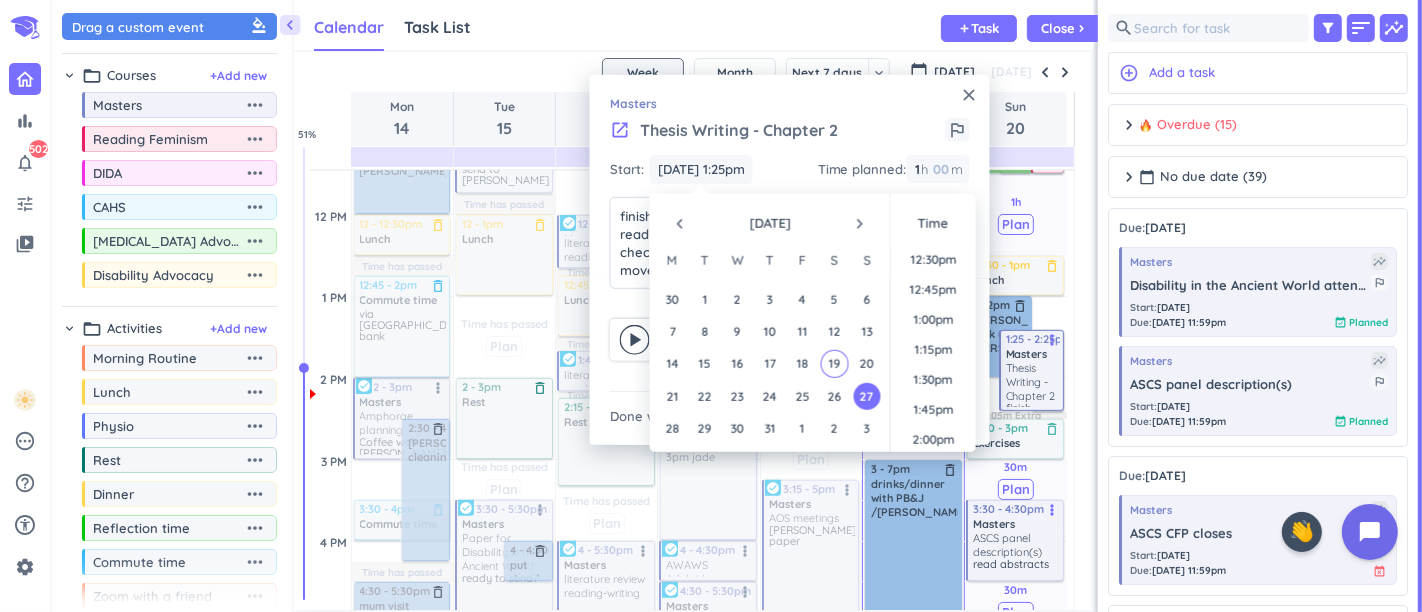 click on "Masters" at bounding box center (790, 104) 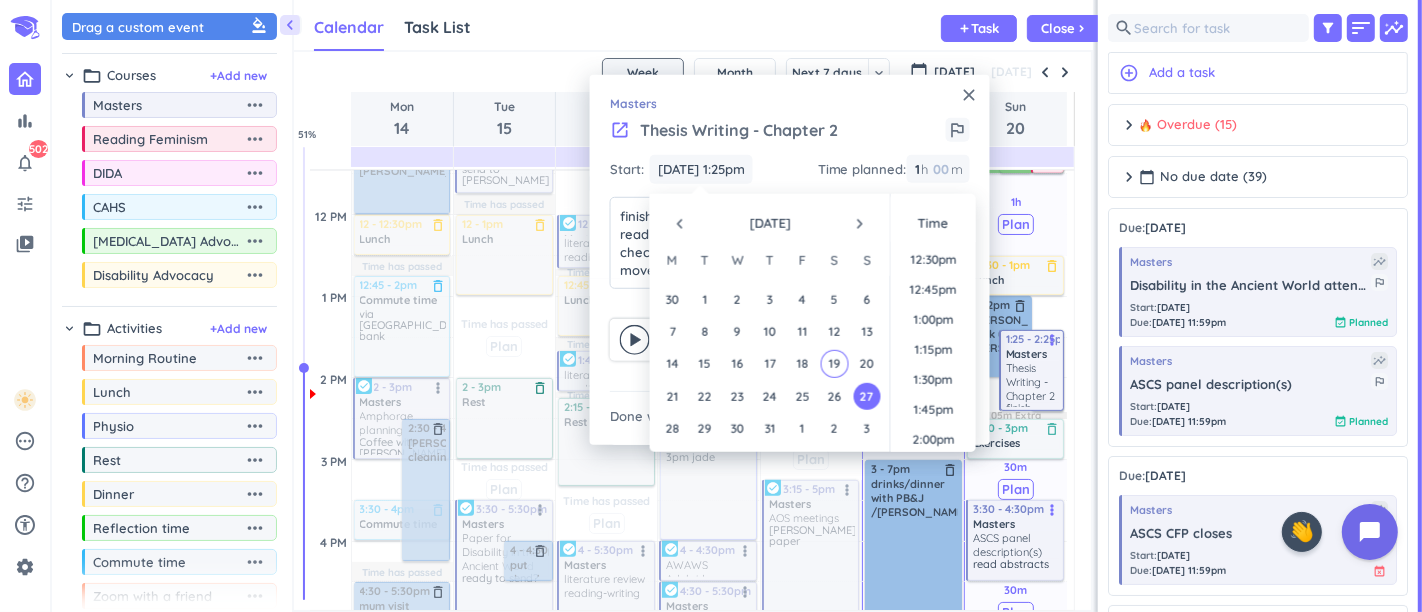 click on "close" at bounding box center (970, 95) 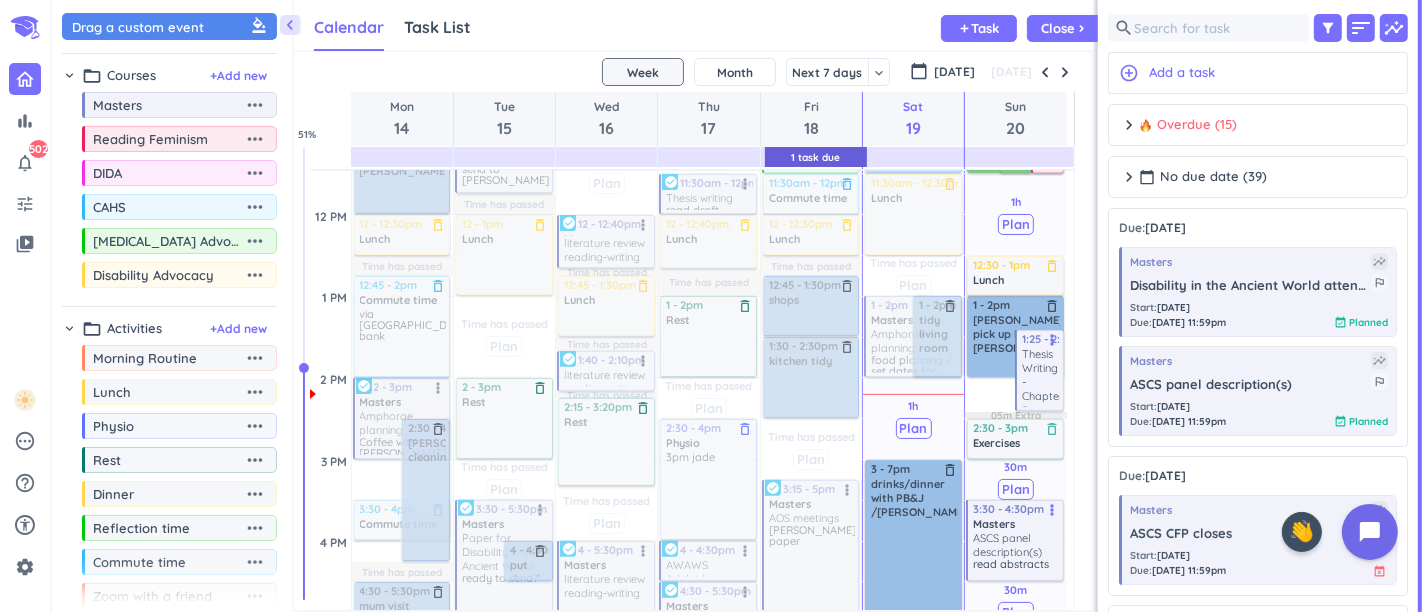 click on "1:25 - 2:25pm Masters  Thesis Writing - Chapter 2 Read Habermehl, [PERSON_NAME], [PERSON_NAME] more_vert" at bounding box center (1040, 370) 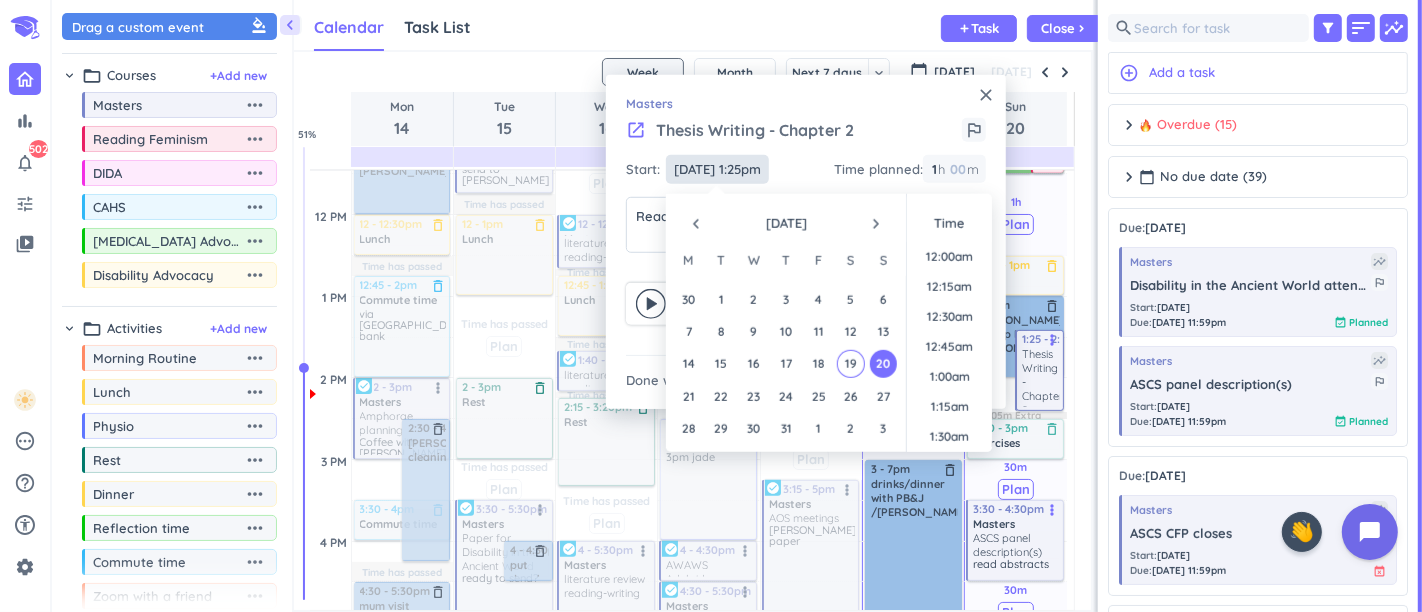 click on "20 Jul, 1:25pm" at bounding box center [717, 169] 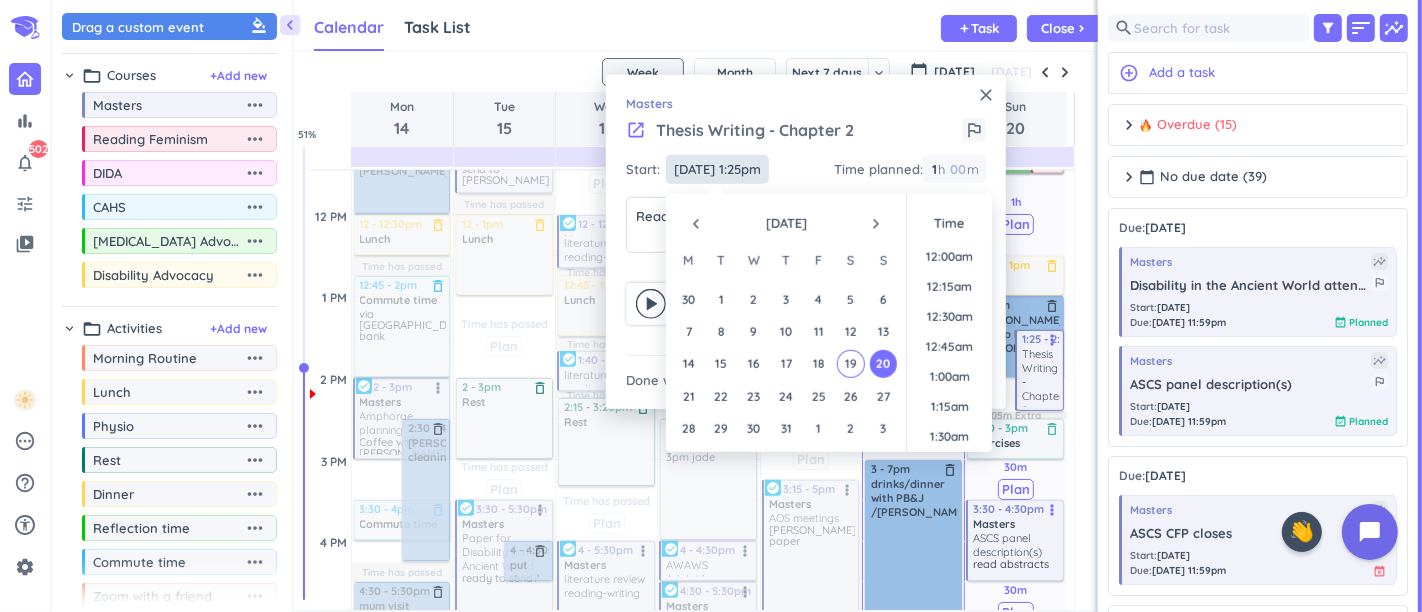 scroll, scrollTop: 1497, scrollLeft: 0, axis: vertical 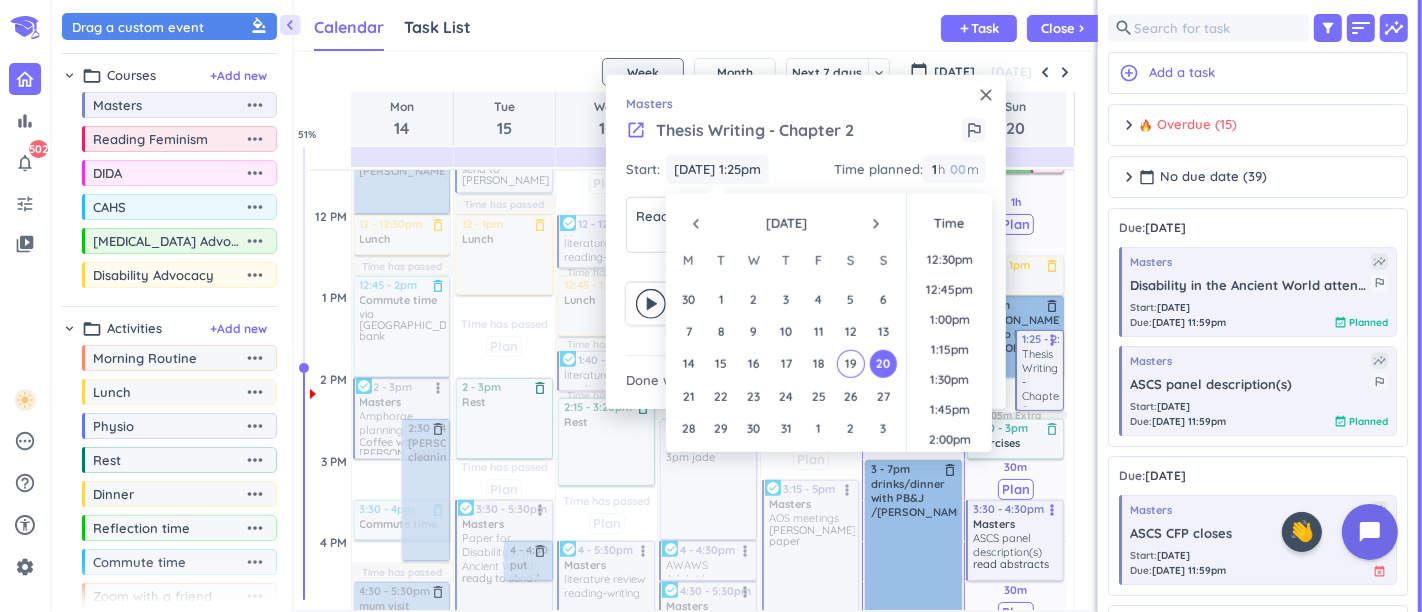 click on "27" at bounding box center (883, 396) 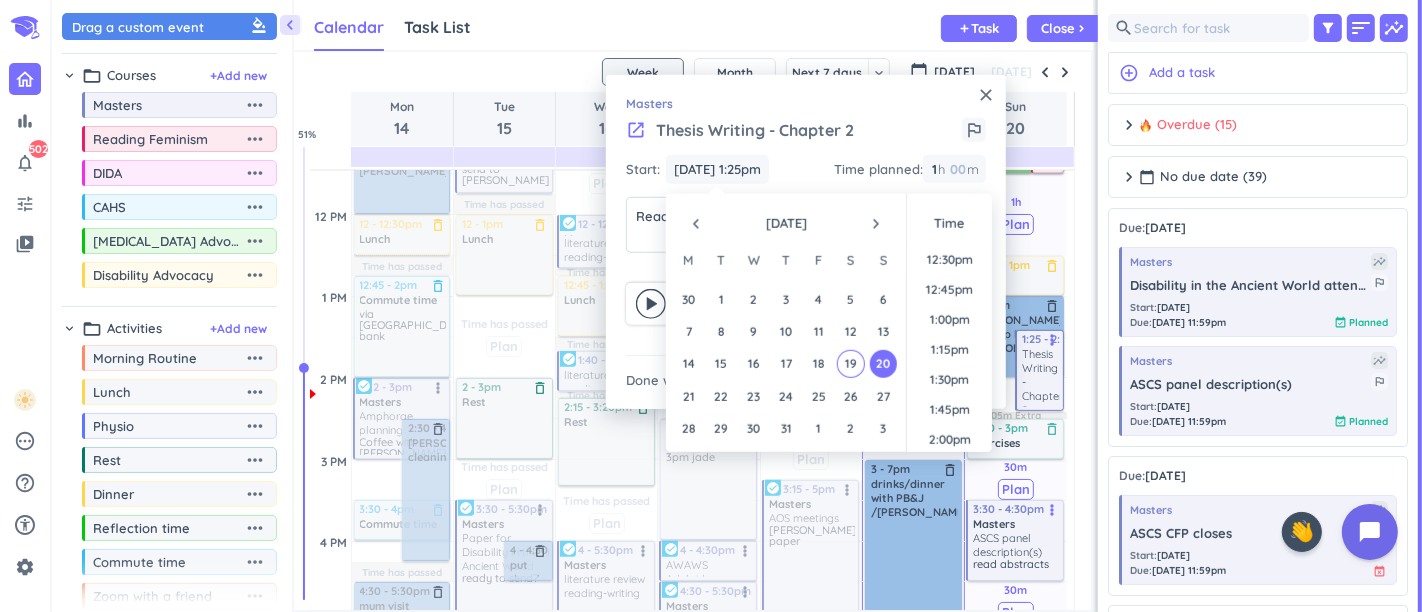 type on "27 Jul, 1:25pm" 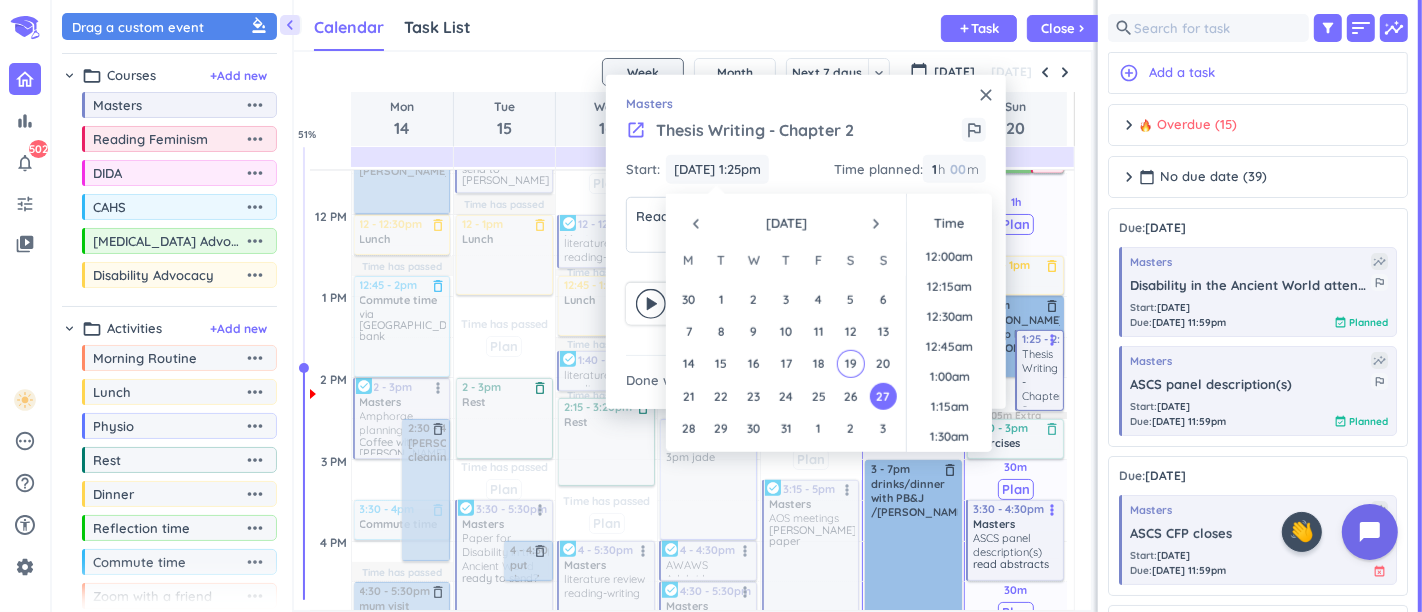 scroll, scrollTop: 1497, scrollLeft: 0, axis: vertical 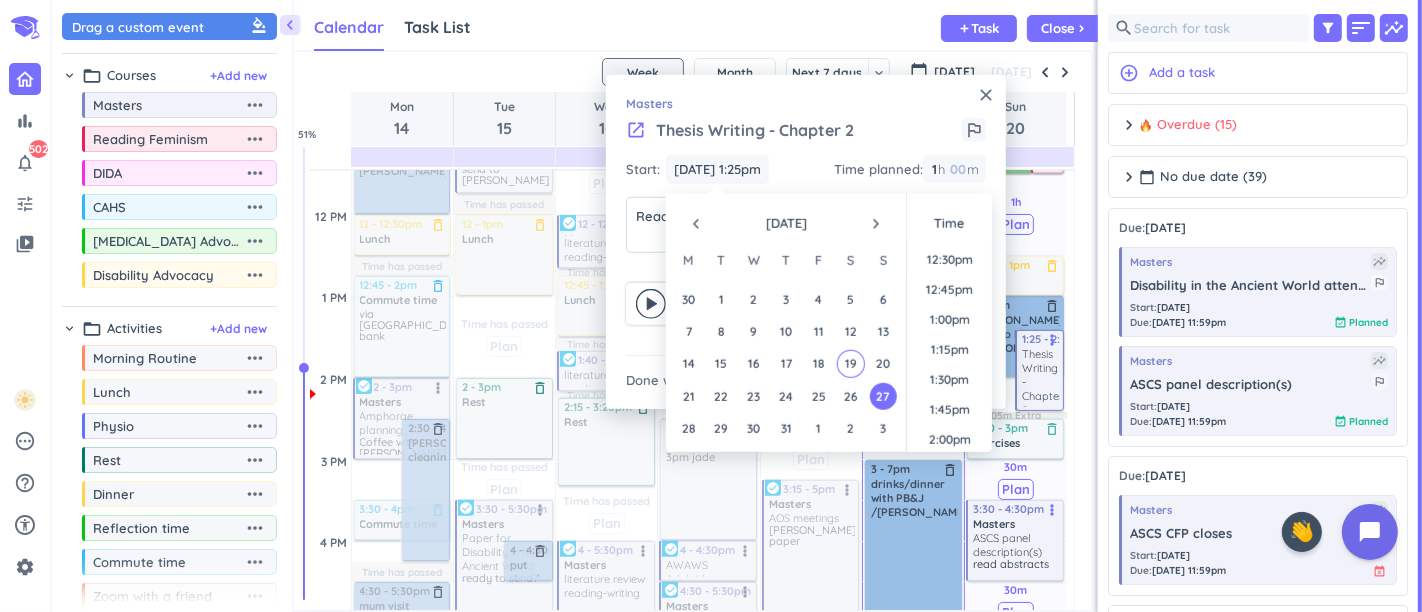 click on "Masters" at bounding box center (806, 104) 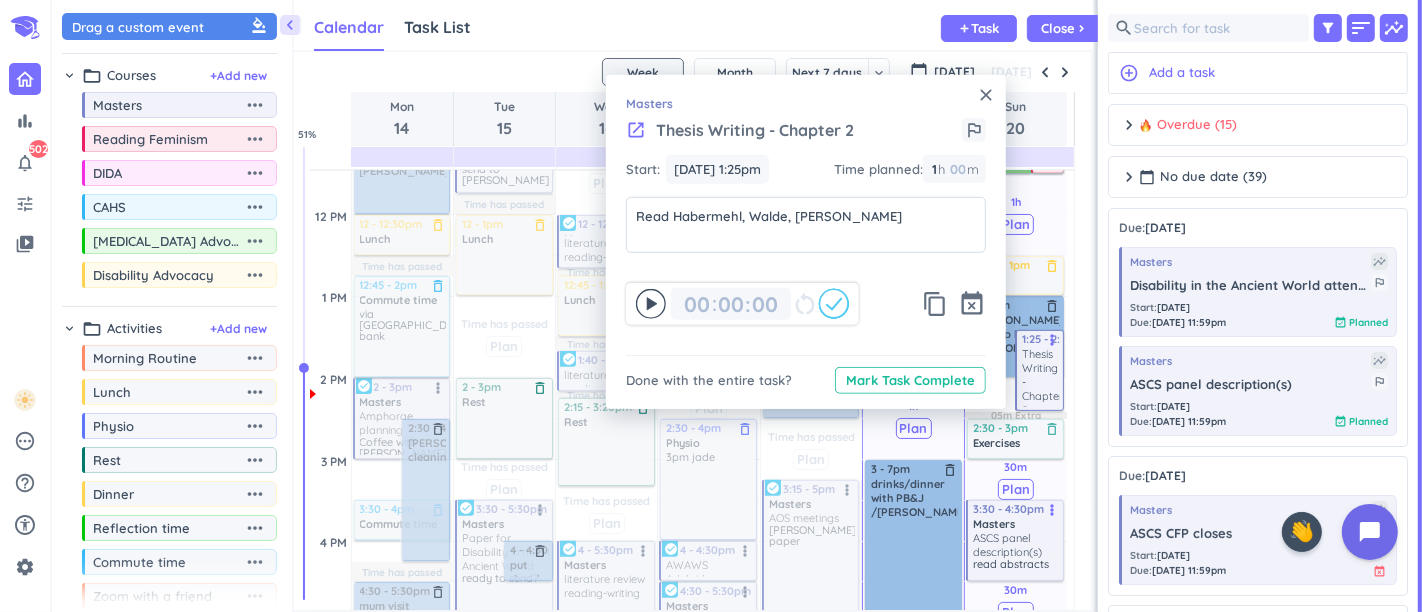 click on "close" at bounding box center (986, 95) 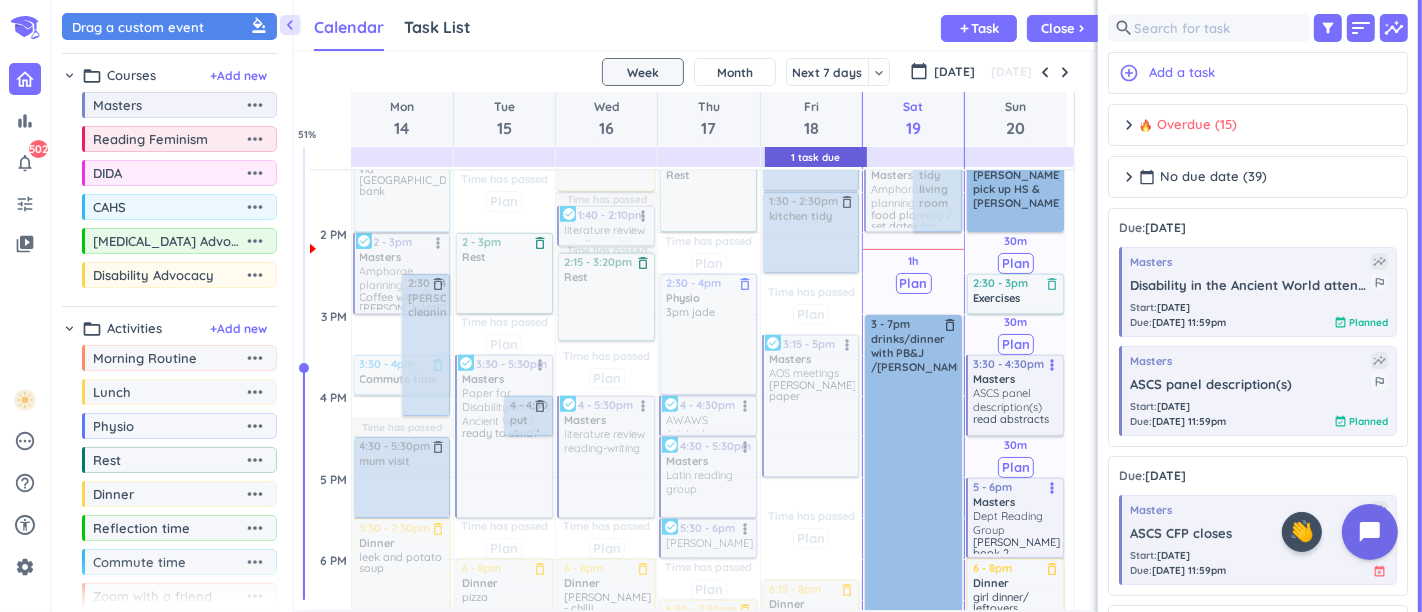 scroll, scrollTop: 720, scrollLeft: 0, axis: vertical 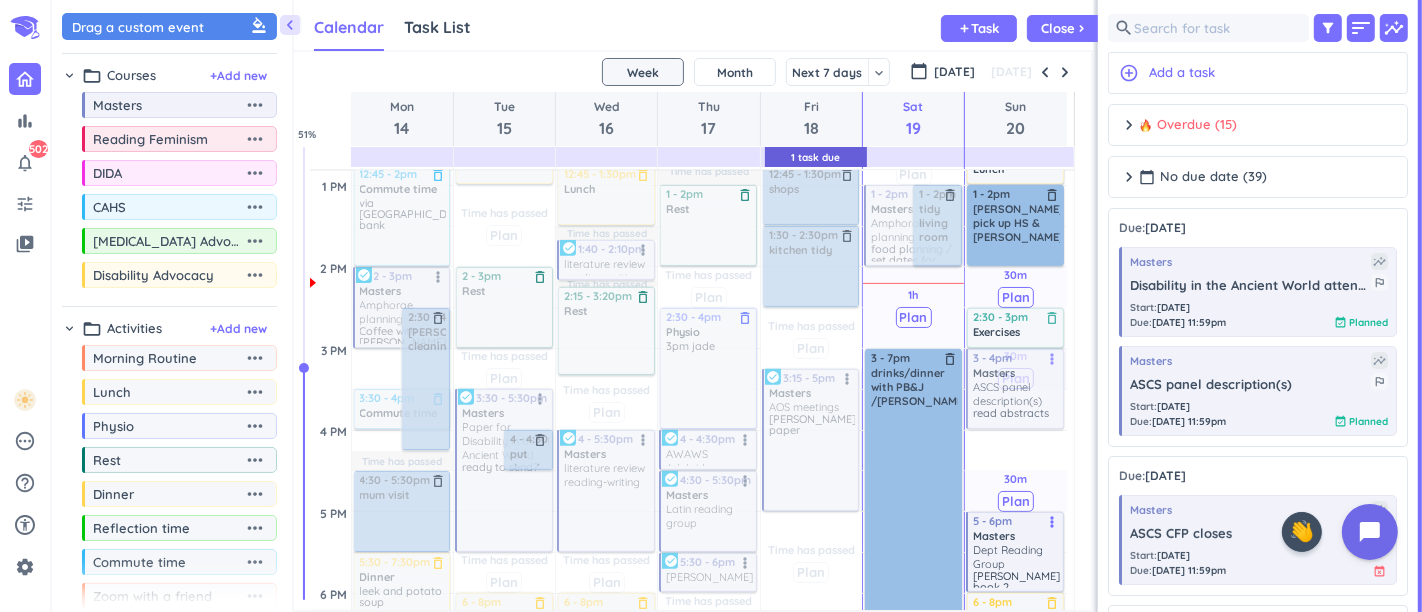 drag, startPoint x: 1001, startPoint y: 416, endPoint x: 1000, endPoint y: 396, distance: 20.024984 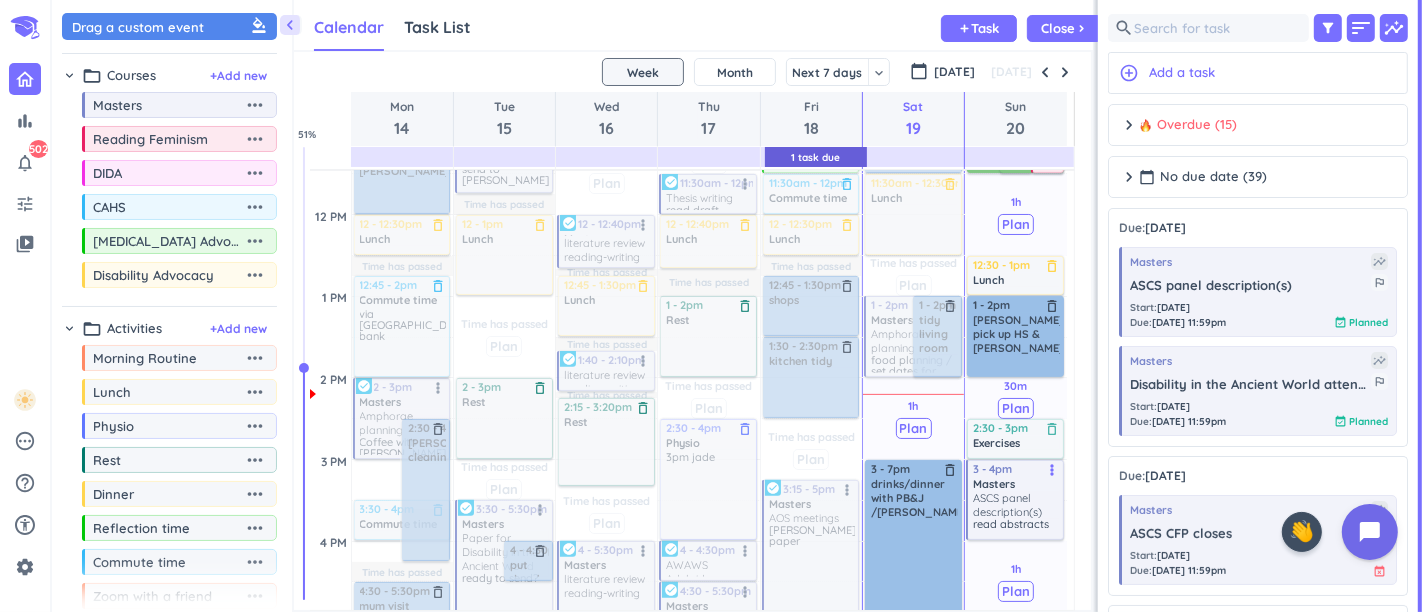 scroll, scrollTop: 720, scrollLeft: 0, axis: vertical 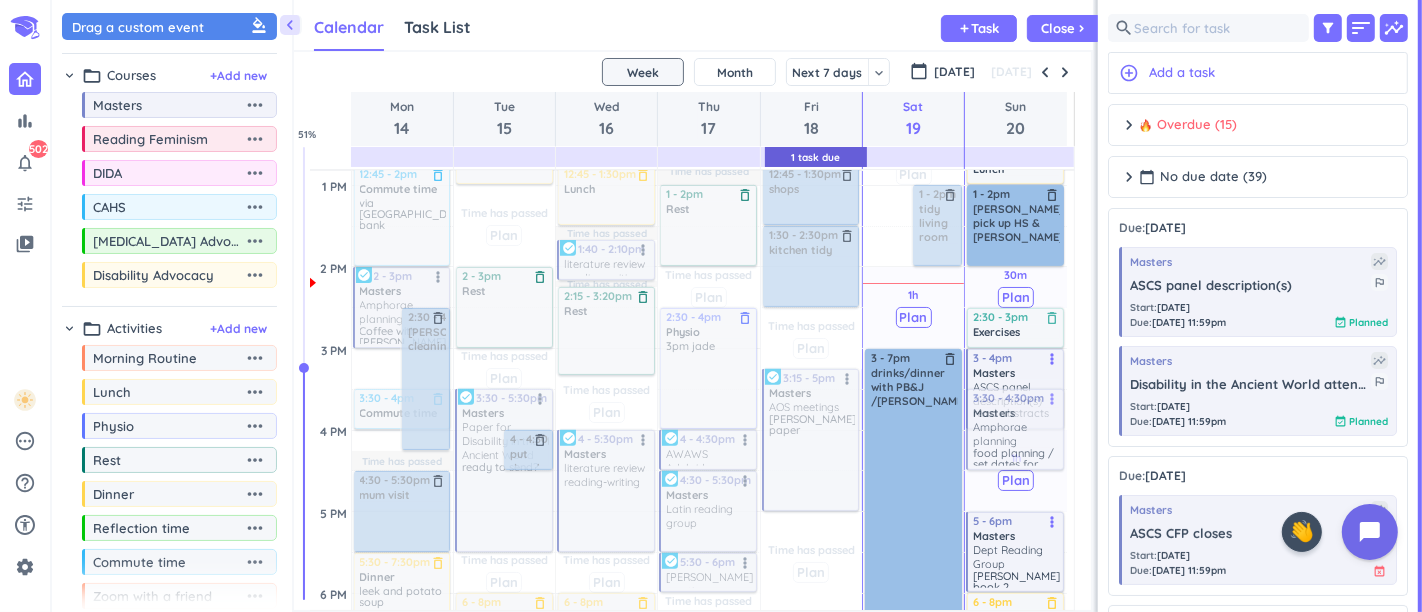 drag, startPoint x: 878, startPoint y: 227, endPoint x: 1002, endPoint y: 428, distance: 236.17155 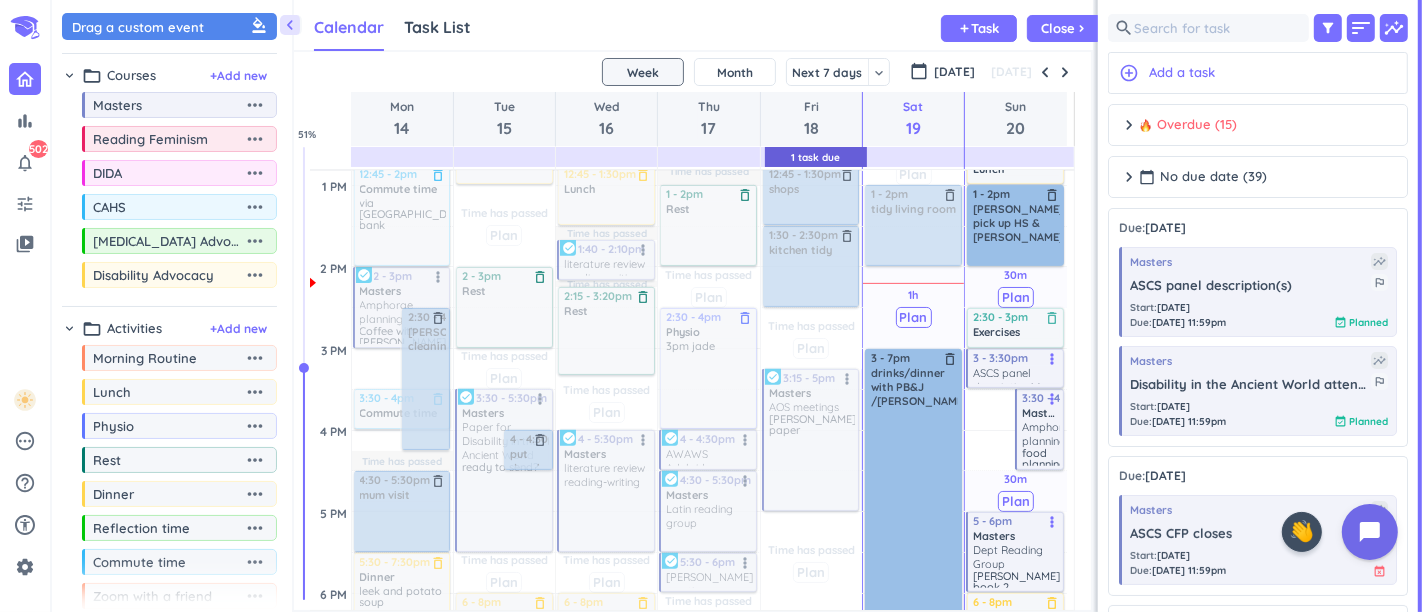 drag, startPoint x: 1005, startPoint y: 462, endPoint x: 993, endPoint y: 415, distance: 48.507732 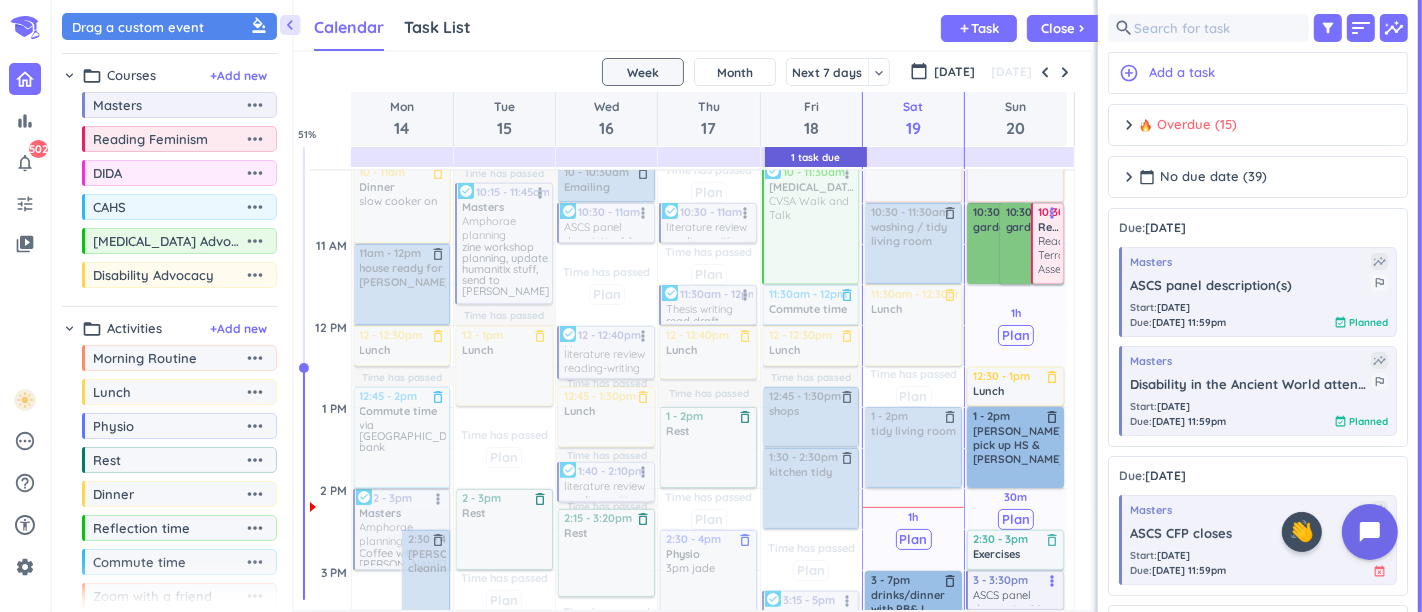 scroll, scrollTop: 387, scrollLeft: 0, axis: vertical 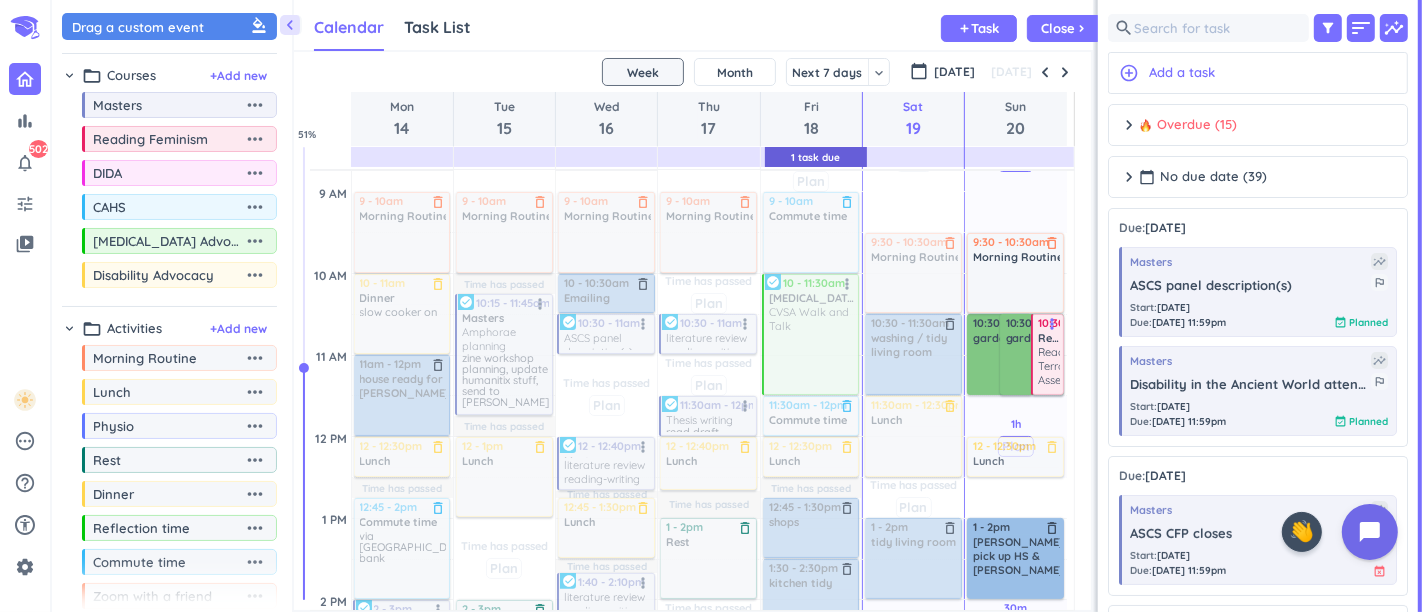 drag, startPoint x: 1004, startPoint y: 496, endPoint x: 1001, endPoint y: 458, distance: 38.118237 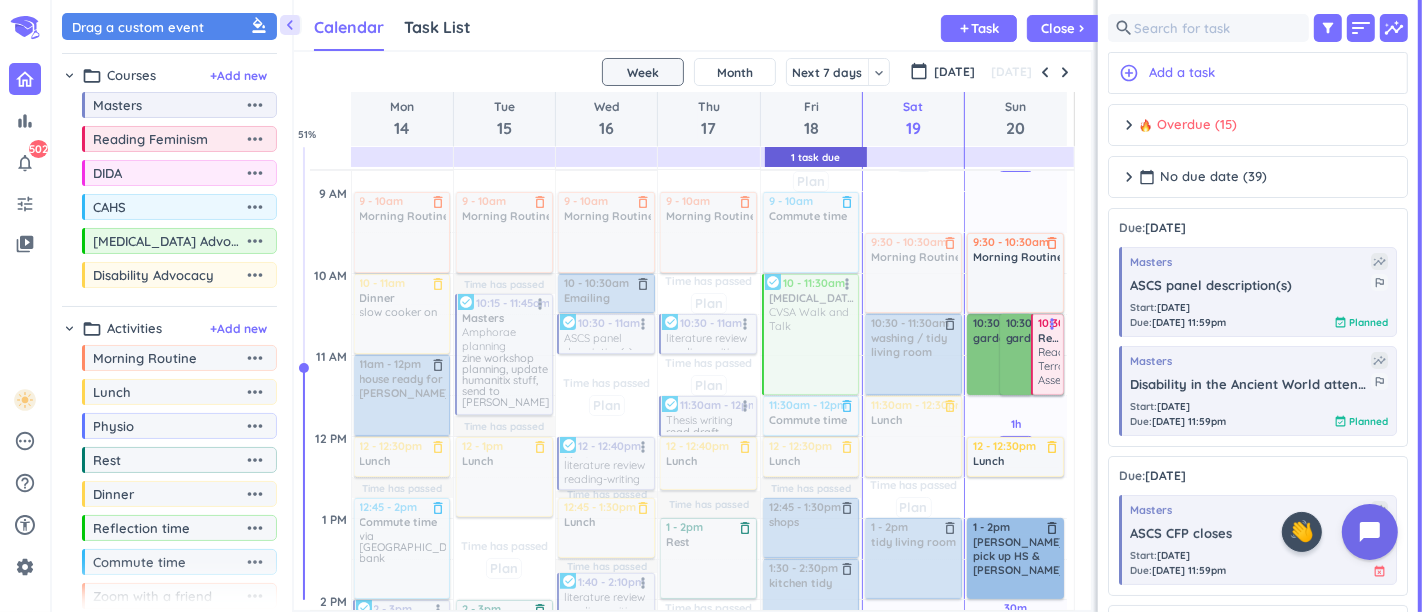 click at bounding box center (1065, 72) 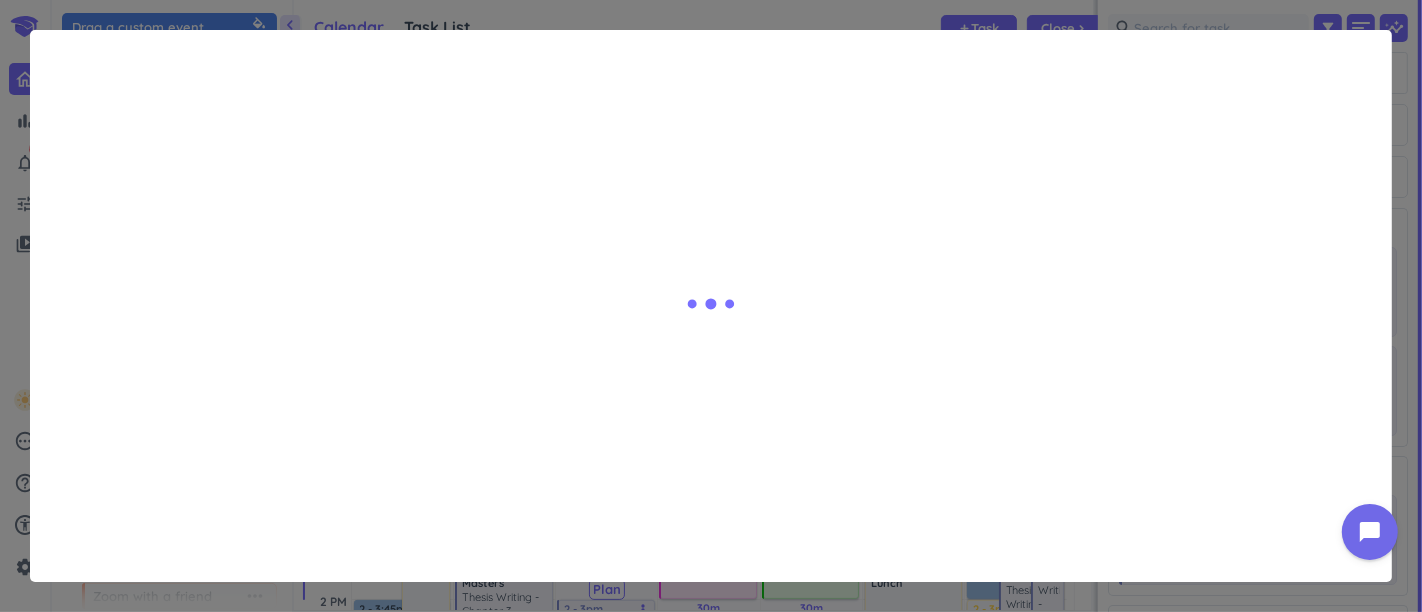 scroll, scrollTop: 165, scrollLeft: 0, axis: vertical 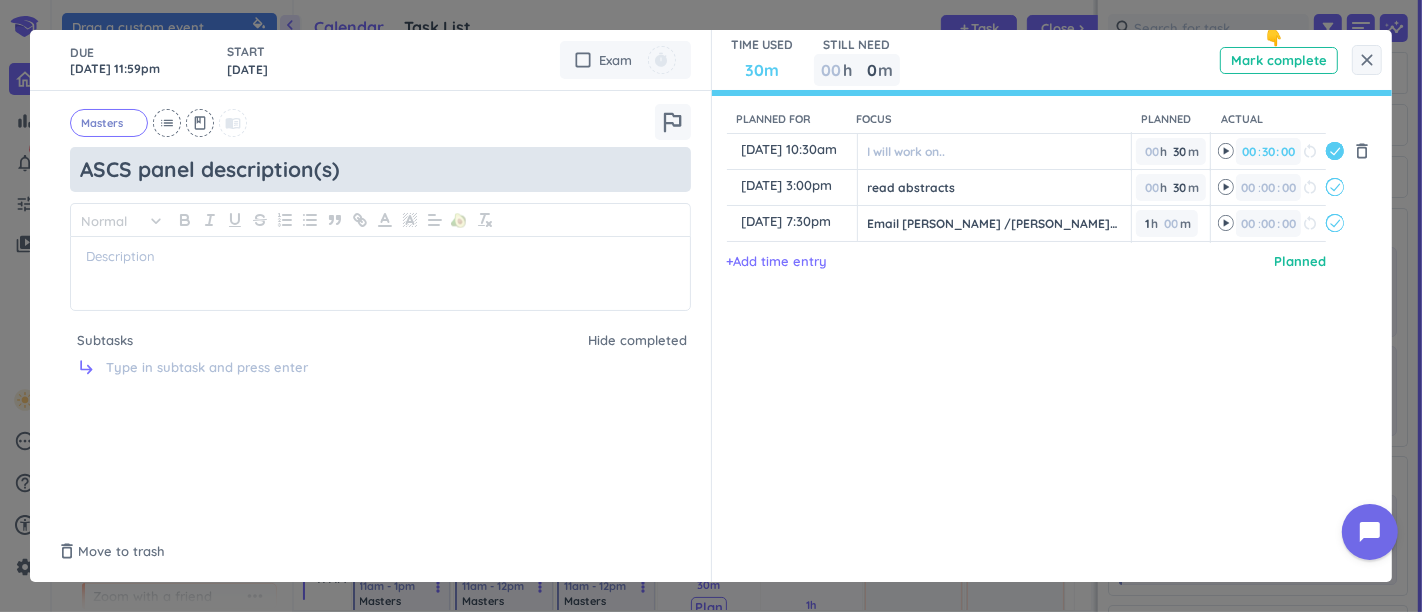 click on "ASCS panel description(s)" at bounding box center (380, 169) 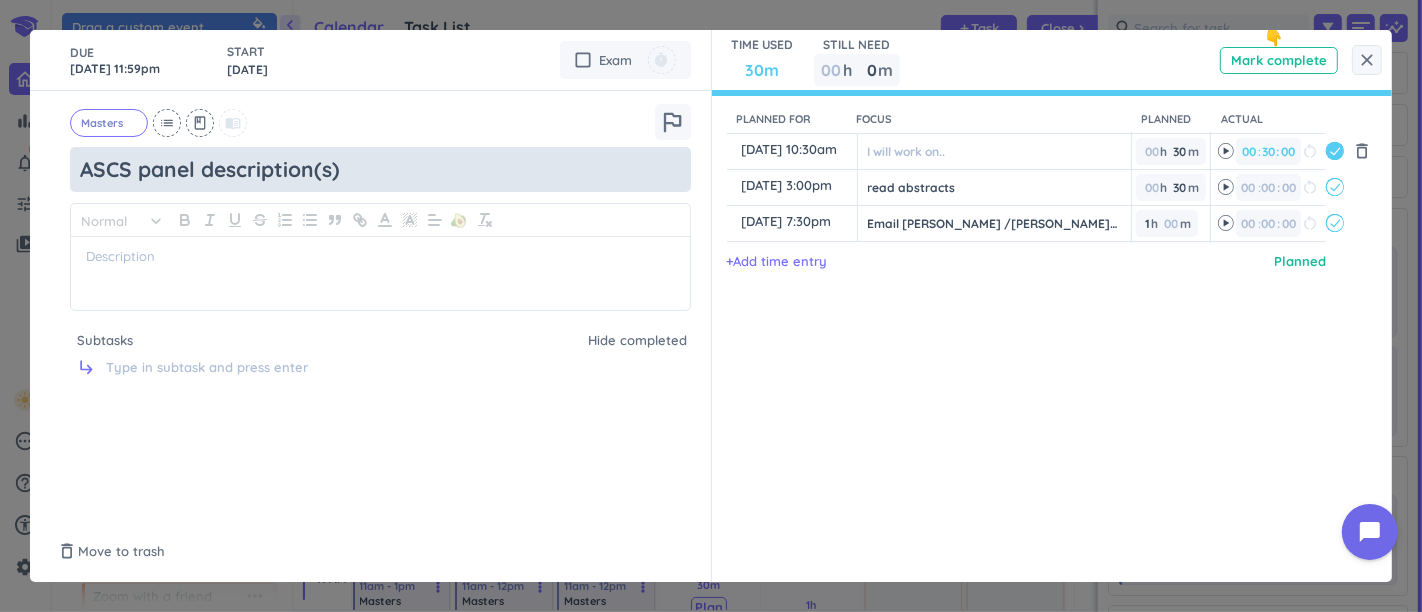 click on "ASCS panel description(s)" at bounding box center [380, 169] 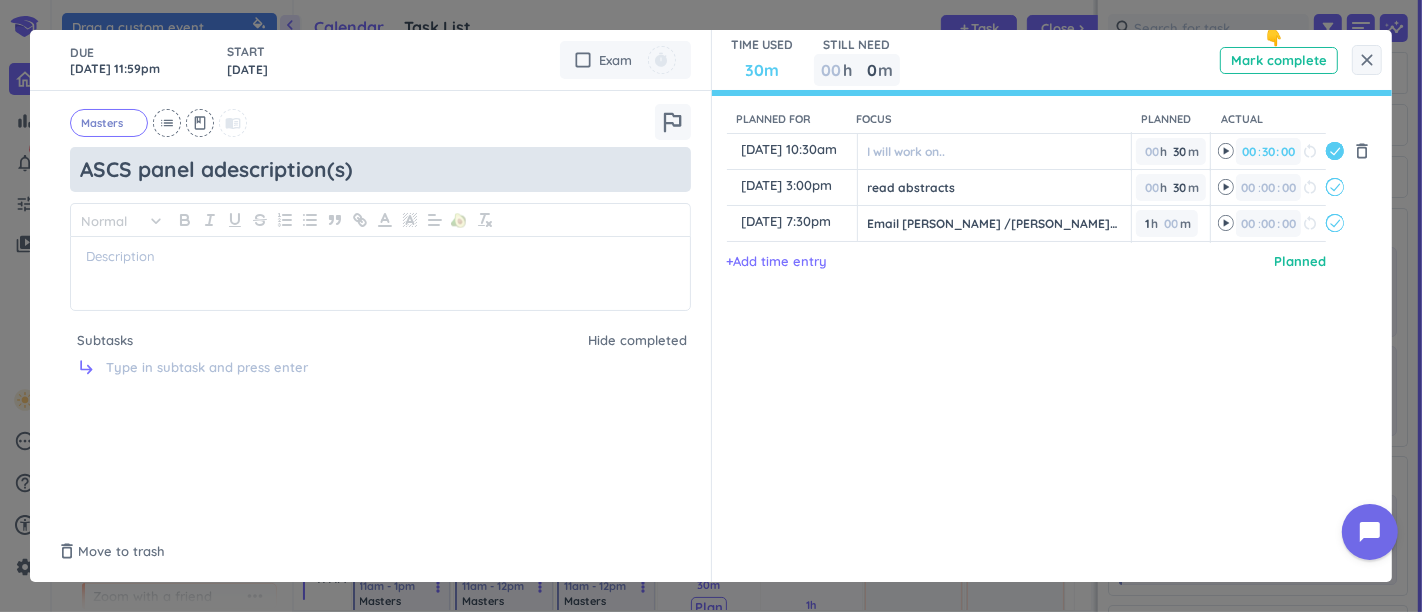 type on "x" 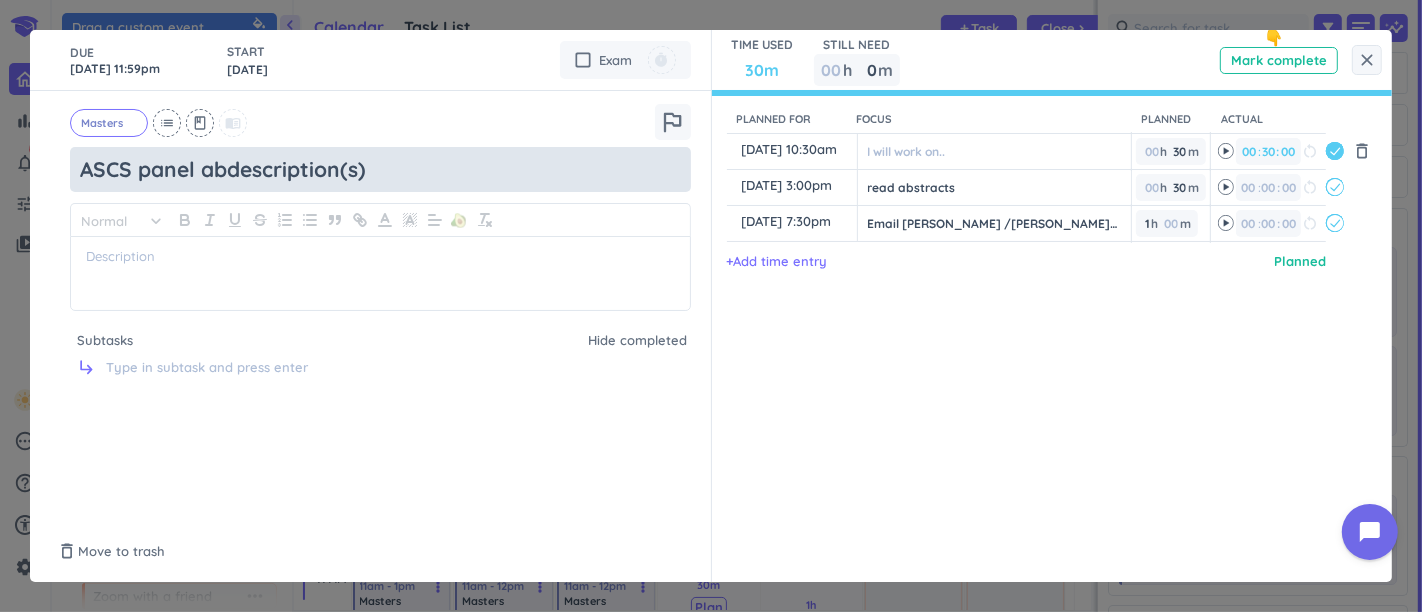 type on "x" 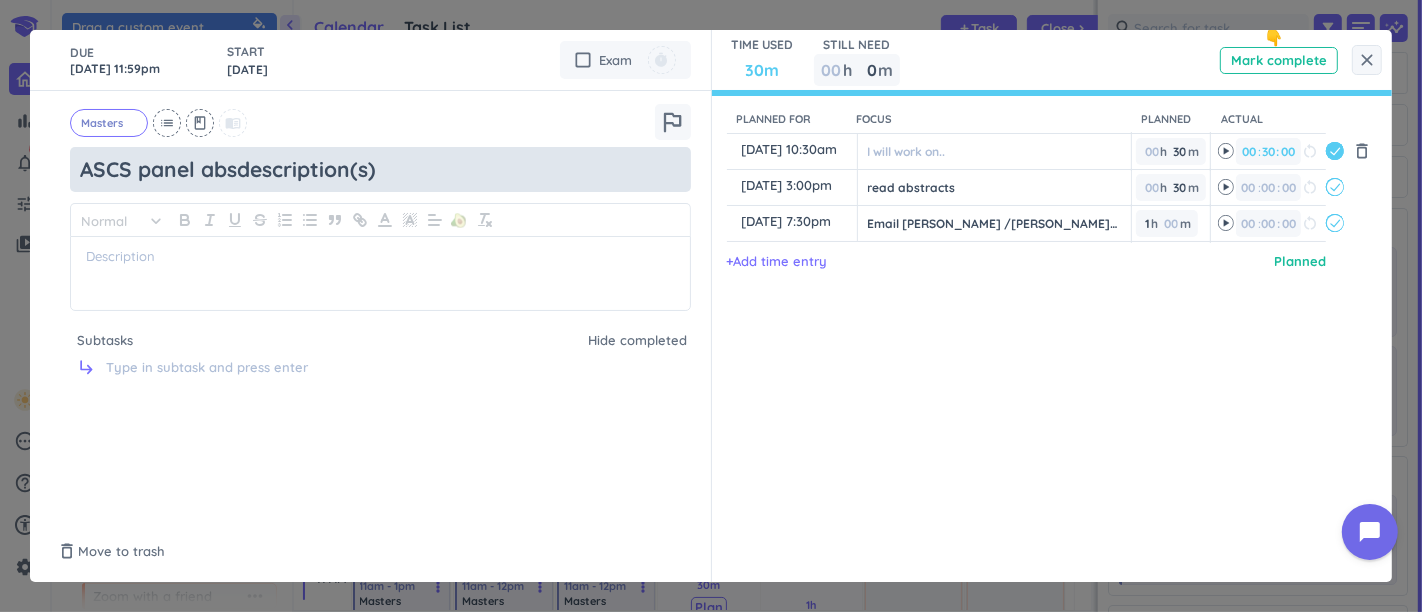 type on "ASCS panel abstdescription(s)" 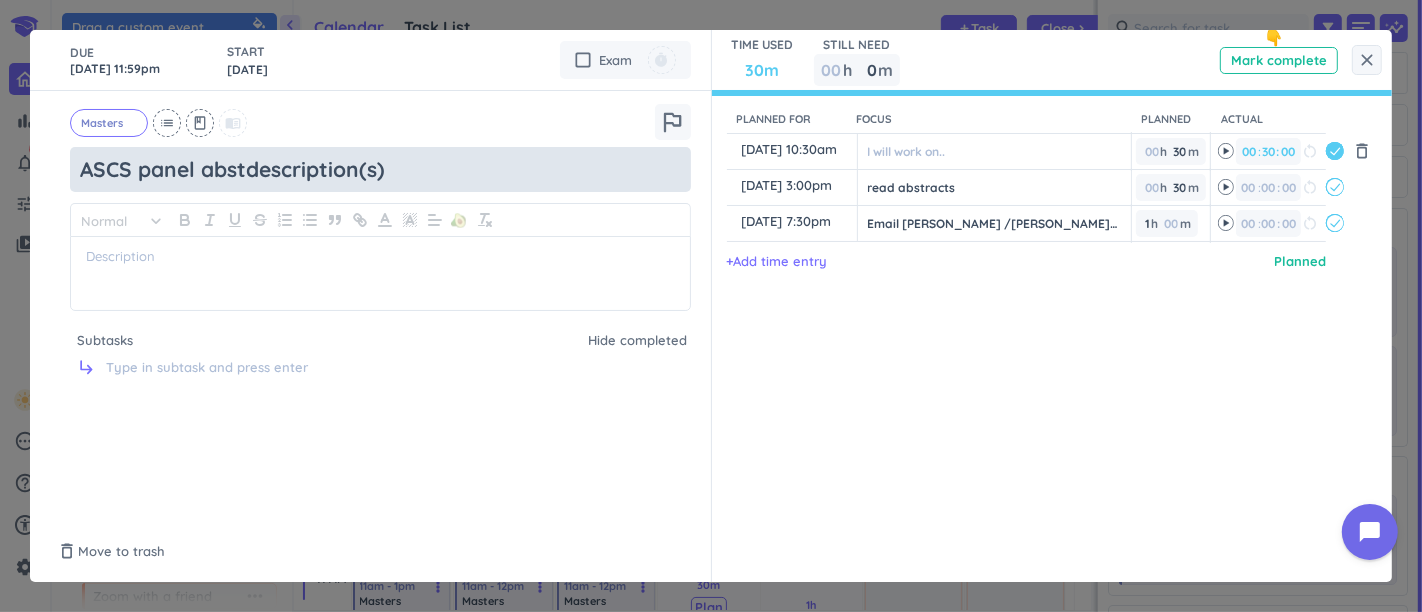 type on "x" 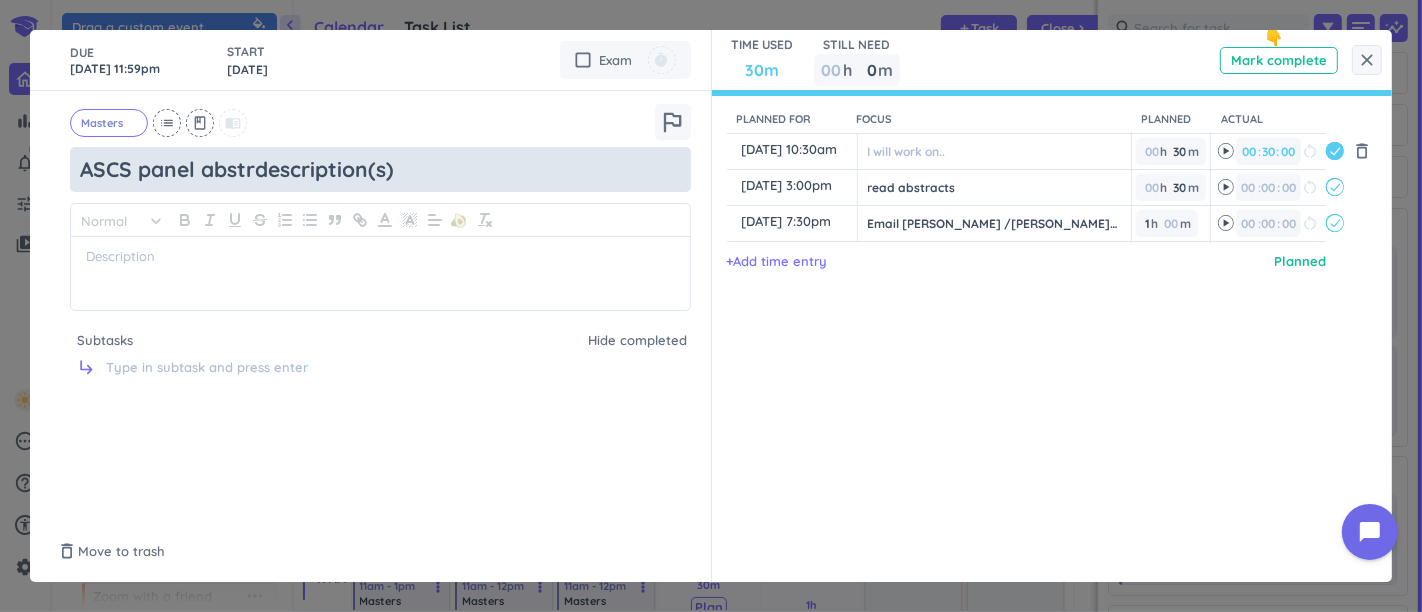 type on "ASCS panel abstradescription(s)" 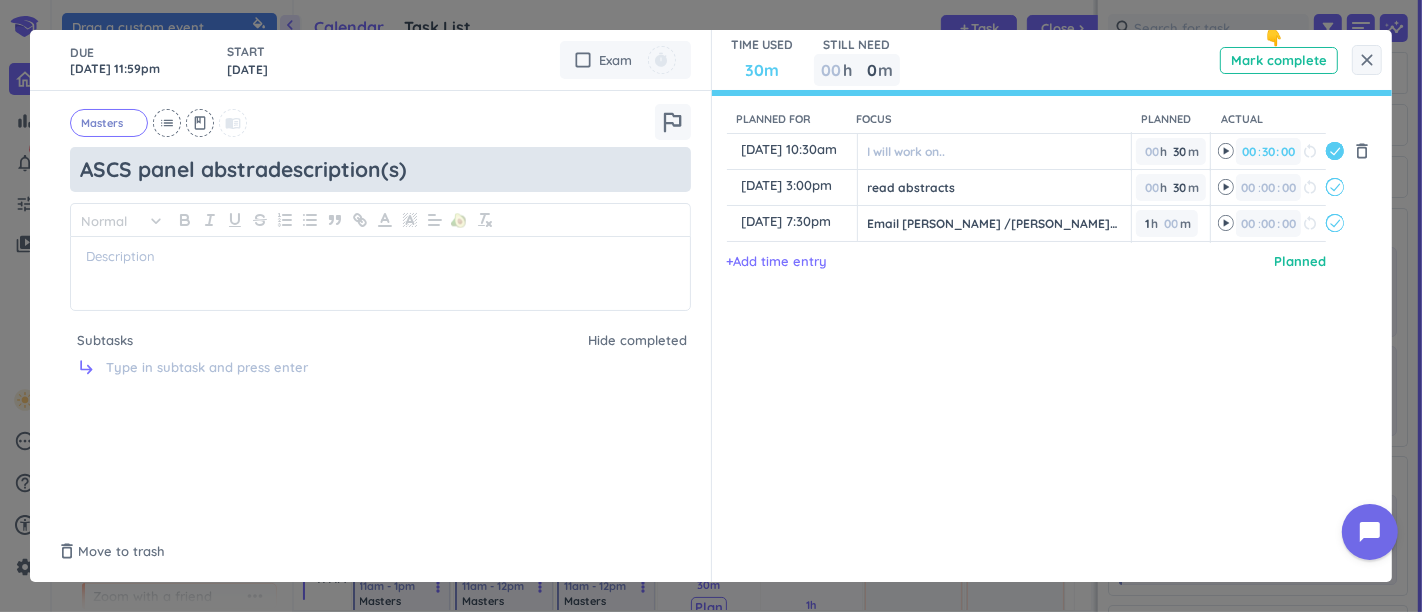 type on "x" 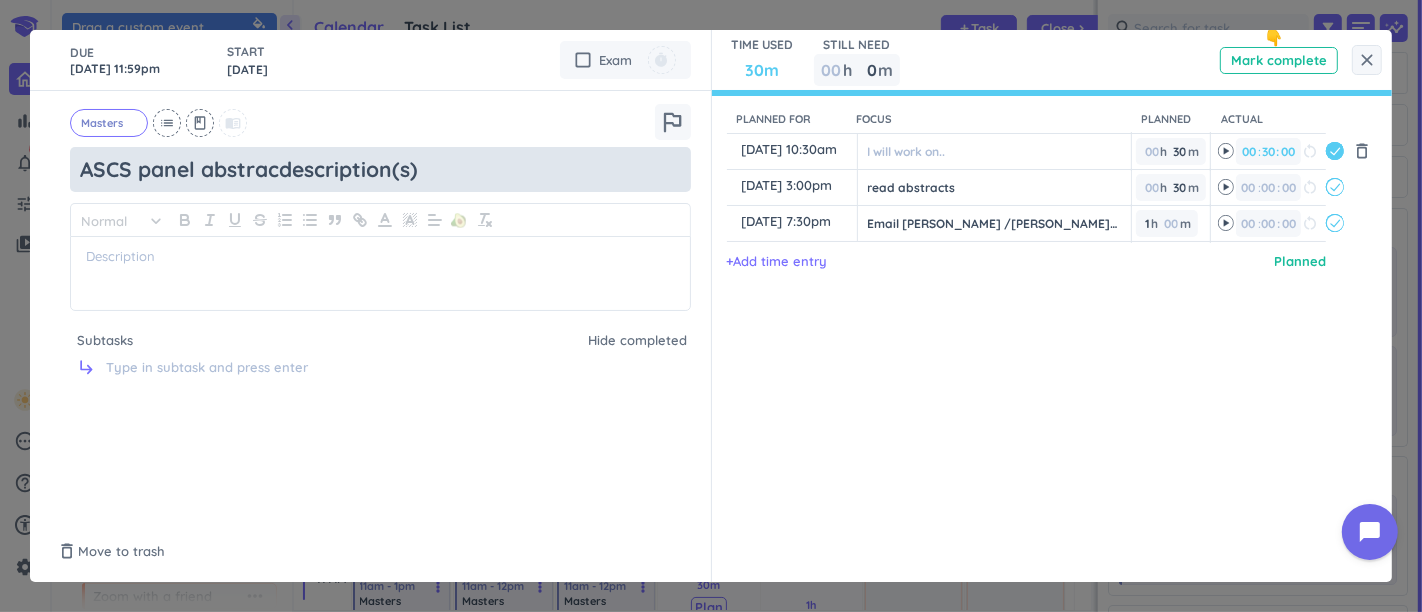 type on "x" 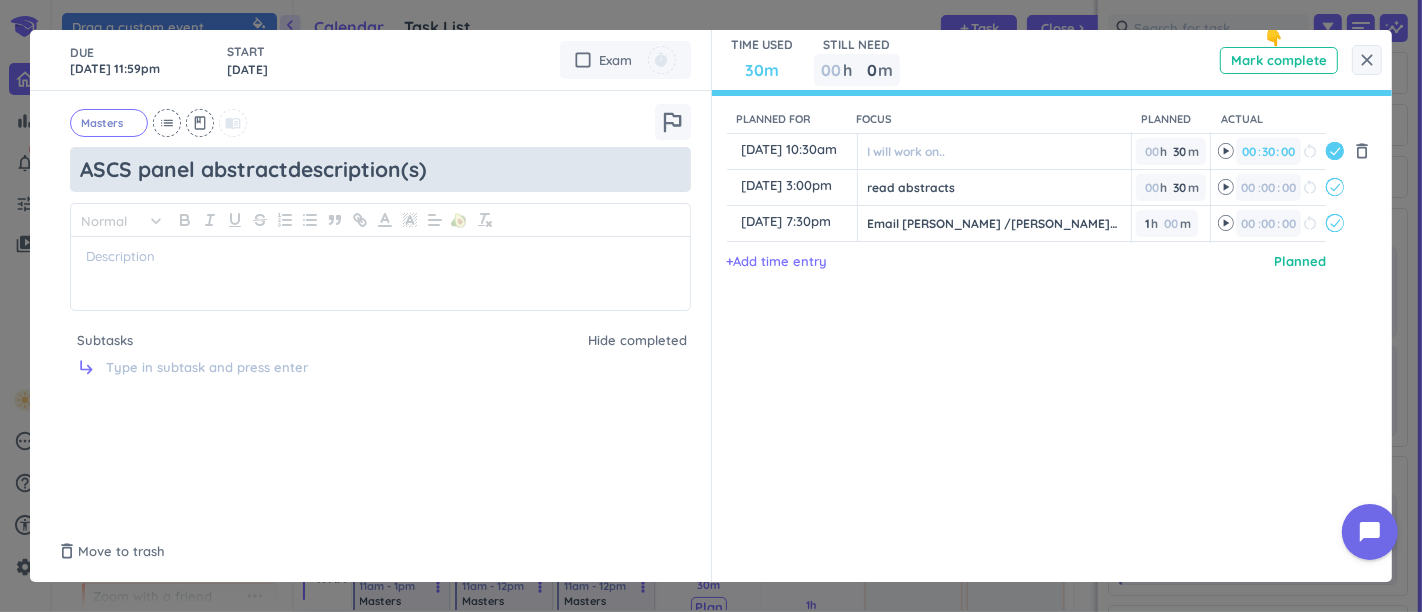 type on "x" 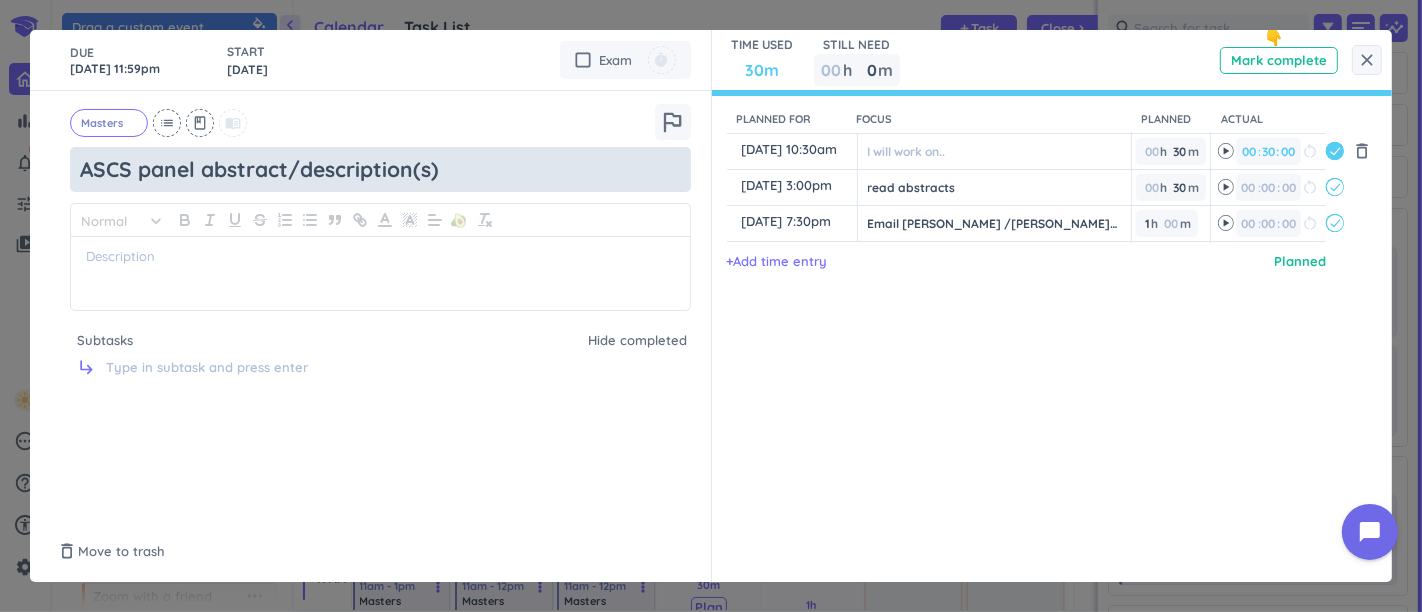 type on "ASCS panel abstract/ description(s)" 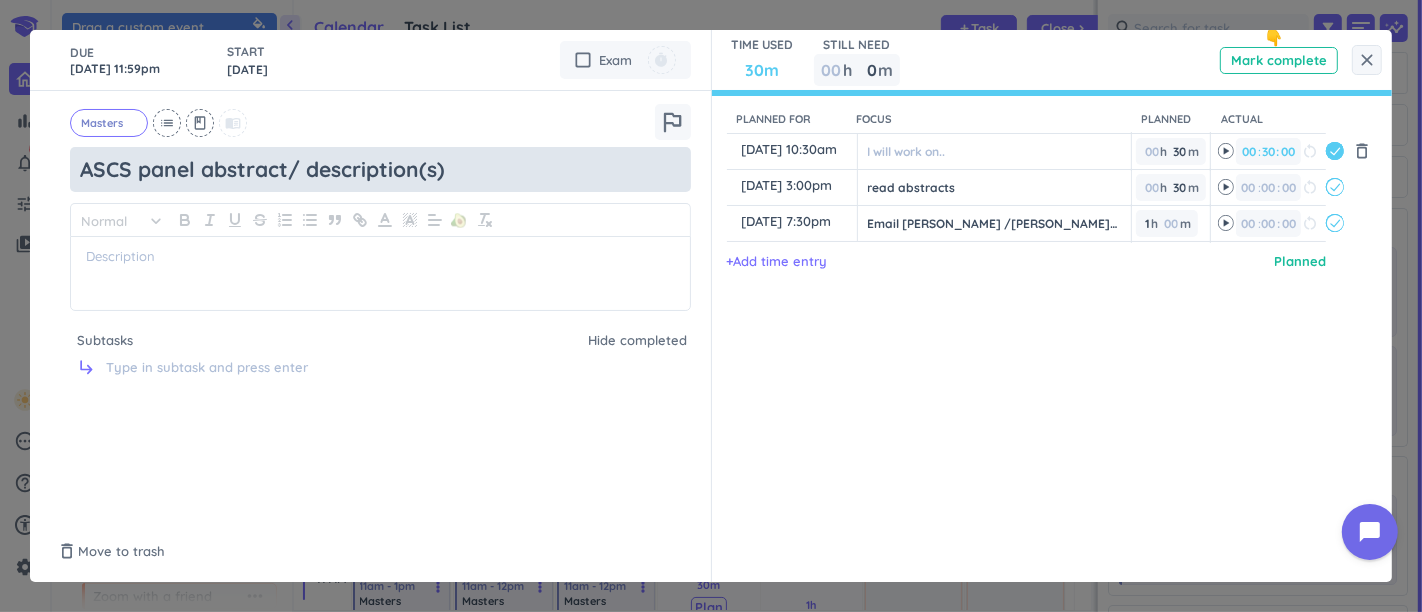 type on "x" 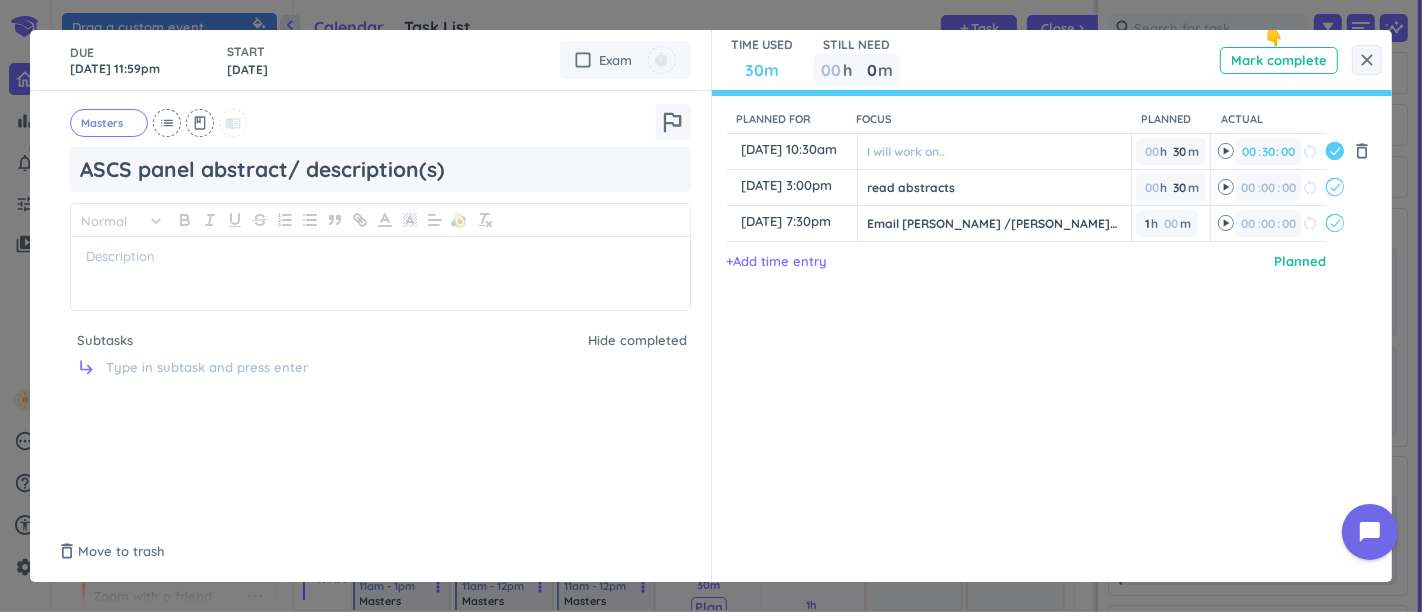 click on "[DATE] 11:59pm" at bounding box center [138, 60] 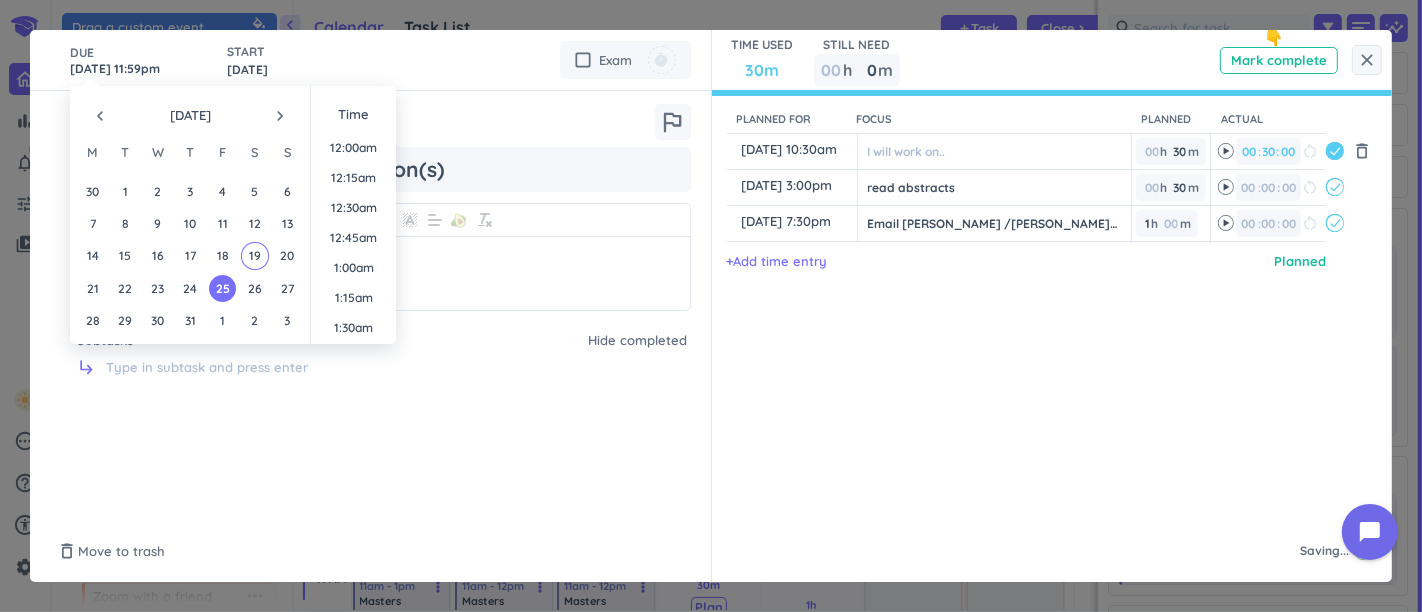 scroll, scrollTop: 2694, scrollLeft: 0, axis: vertical 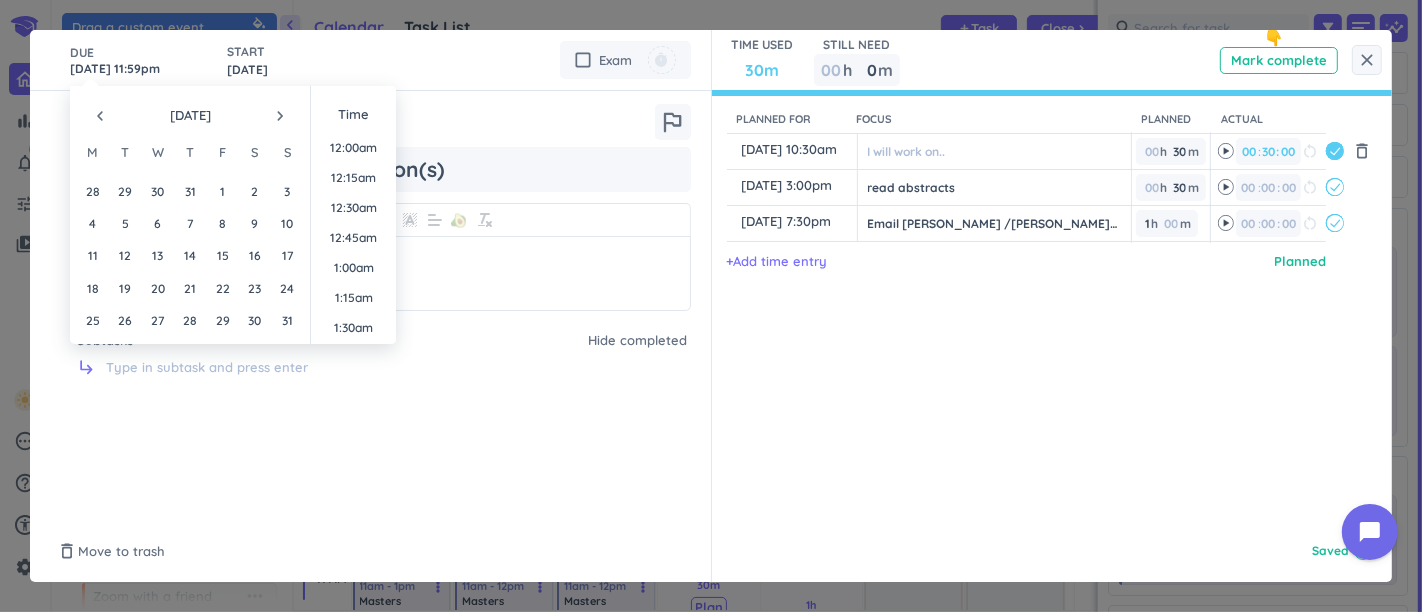 type on "x" 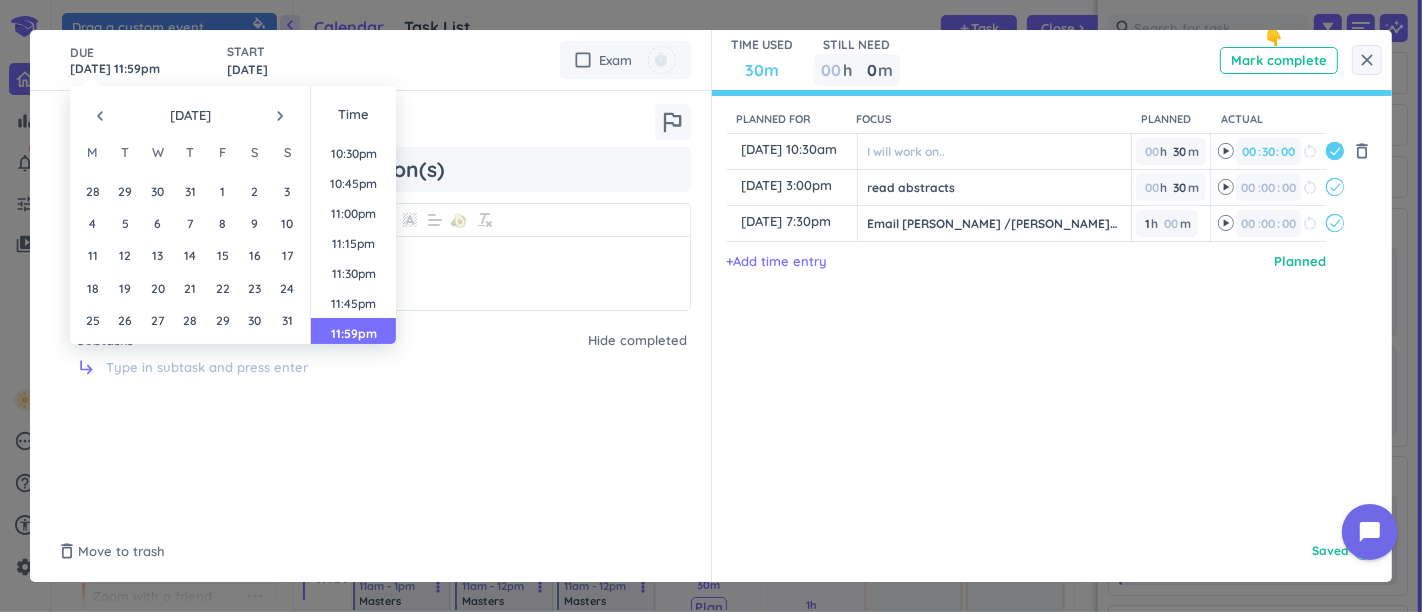 click on "9" at bounding box center [254, 223] 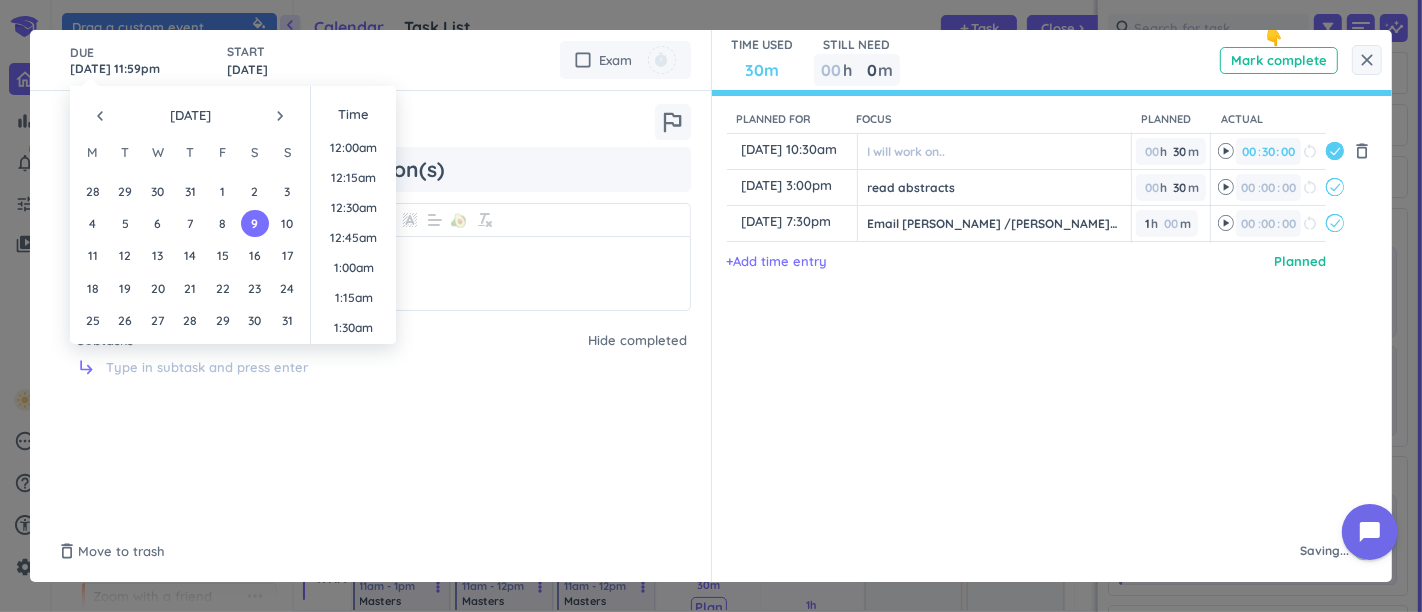 scroll, scrollTop: 2694, scrollLeft: 0, axis: vertical 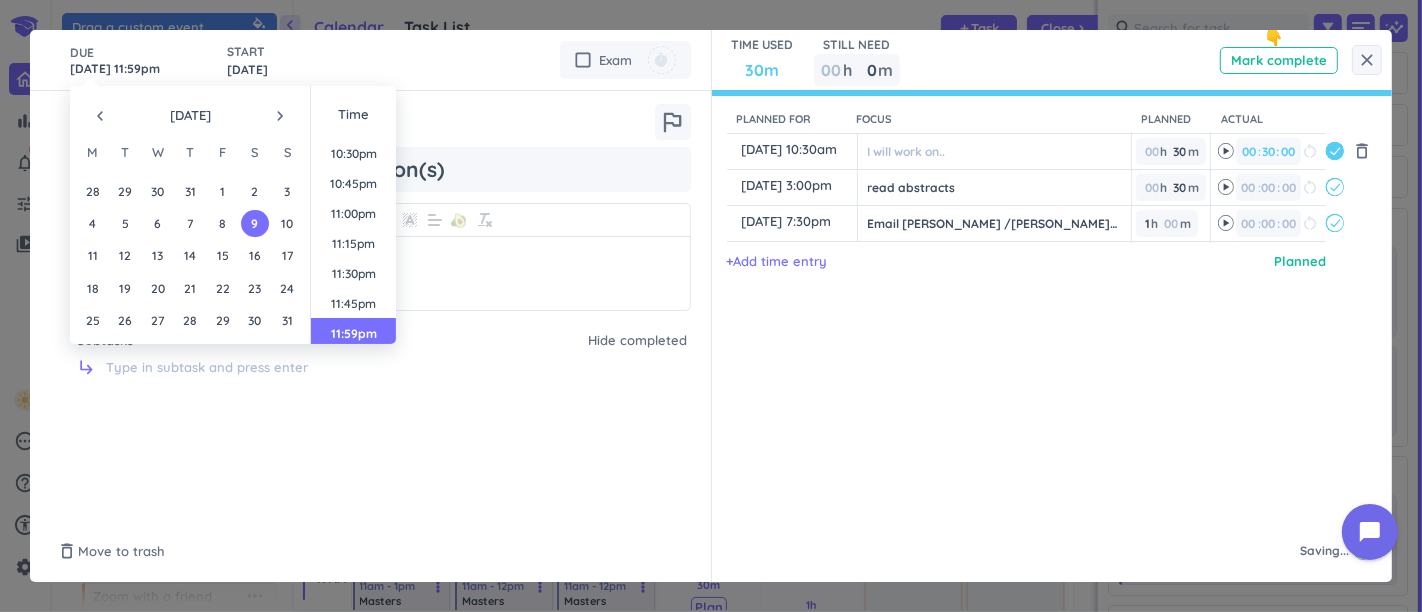 click on "Planned for Focus Planned Actual content_copy 16 Jul, 10:30am ️ I will work on.. 00 h 30 30 00 m 00 00 00 30 30 00 : 00 restart_alt delete_outline content_copy 20 Jul, 3:00pm ️ read abstracts 00 h 30 30 00 m 00 00 : 00 restart_alt event_busy content_copy 21 Jul, 7:30pm ️ Email Simona /divy up work on panel descriptions? 1 1 00 h 00 m 00 00 : 00 restart_alt event_busy +  Add time entry Planned" at bounding box center [1042, 306] 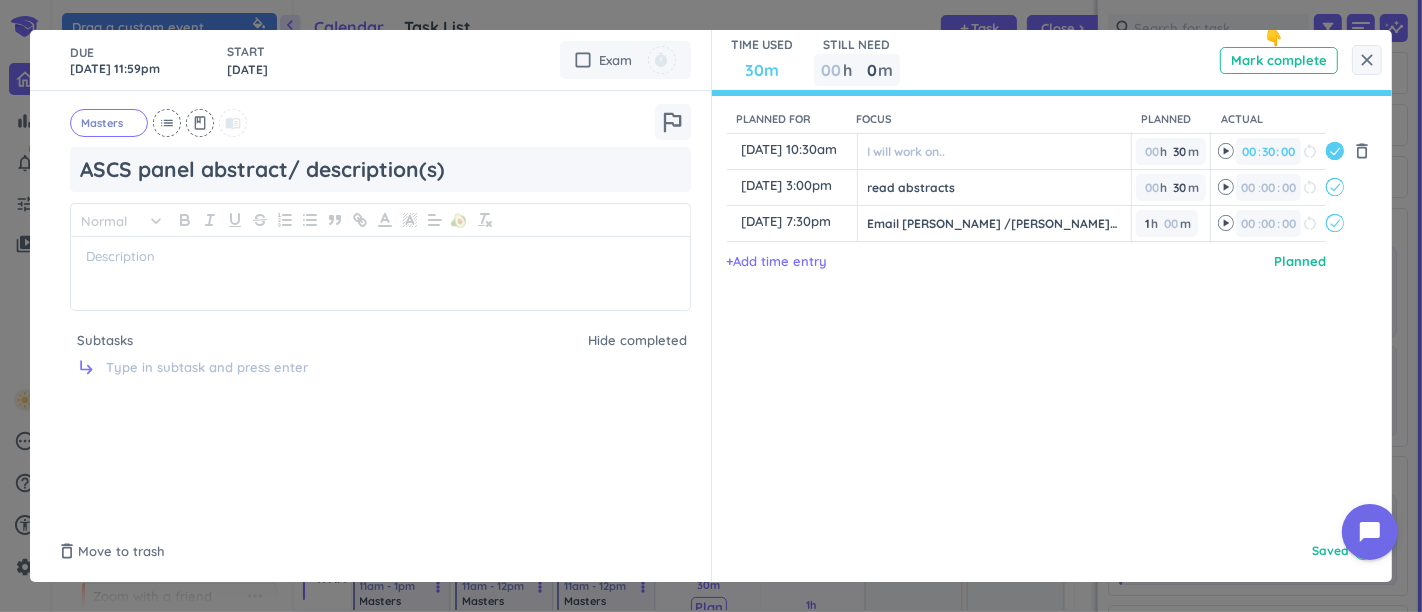 click on "close" at bounding box center [1367, 60] 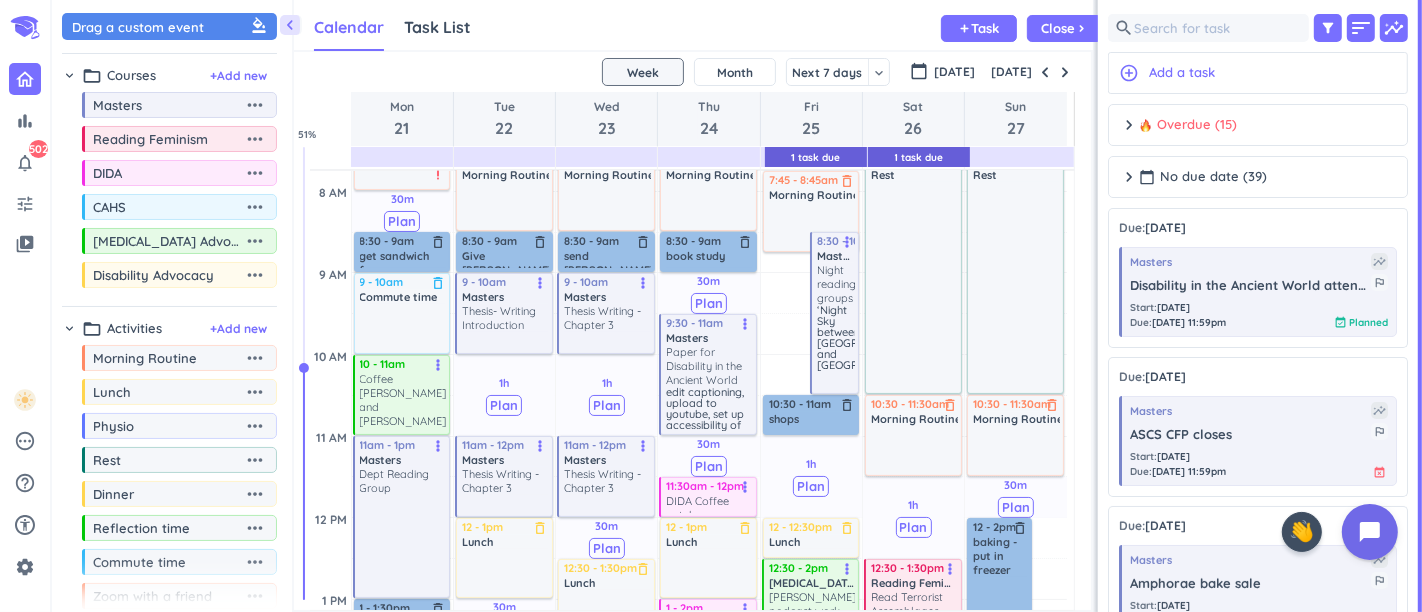 scroll, scrollTop: 276, scrollLeft: 0, axis: vertical 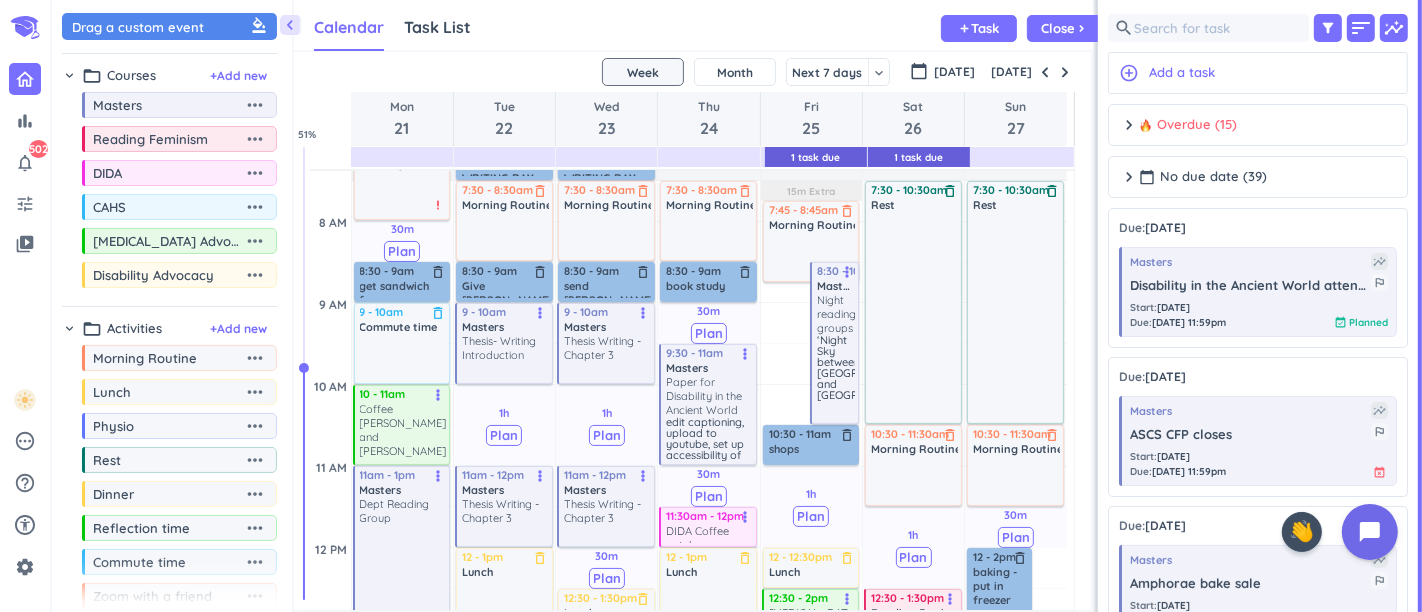 click on "Give peter something to give feedback on?" at bounding box center [507, 288] 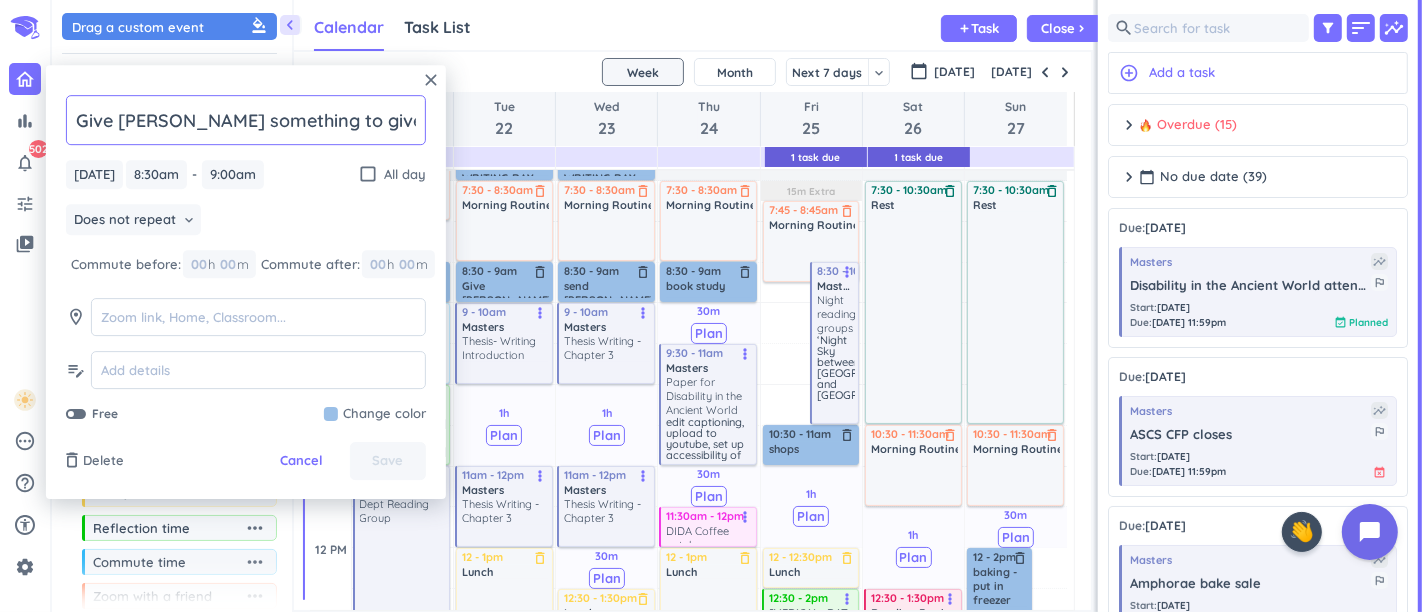scroll, scrollTop: 0, scrollLeft: 33, axis: horizontal 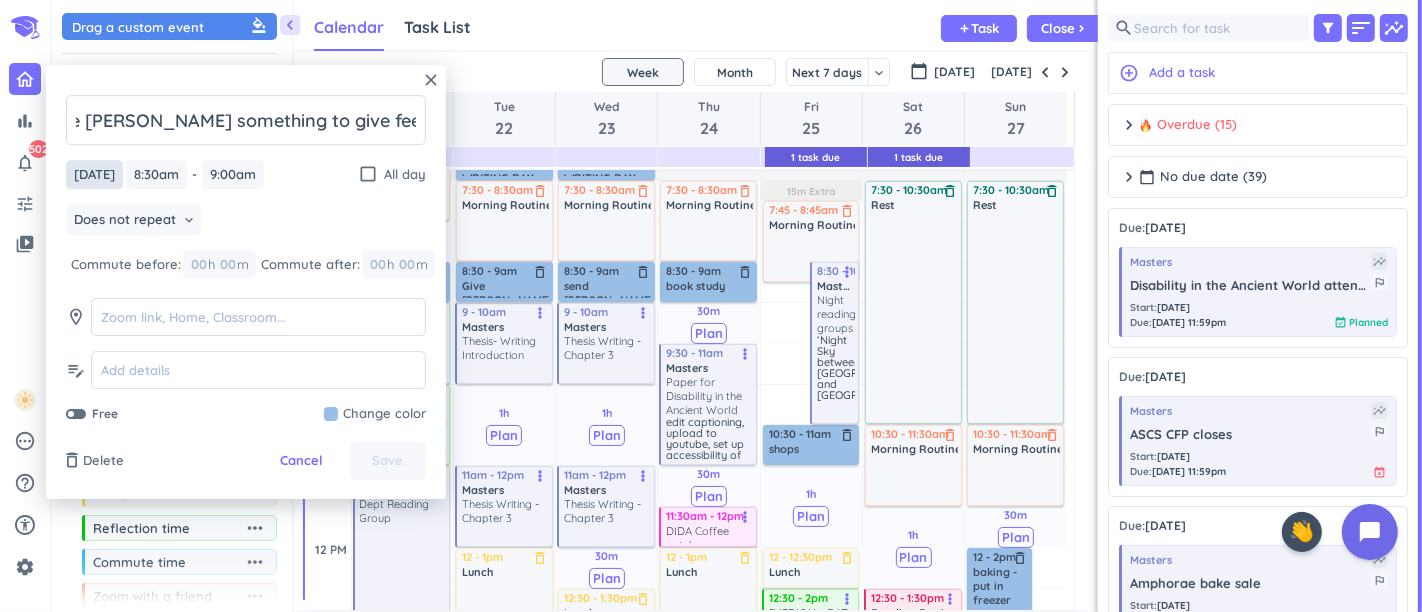 click on "Tue, 22 Jul" at bounding box center [94, 174] 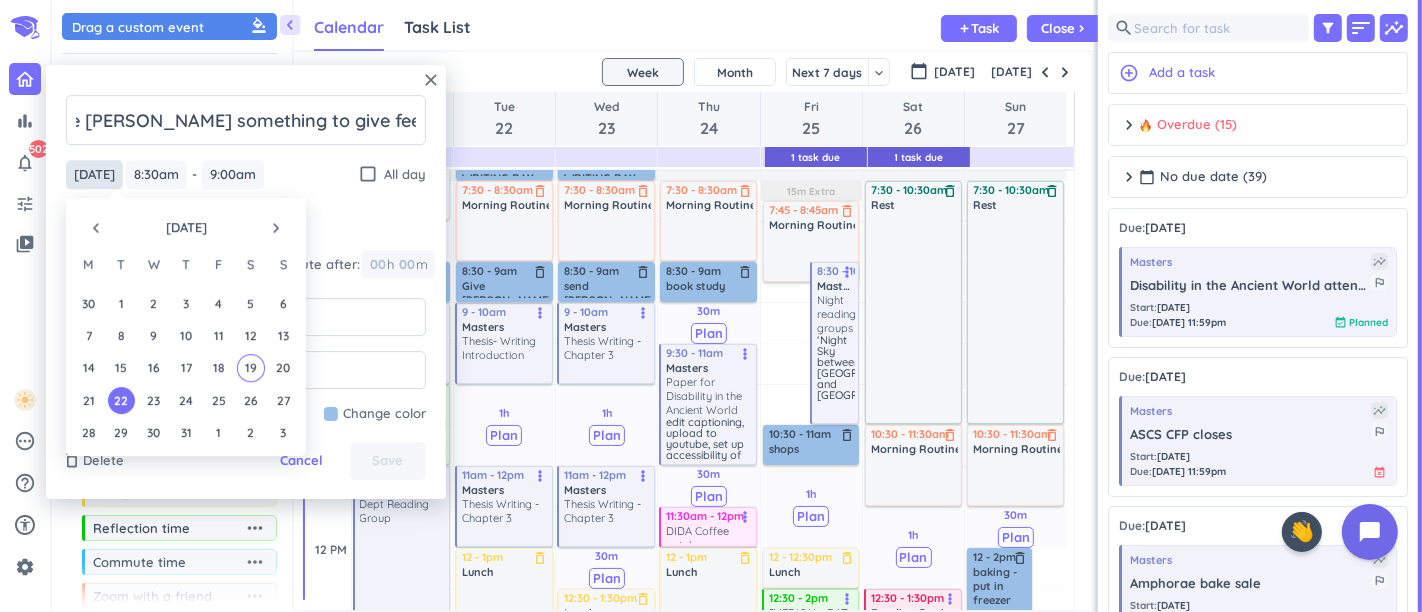 scroll, scrollTop: 0, scrollLeft: 0, axis: both 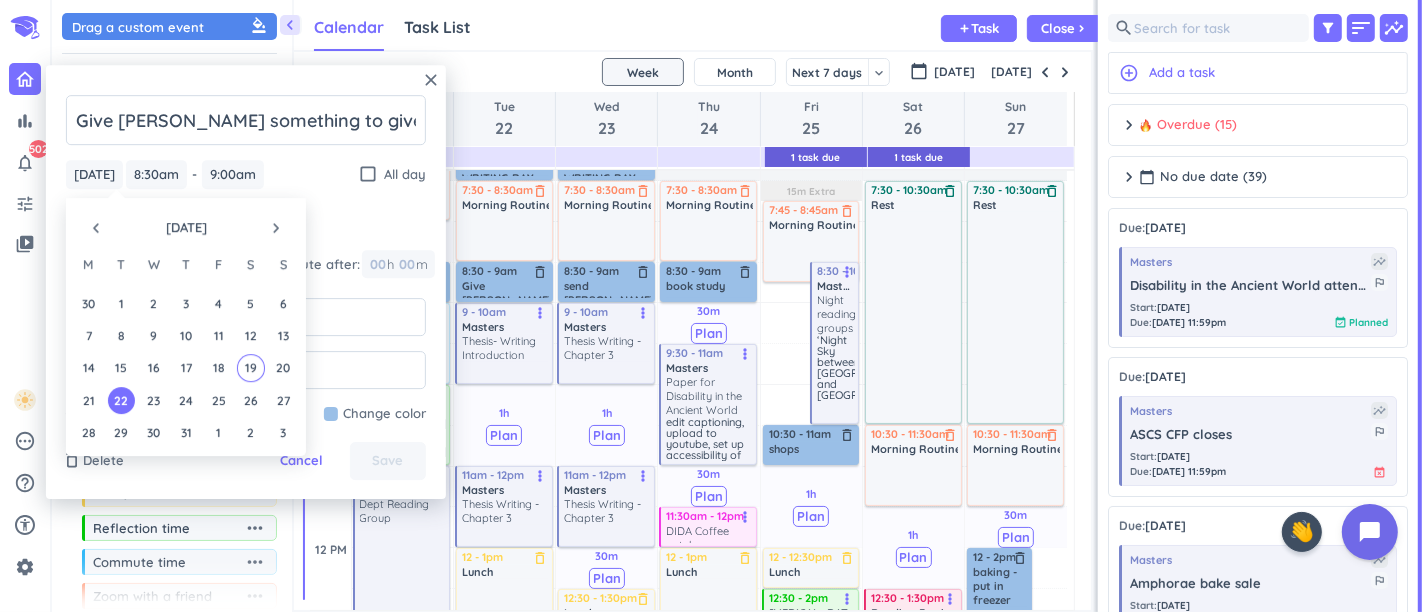 click on "29" at bounding box center (120, 433) 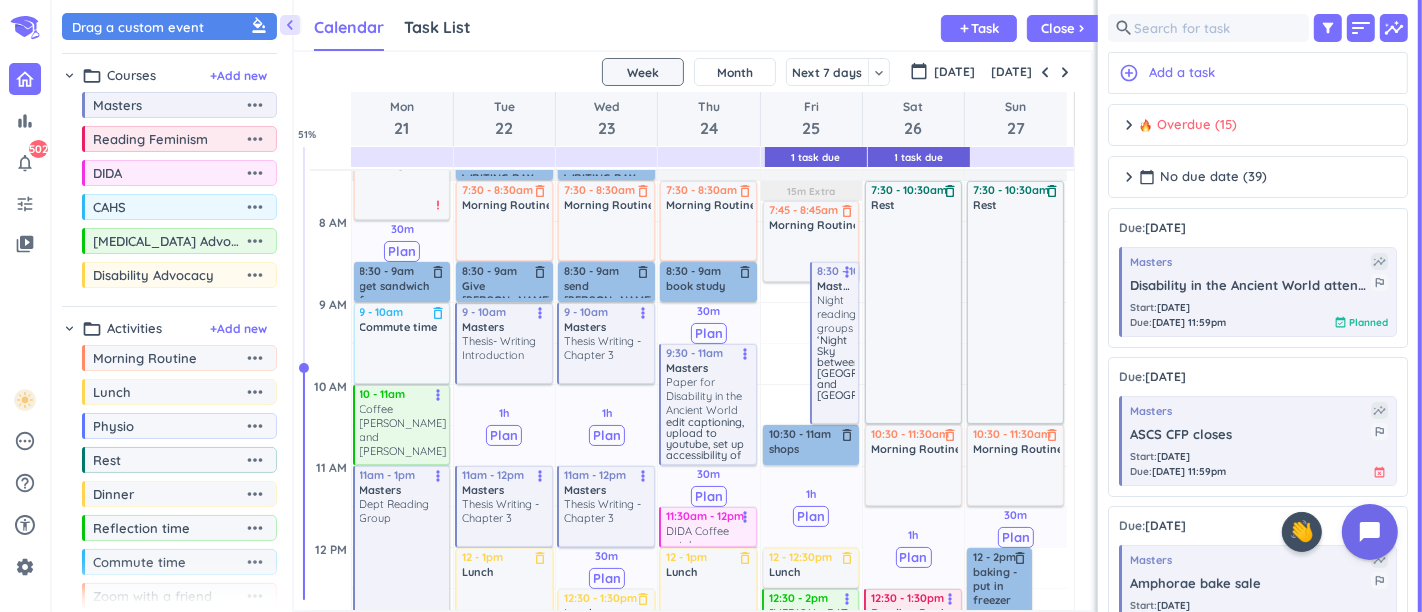 type on "Tue, 29 Jul" 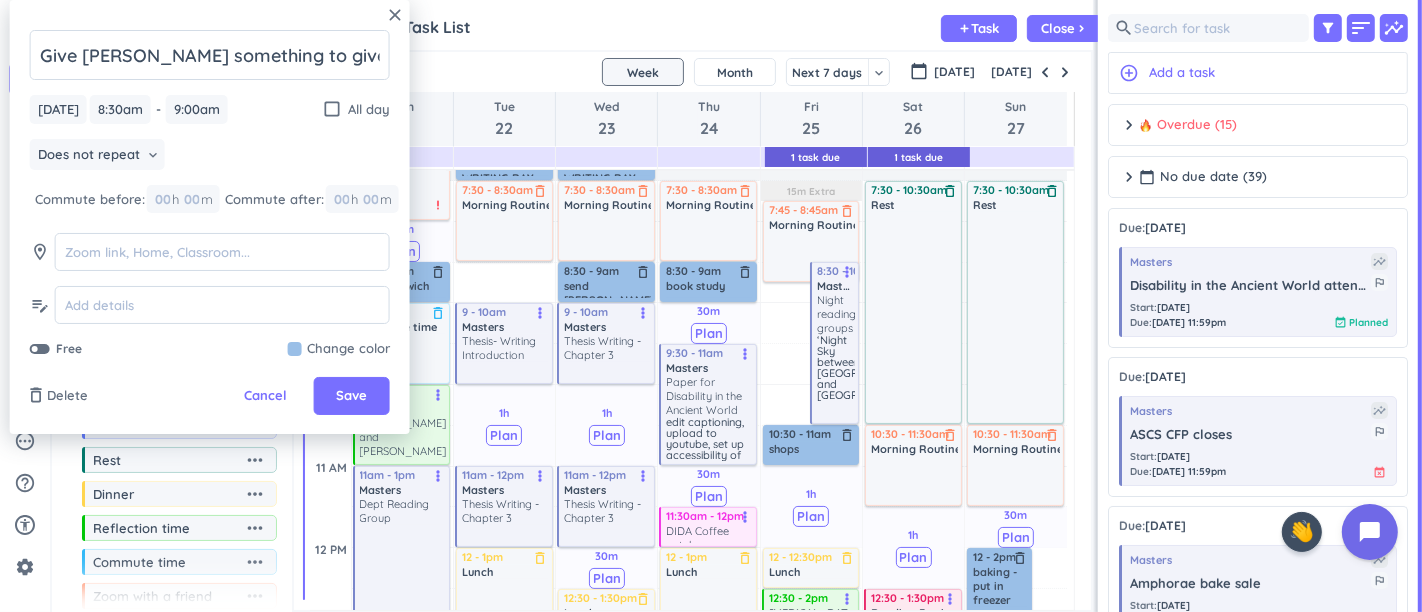 click on "Save" at bounding box center (351, 396) 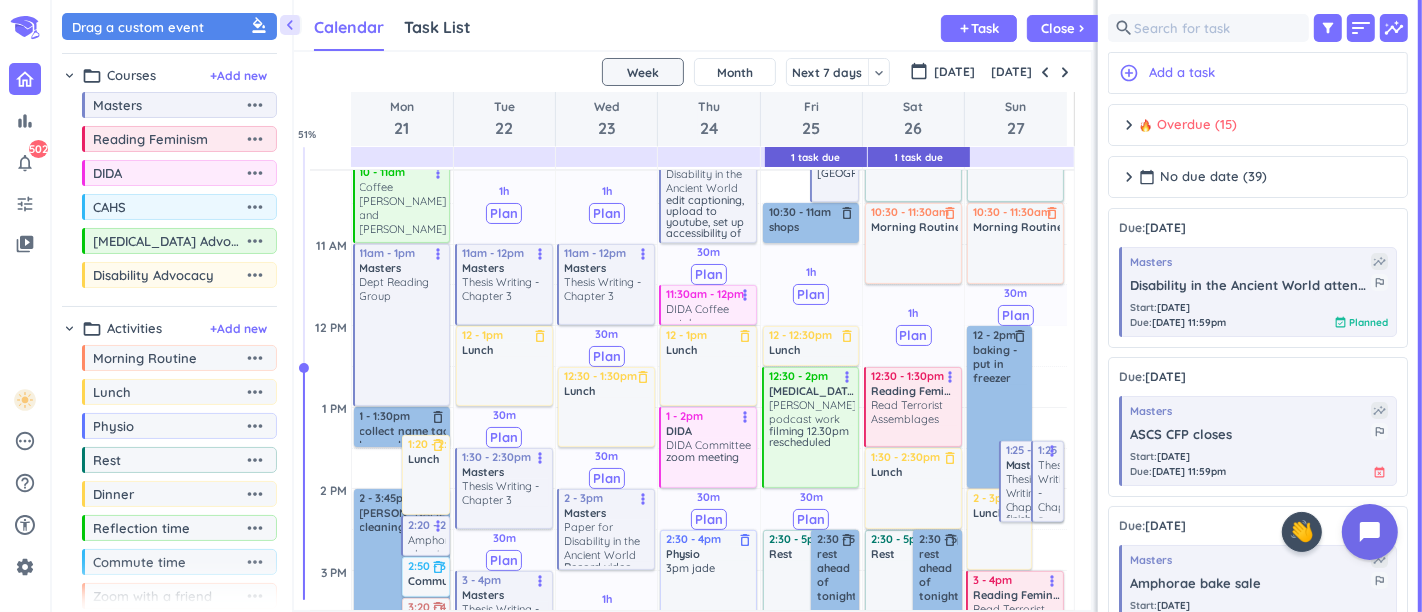 scroll, scrollTop: 609, scrollLeft: 0, axis: vertical 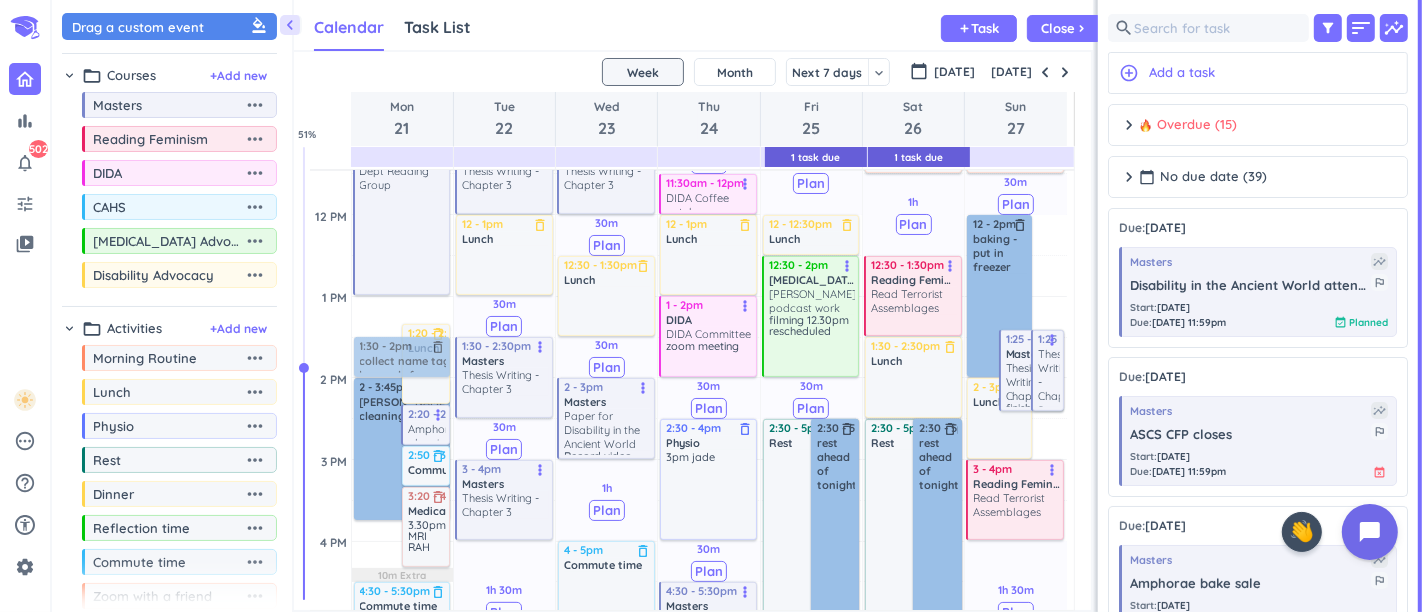 drag, startPoint x: 382, startPoint y: 311, endPoint x: 386, endPoint y: 362, distance: 51.156624 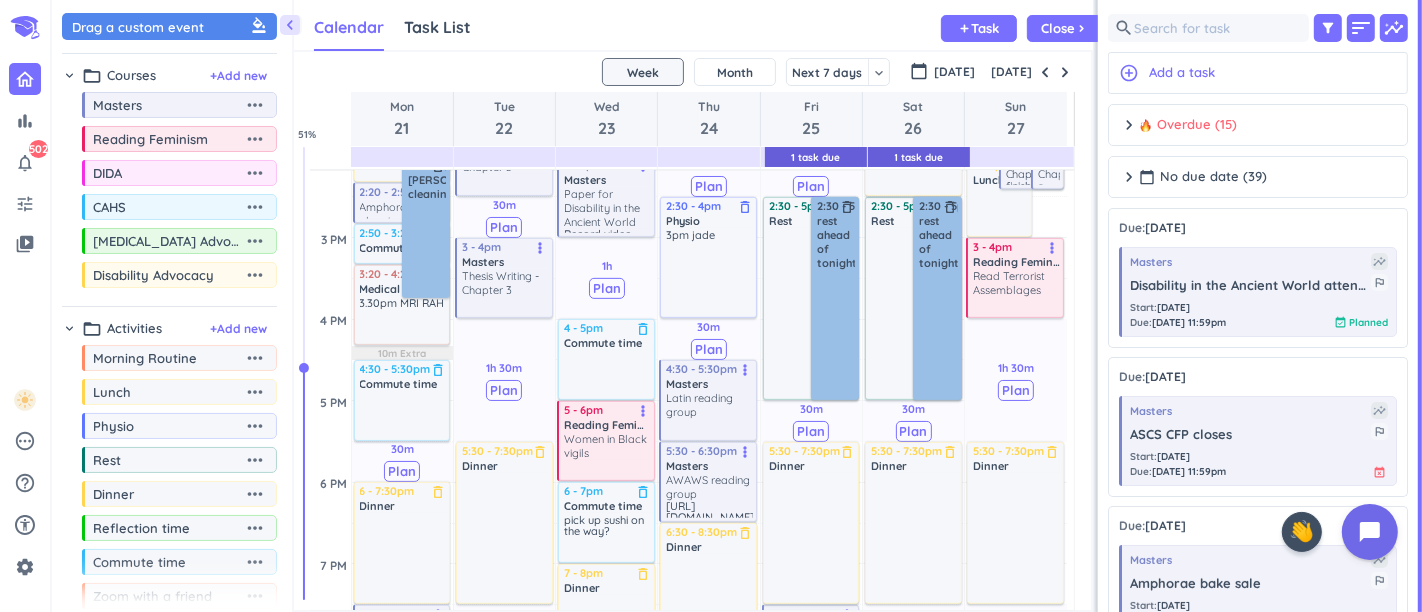 scroll, scrollTop: 1054, scrollLeft: 0, axis: vertical 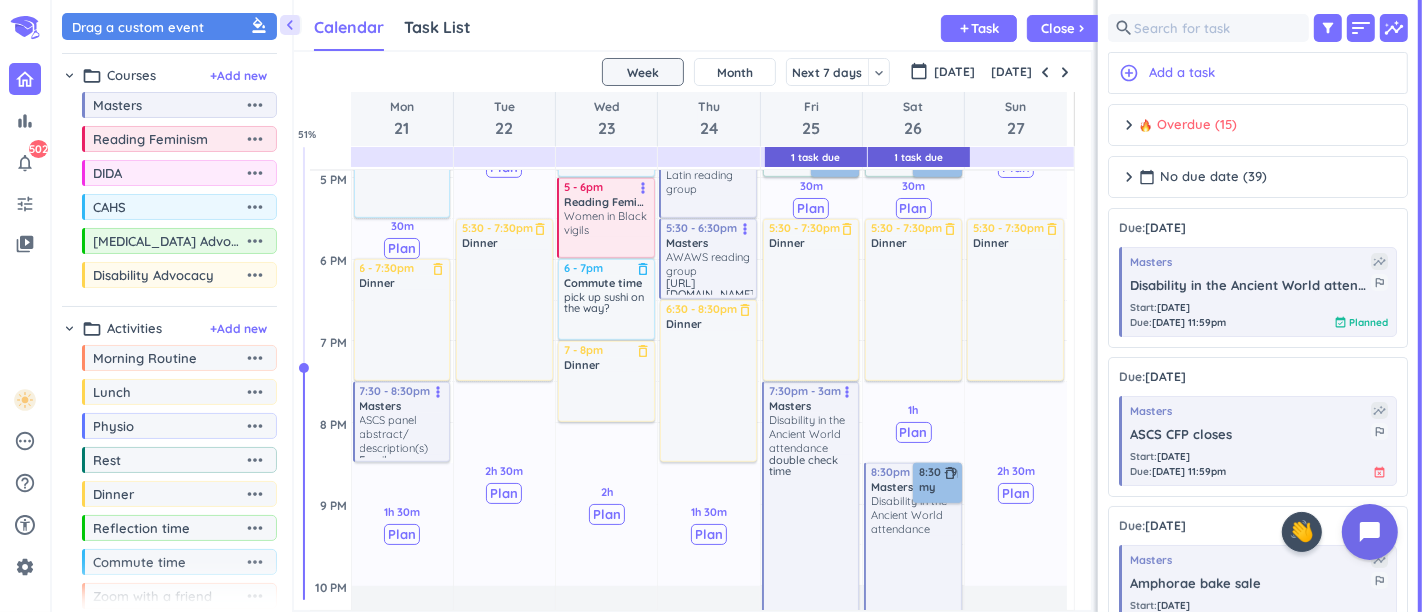 click on "ASCS panel abstract/ description(s)" at bounding box center (403, 434) 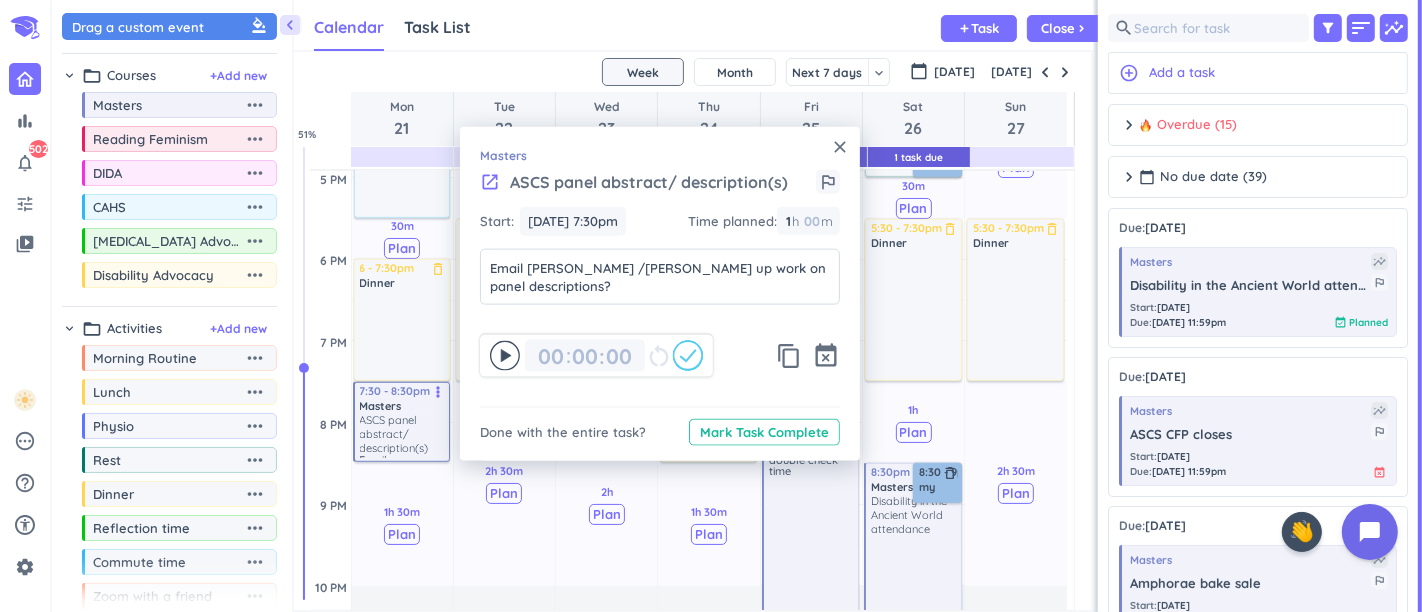 drag, startPoint x: 806, startPoint y: 277, endPoint x: 485, endPoint y: 264, distance: 321.26312 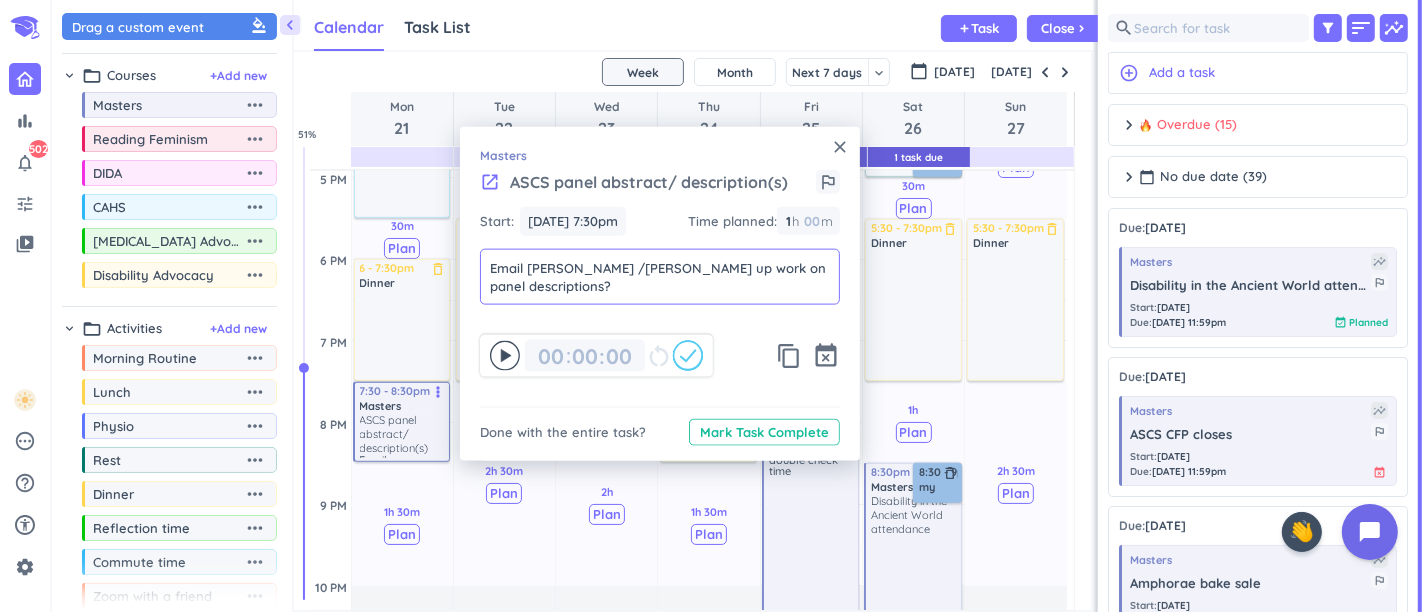 click on "Email Simona /divy up work on panel descriptions?" at bounding box center (660, 277) 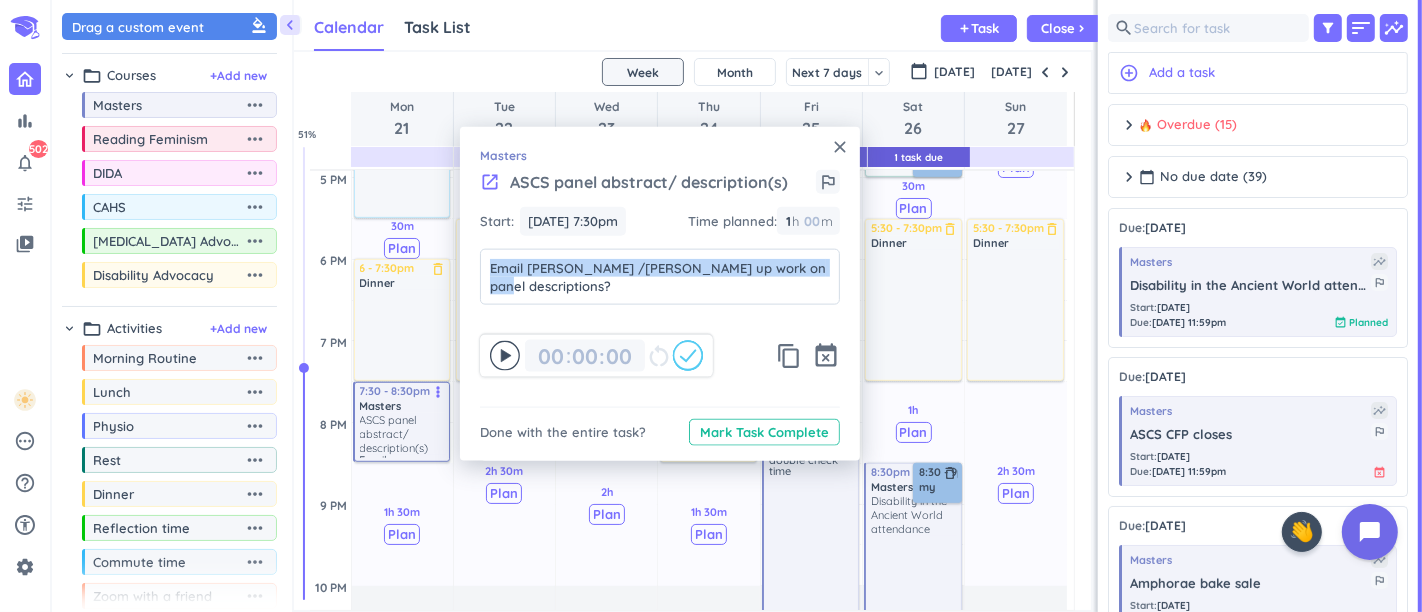 drag, startPoint x: 485, startPoint y: 264, endPoint x: 811, endPoint y: 270, distance: 326.0552 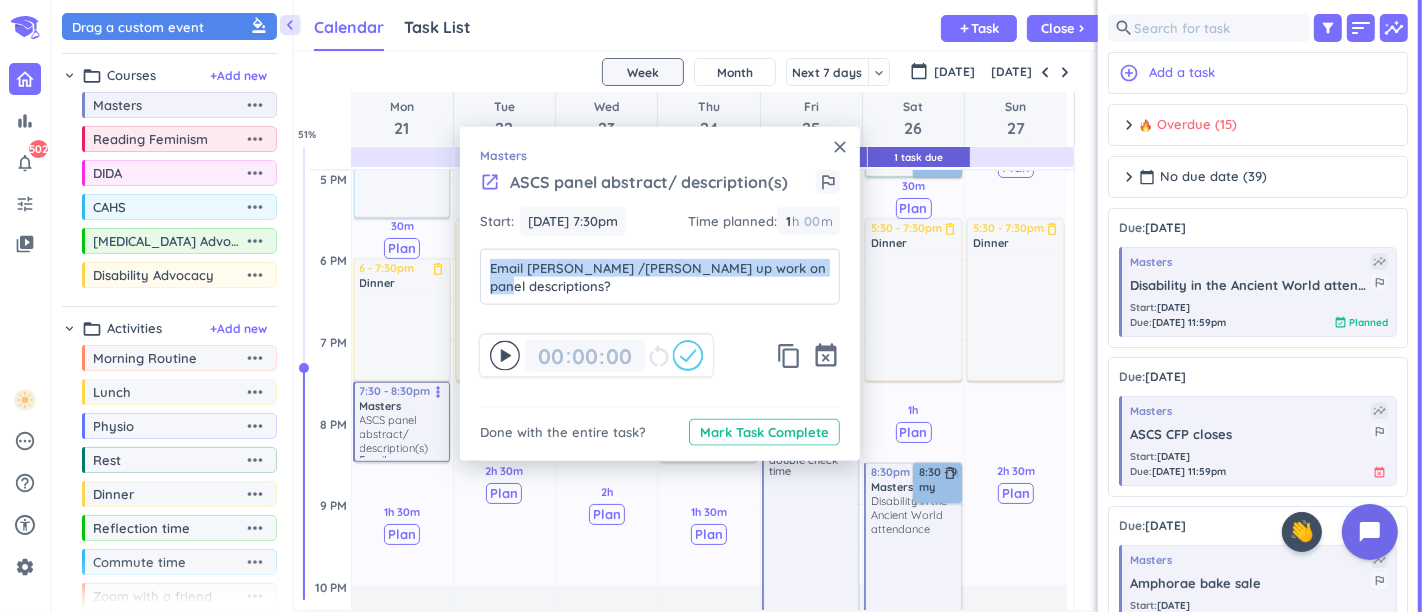 click on "Email Simona /divy up work on panel descriptions? Email Simona /divy up work on panel descriptions?" 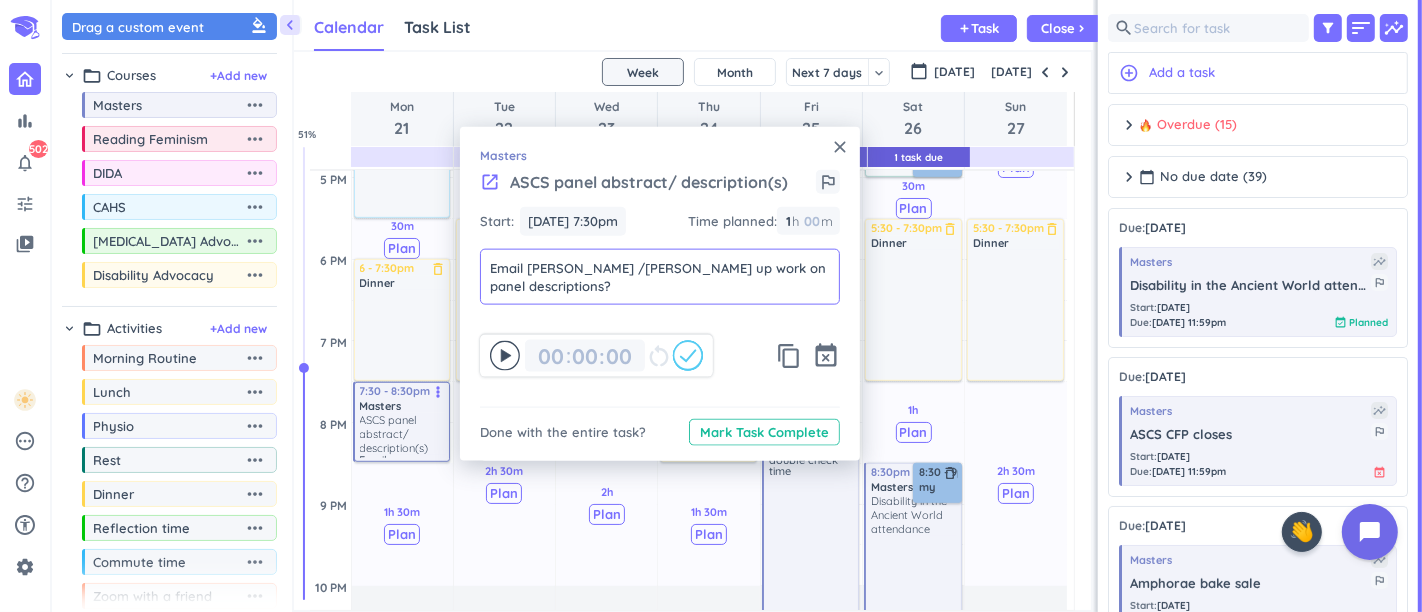 click on "Email Simona /divy up work on panel descriptions?" at bounding box center [660, 277] 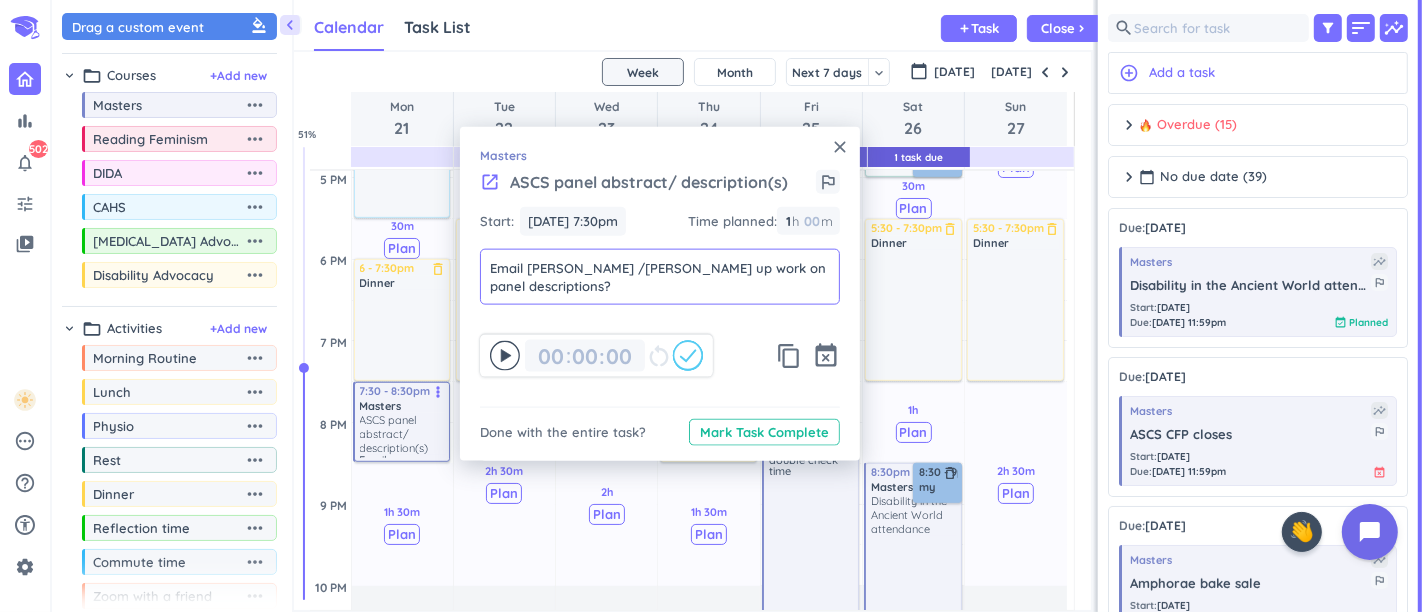 click on "Email Simona /divy up work on panel descriptions?" at bounding box center [660, 277] 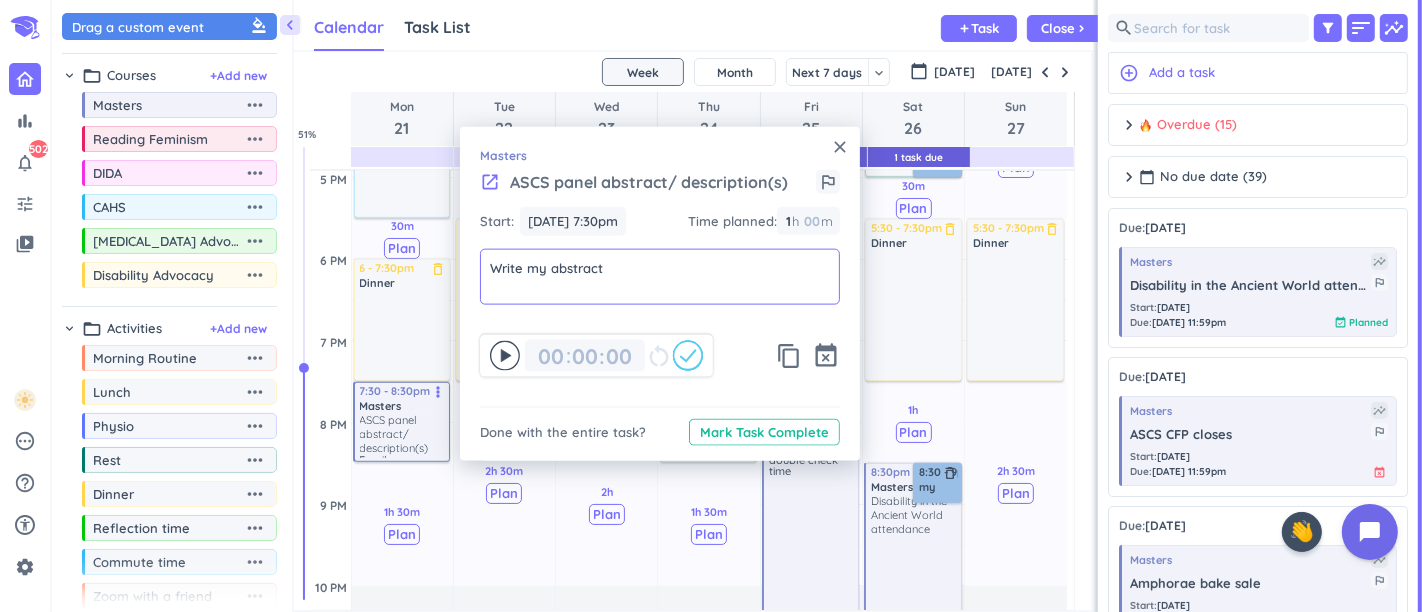 type on "Write my abstract?" 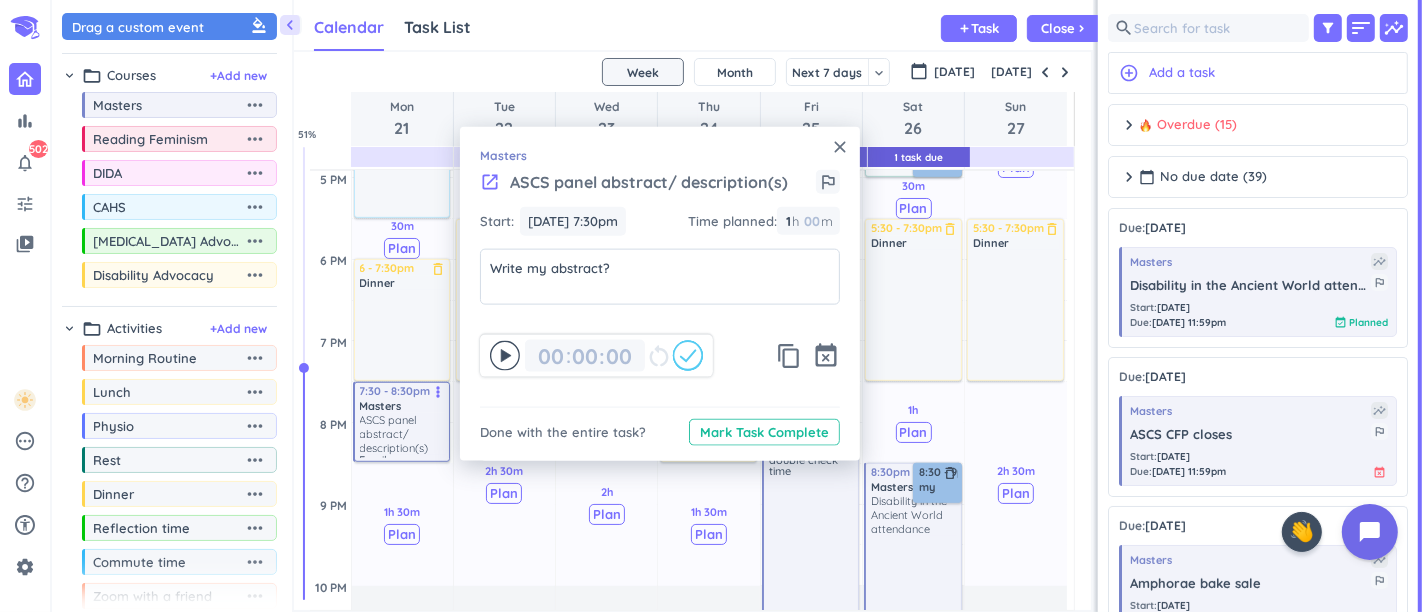 click on "close" at bounding box center [840, 147] 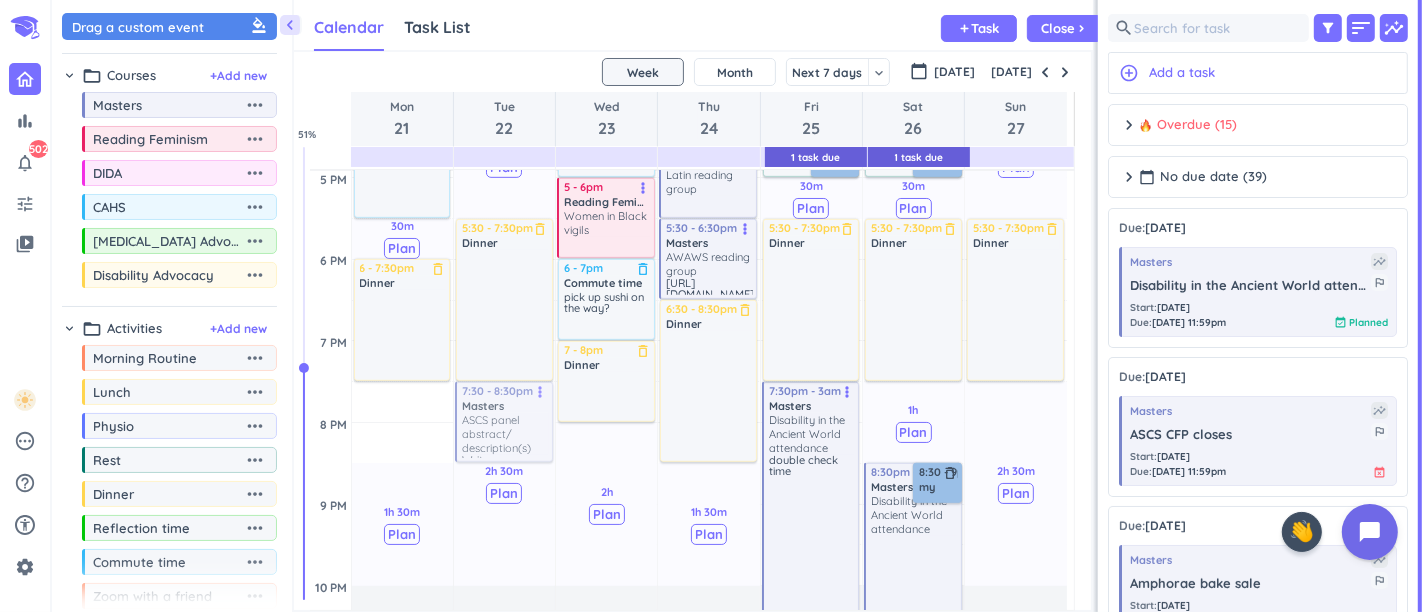 drag, startPoint x: 465, startPoint y: 436, endPoint x: 485, endPoint y: 435, distance: 20.024984 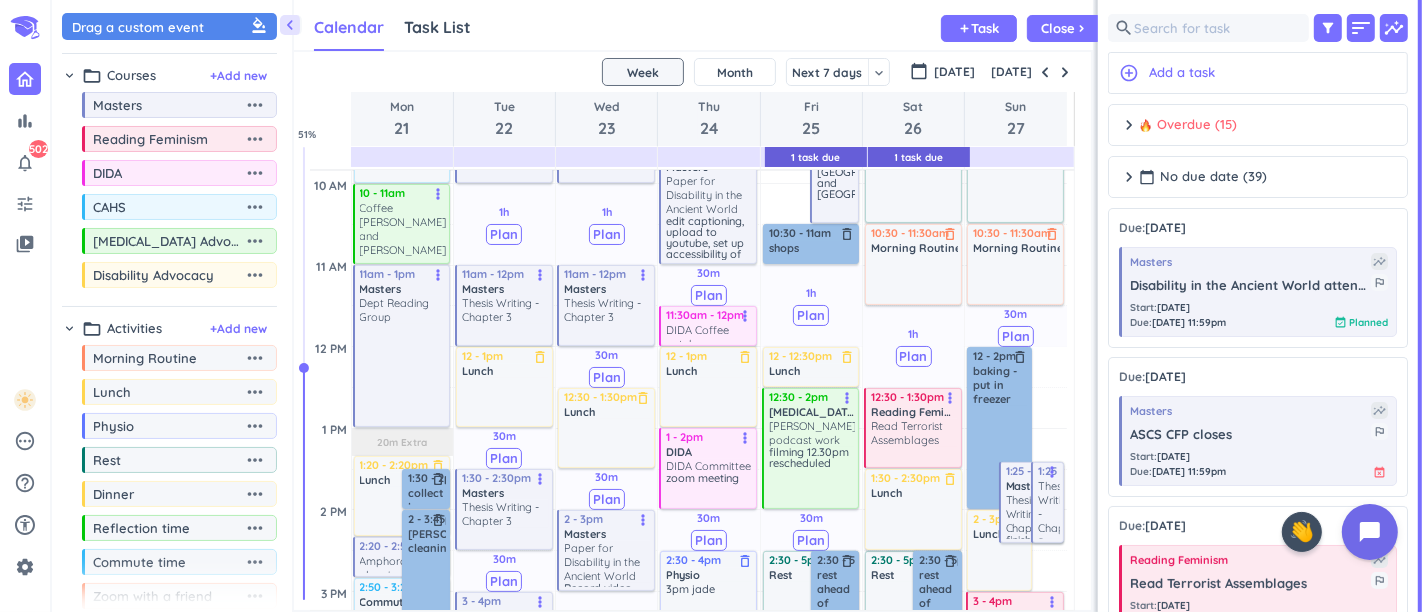 scroll, scrollTop: 276, scrollLeft: 0, axis: vertical 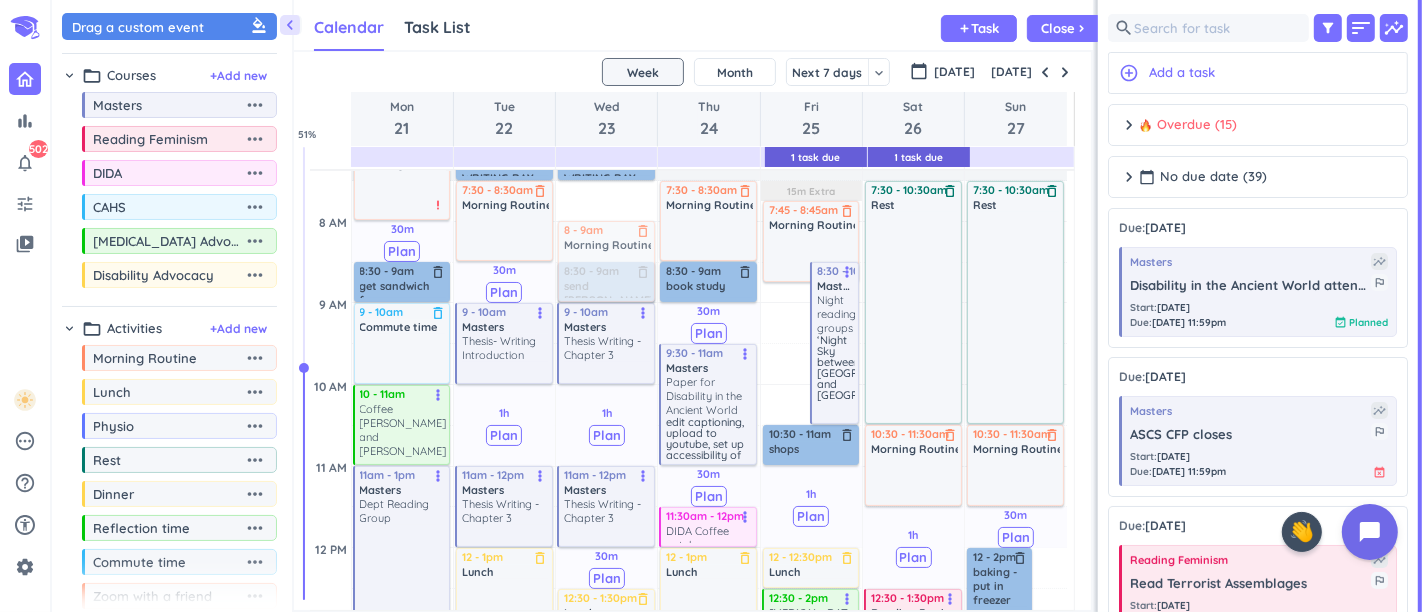 drag, startPoint x: 583, startPoint y: 217, endPoint x: 601, endPoint y: 254, distance: 41.14608 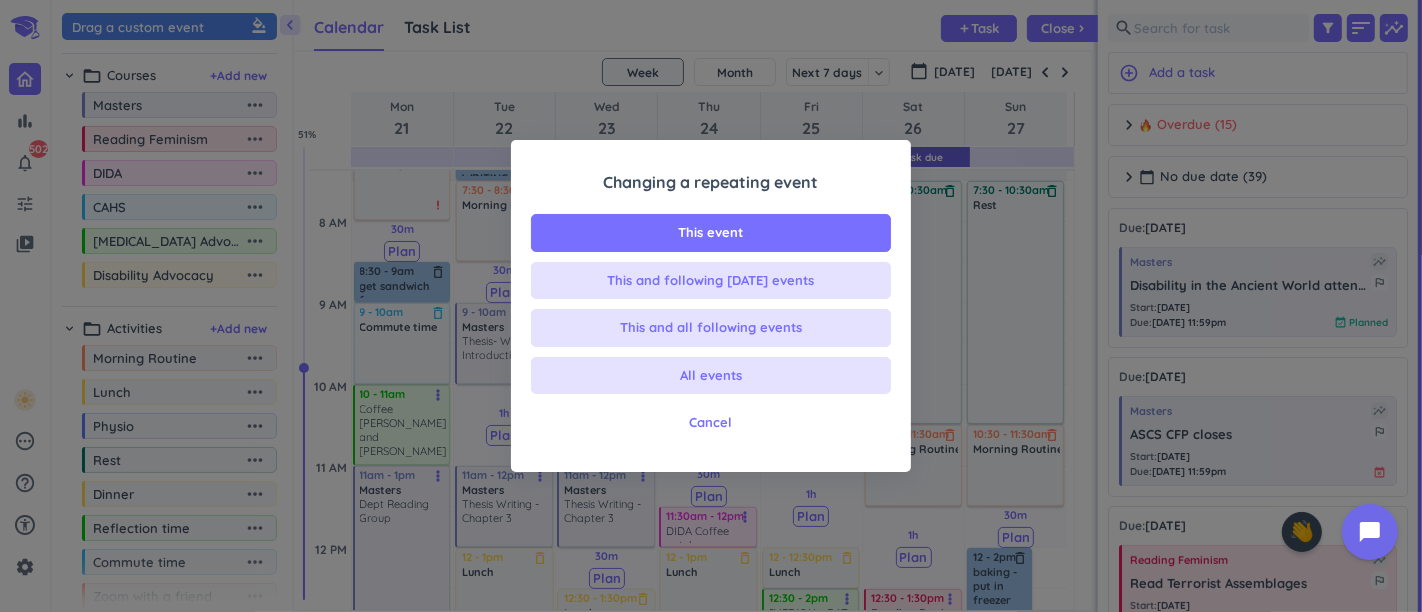click on "This event" at bounding box center [711, 233] 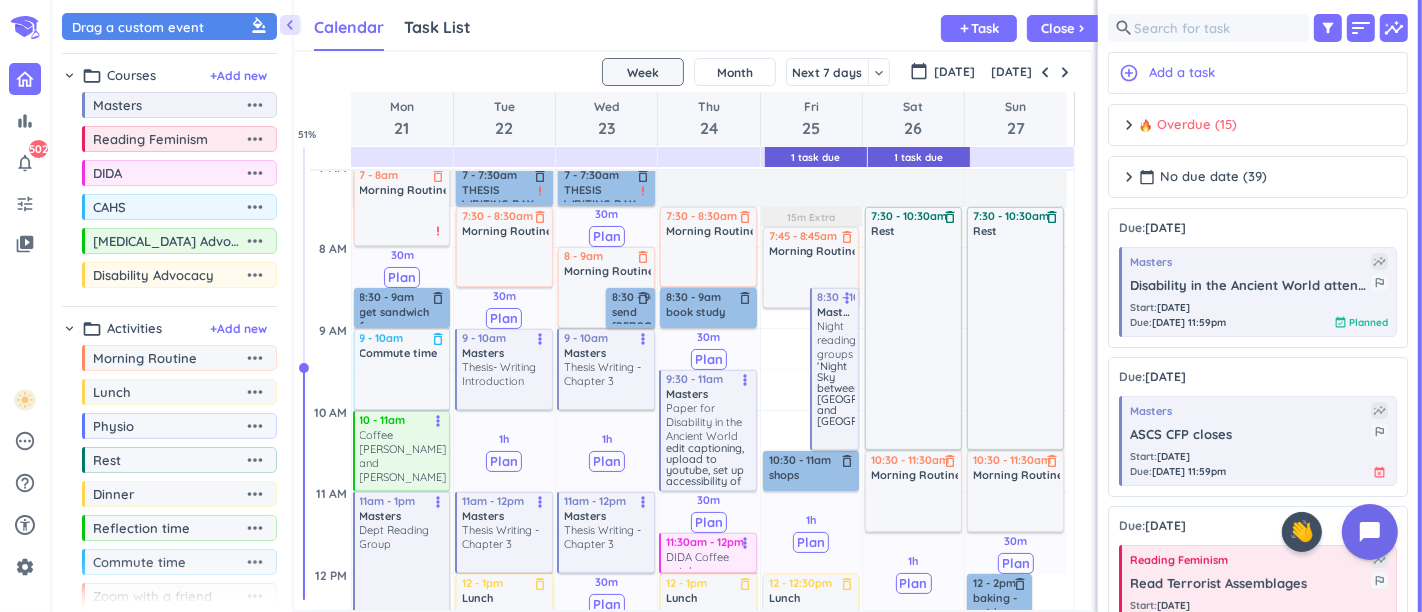 scroll, scrollTop: 276, scrollLeft: 0, axis: vertical 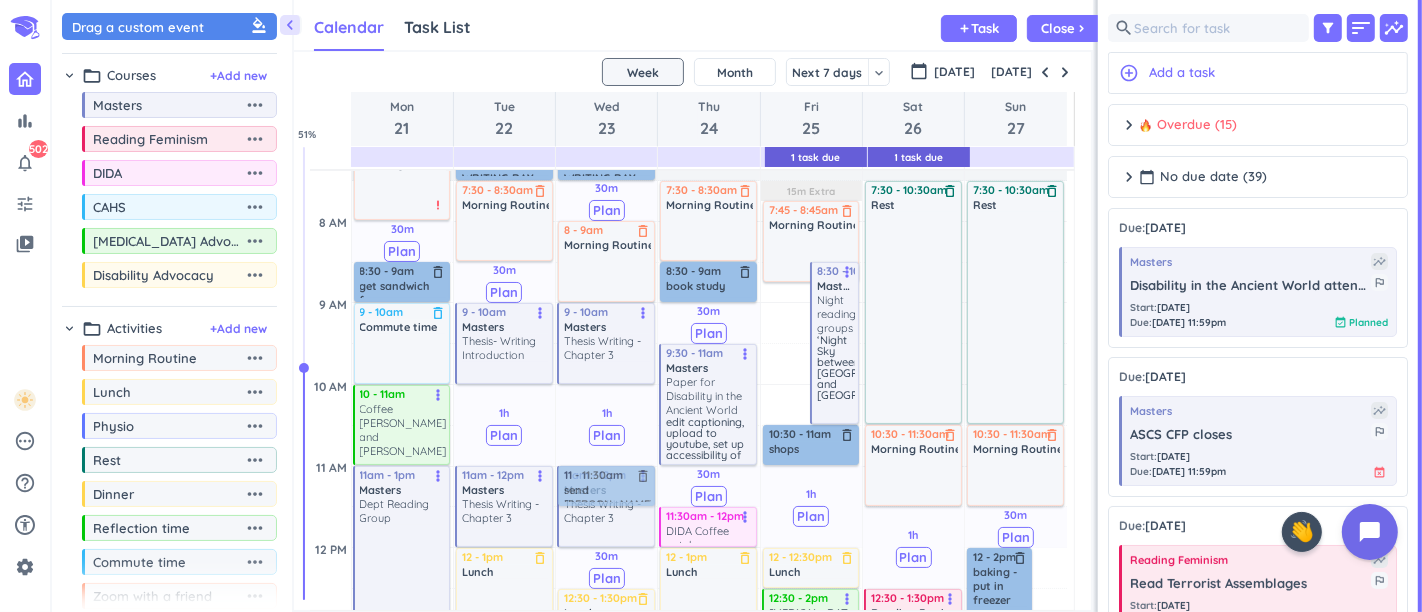 click on "30m Past due Plan 1h  Past due Plan 30m Past due Plan 30m Past due Plan 1h  Past due Plan 2h  Past due Plan Adjust Awake Time Adjust Awake Time 8 - 9am Morning Routine delete_outline 8:30 - 9am send Jacque writing? delete_outline 7 - 7:30am THESIS WRITING DAY delete_outline priority_high 9 - 10am Masters  Thesis Writing - Chapter 3 more_vert 11am - 12pm Masters  Thesis Writing - Chapter 3 more_vert 12:30 - 1:30pm Lunch delete_outline 2 - 3pm Masters  Paper for Disability in the Ancient World  Record video more_vert 4 - 5pm Commute time  delete_outline 5 - 6pm Reading Feminism Women in Black vigils more_vert 6 - 7pm Commute time  delete_outline pick up sushi on the way? 7 - 8pm Dinner delete_outline 11 - 11:30am send Jacque writing? delete_outline" at bounding box center [606, 874] 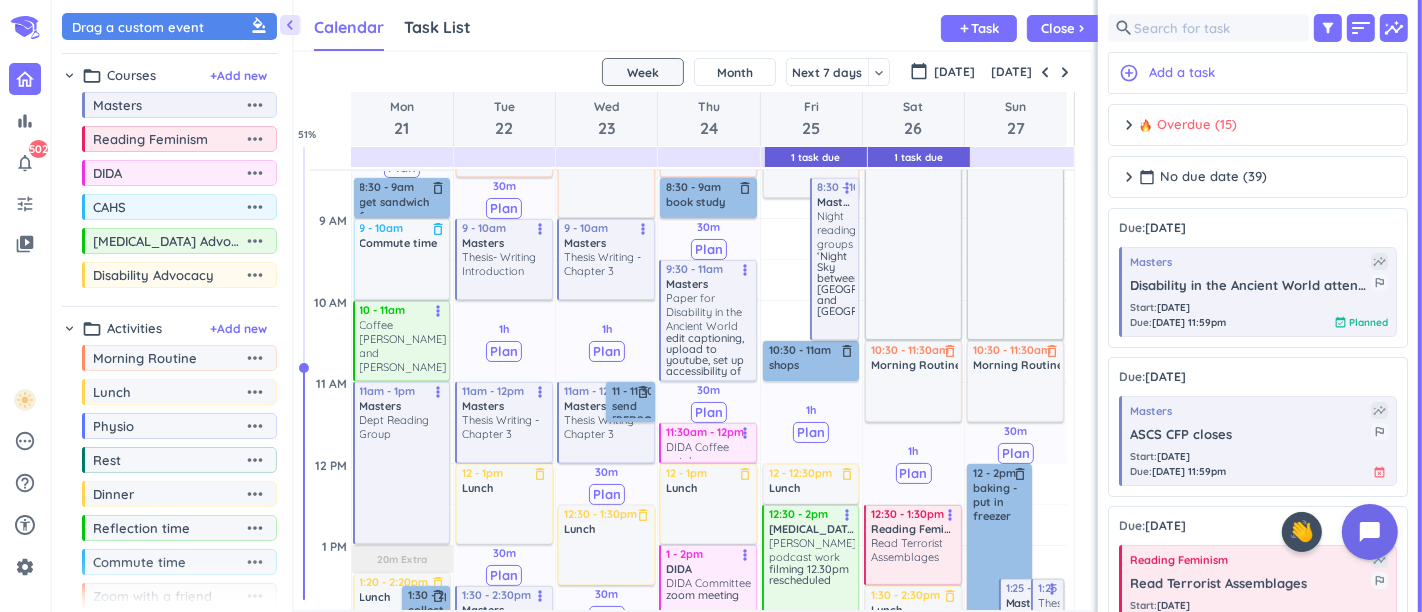 scroll, scrollTop: 387, scrollLeft: 0, axis: vertical 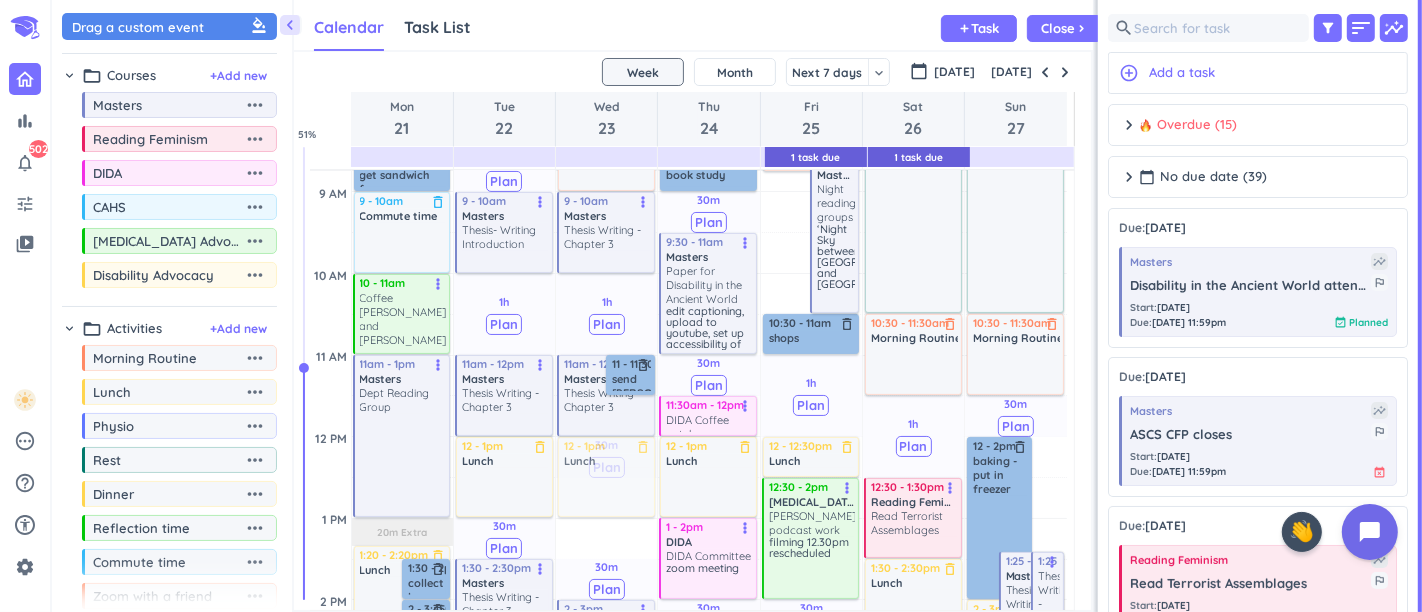 click on "30m Past due Plan 1h  Past due Plan 30m Past due Plan 30m Past due Plan 1h  Past due Plan 2h  Past due Plan Adjust Awake Time Adjust Awake Time 11am - 12pm Masters  Thesis Writing - Chapter 3 more_vert 11 - 11:30am send Jacque writing? delete_outline 7 - 7:30am THESIS WRITING DAY delete_outline priority_high 8 - 9am Morning Routine delete_outline 9 - 10am Masters  Thesis Writing - Chapter 3 more_vert 12:30 - 1:30pm Lunch delete_outline 2 - 3pm Masters  Paper for Disability in the Ancient World  Record video more_vert 4 - 5pm Commute time  delete_outline 5 - 6pm Reading Feminism Women in Black vigils more_vert 6 - 7pm Commute time  delete_outline pick up sushi on the way? 7 - 8pm Dinner delete_outline 12 - 1pm Lunch delete_outline" at bounding box center (606, 763) 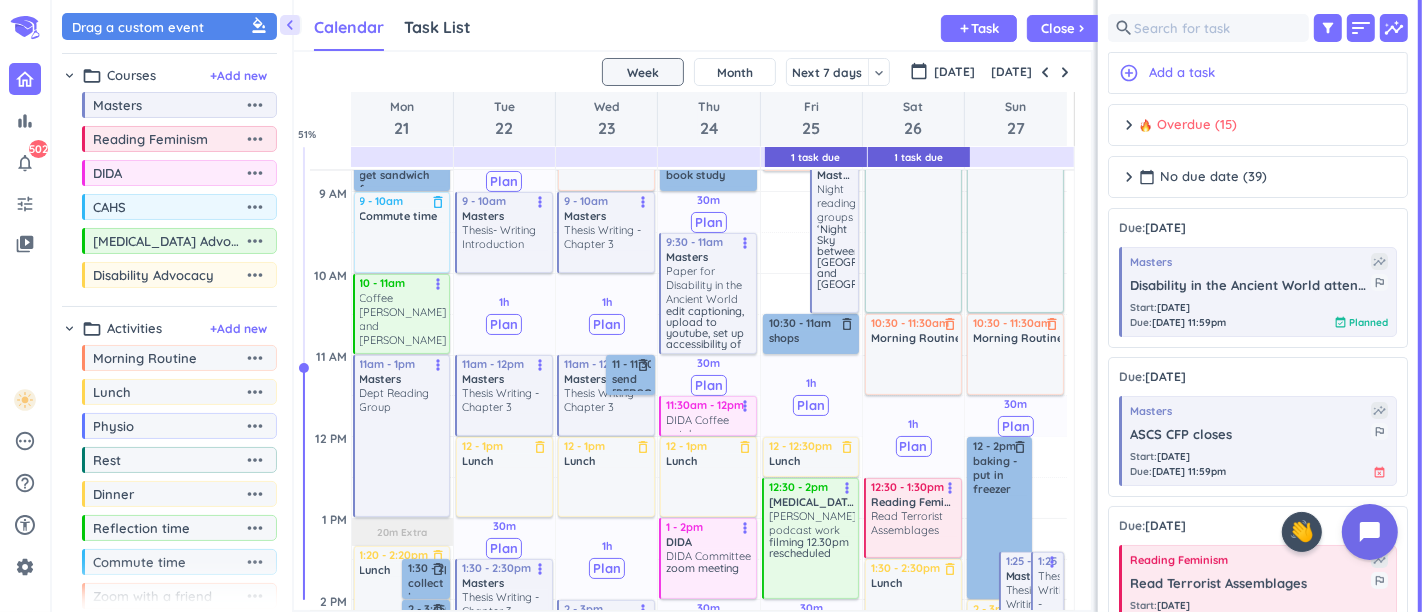 scroll, scrollTop: 609, scrollLeft: 0, axis: vertical 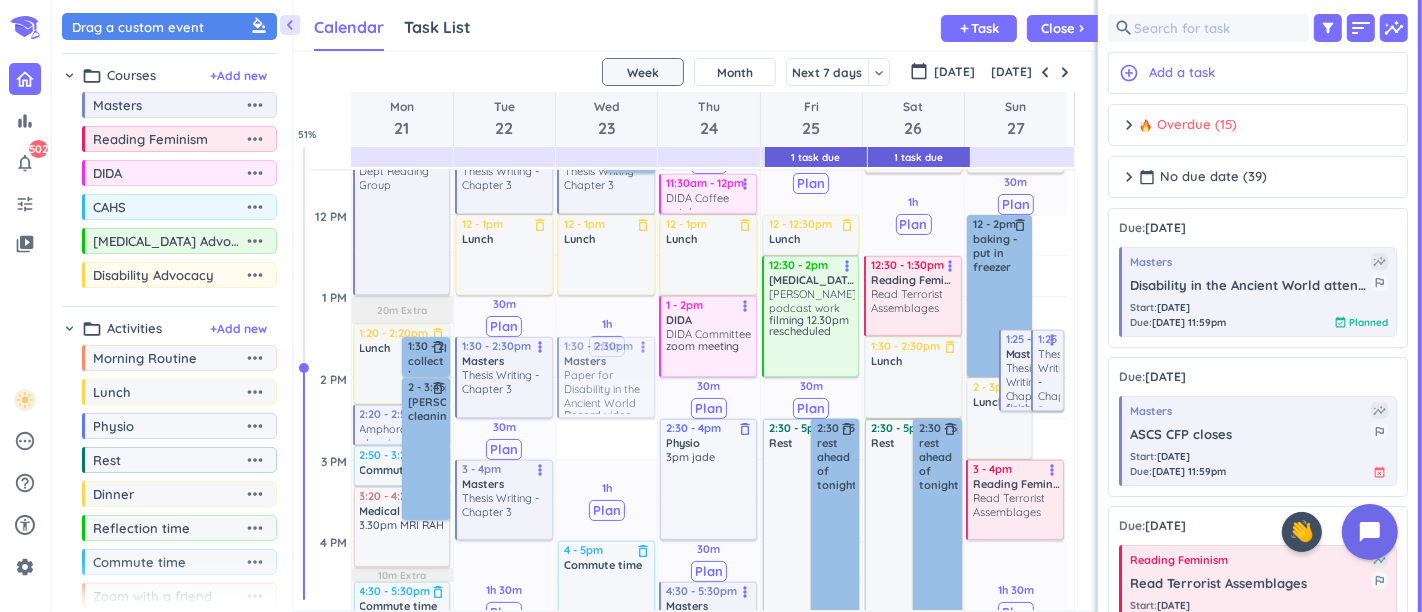 click on "30m Past due Plan 1h  Past due Plan 1h  Past due Plan 1h  Past due Plan 2h  Past due Plan Adjust Awake Time Adjust Awake Time 11am - 12pm Masters  Thesis Writing - Chapter 3 more_vert 11 - 11:30am send Jacque writing? delete_outline 7 - 7:30am THESIS WRITING DAY delete_outline priority_high 8 - 9am Morning Routine delete_outline 9 - 10am Masters  Thesis Writing - Chapter 3 more_vert 12 - 1pm Lunch delete_outline 2 - 3pm Masters  Paper for Disability in the Ancient World  Record video more_vert 4 - 5pm Commute time  delete_outline 5 - 6pm Reading Feminism Women in Black vigils more_vert 6 - 7pm Commute time  delete_outline pick up sushi on the way? 7 - 8pm Dinner delete_outline 1:30 - 2:30pm Masters  Paper for Disability in the Ancient World  Record video more_vert" at bounding box center [606, 541] 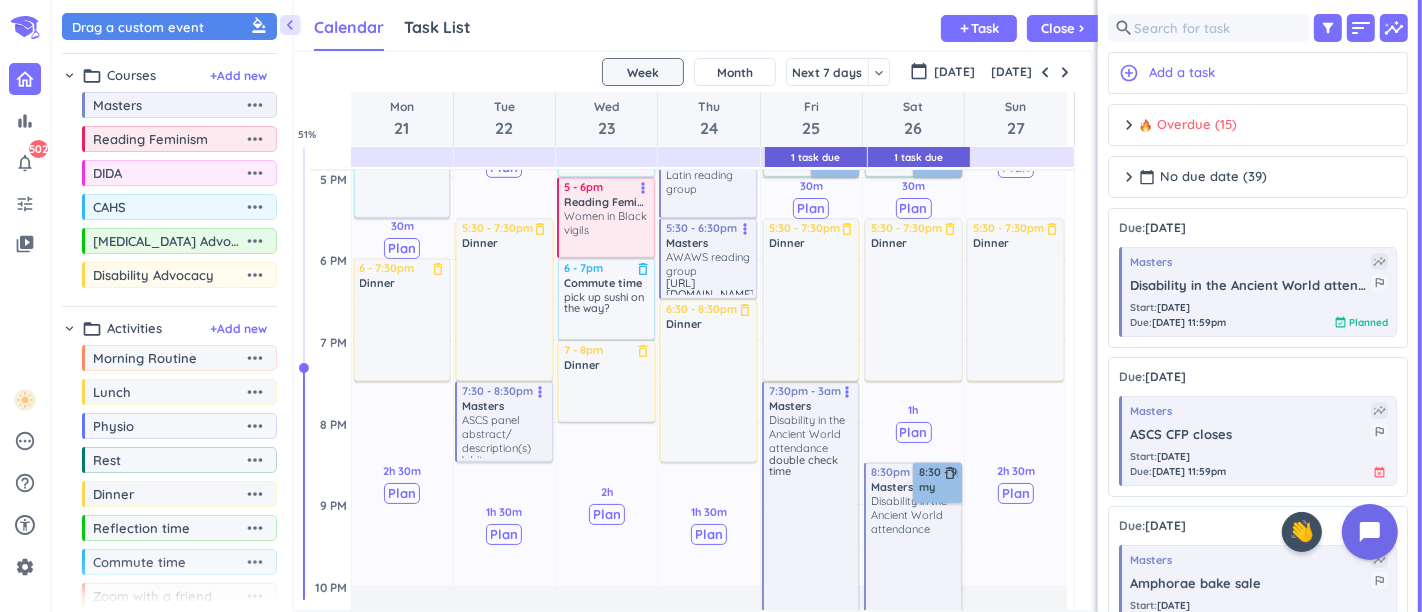scroll, scrollTop: 942, scrollLeft: 0, axis: vertical 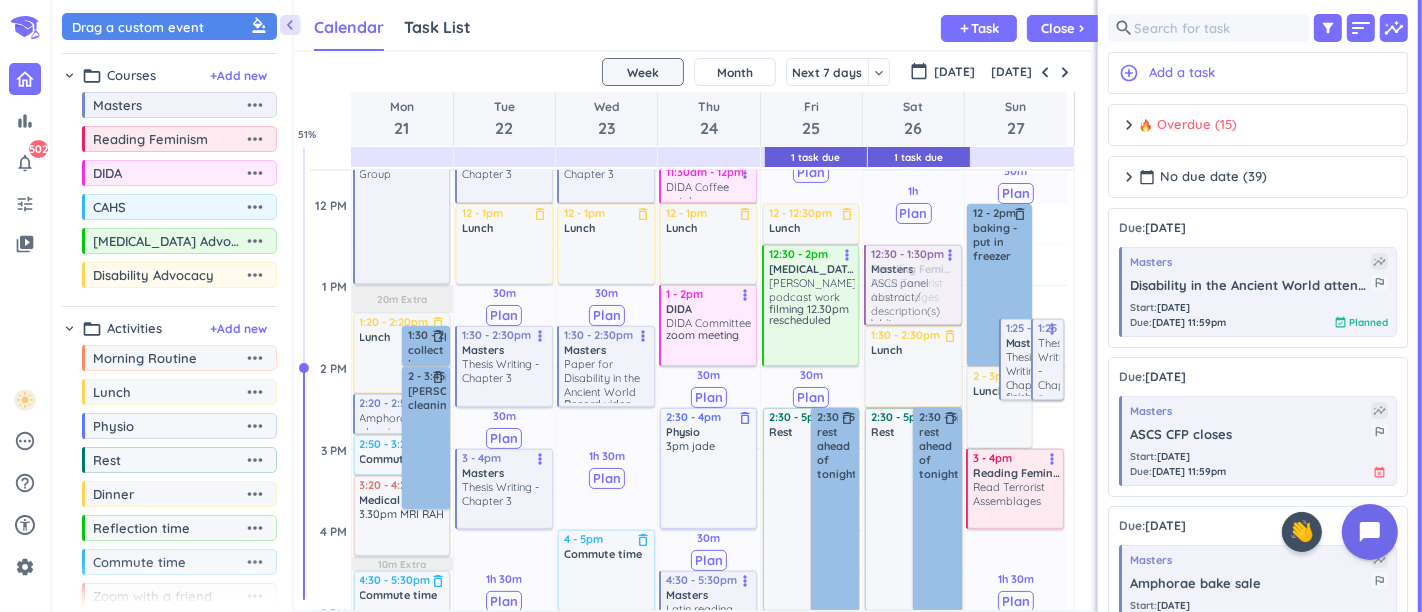 drag, startPoint x: 469, startPoint y: 527, endPoint x: 908, endPoint y: 261, distance: 513.3001 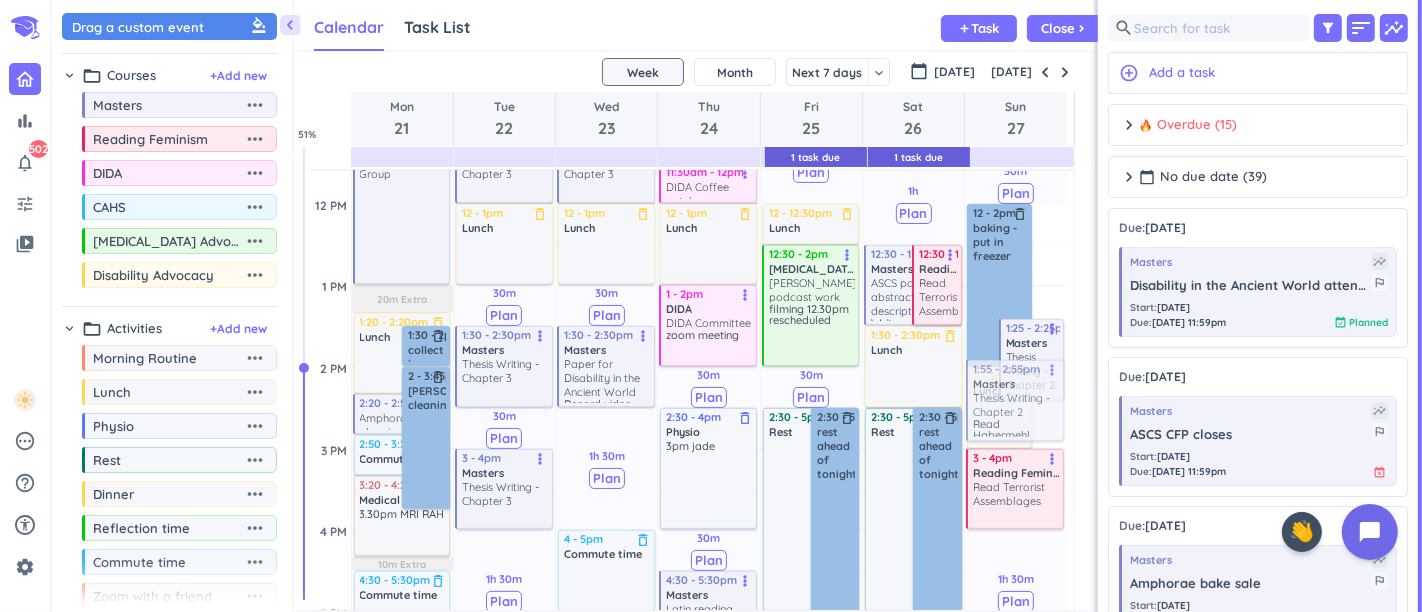 click on "30m Past due Plan 1h 30m Past due Plan 2h 30m Past due Plan Adjust Awake Time Adjust Awake Time 12 - 2pm baking - put in freezer delete_outline 1:25 - 2:25pm Masters  Thesis Writing - Chapter 2 finish reading thevenaz
read through swans section in all in one draft in full to check for repetition - could print out to chop and move if I need
read plato's phaedo in more detail, convo leading up to swans  more_vert 1:25 - 2:25pm Masters  Thesis Writing - Chapter 2 Read Habermehl, Walde, Zellner more_vert 2 - 3pm Lunch delete_outline 7:30 - 10:30am Rest delete_outline 10:30 - 11:30am Morning Routine delete_outline 3 - 4pm Reading Feminism Read Terrorist Assemblages more_vert 5:30 - 7:30pm Dinner delete_outline 1:55 - 2:55pm Masters  Thesis Writing - Chapter 2 Read Habermehl, Walde, Zellner more_vert" at bounding box center (1016, 530) 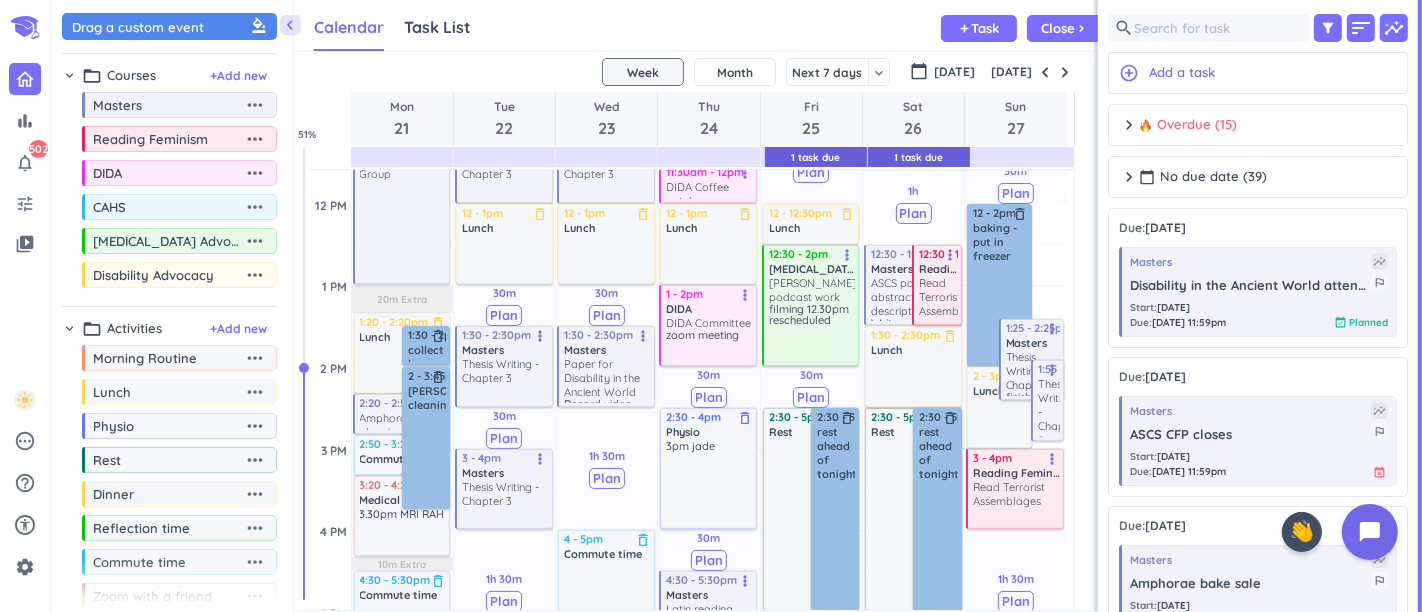 click on "Thesis Writing - Chapter 2" at bounding box center [1033, 371] 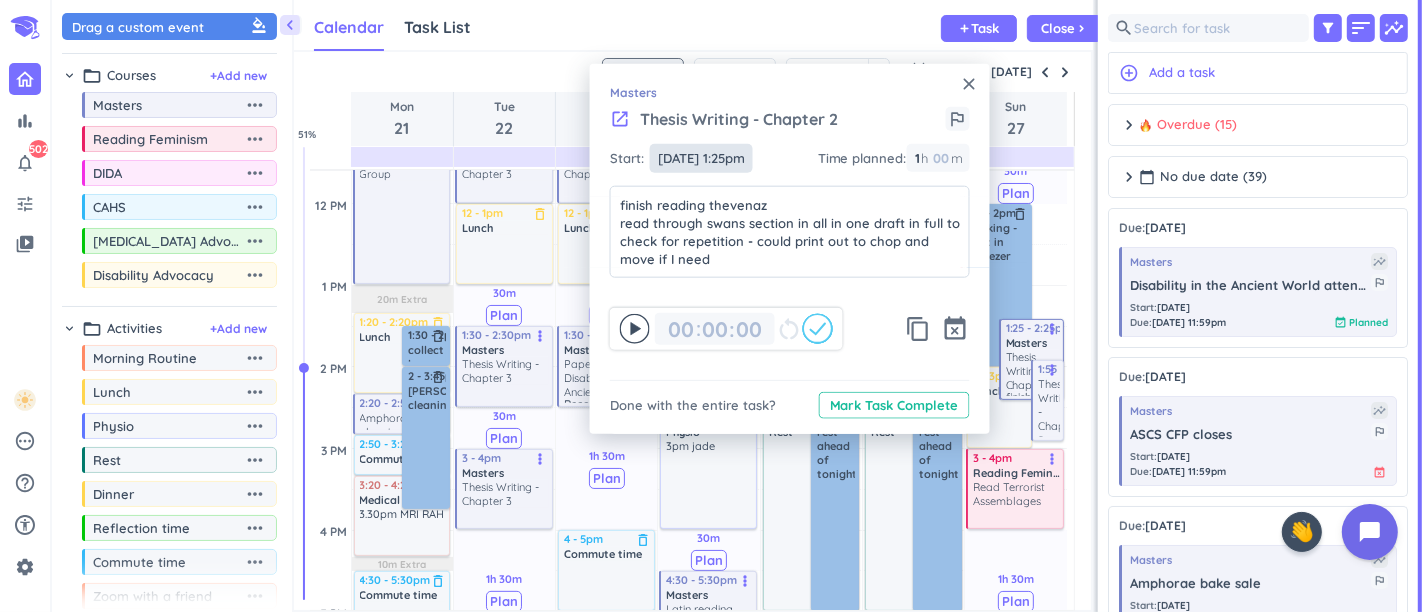 click on "27 Jul, 1:25pm" at bounding box center (701, 158) 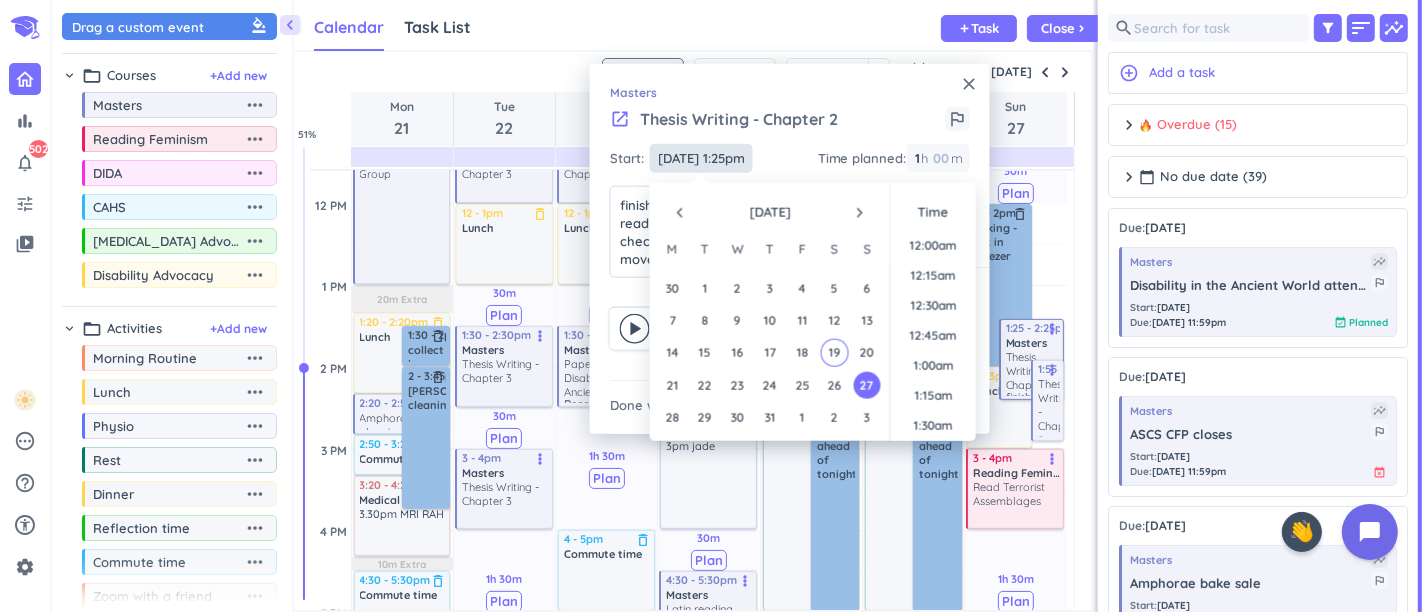 scroll, scrollTop: 1497, scrollLeft: 0, axis: vertical 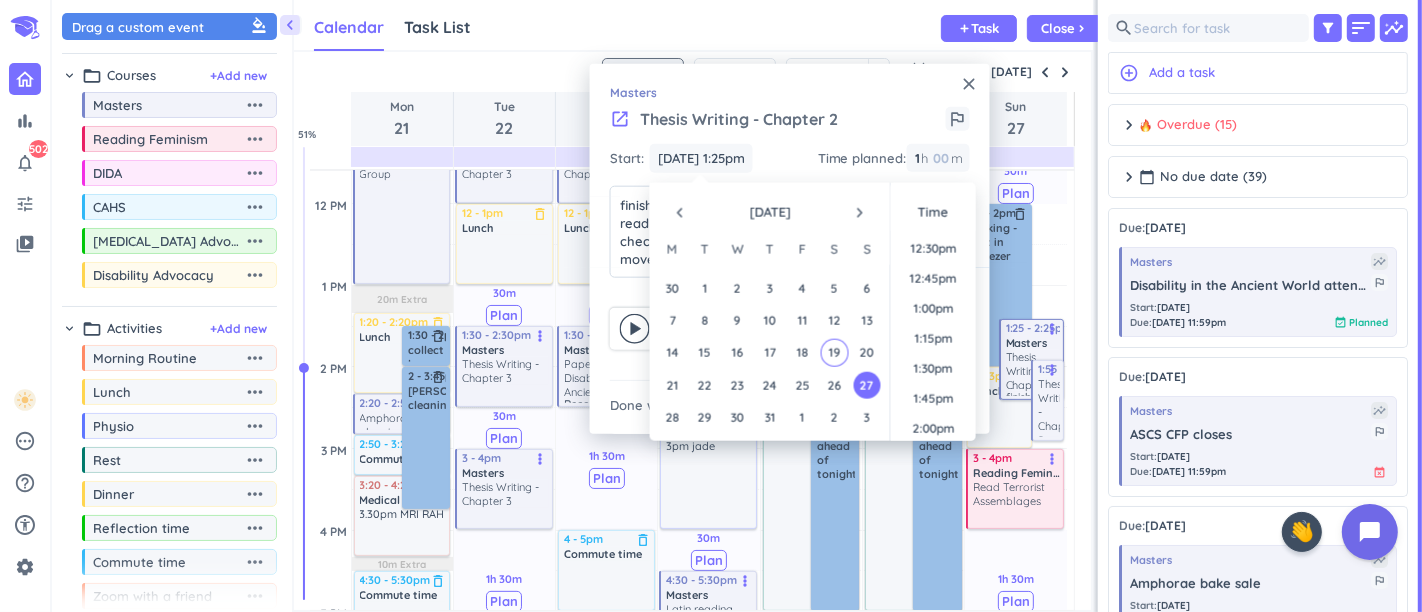 click on "3" at bounding box center [866, 417] 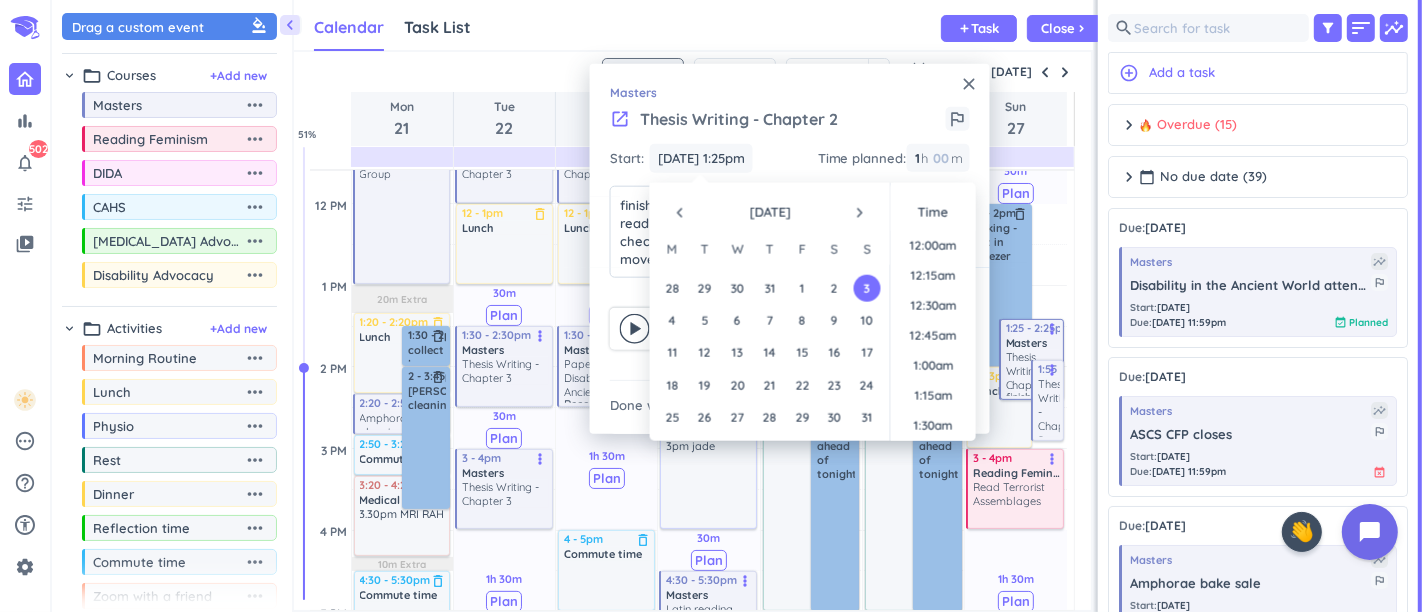 scroll, scrollTop: 1497, scrollLeft: 0, axis: vertical 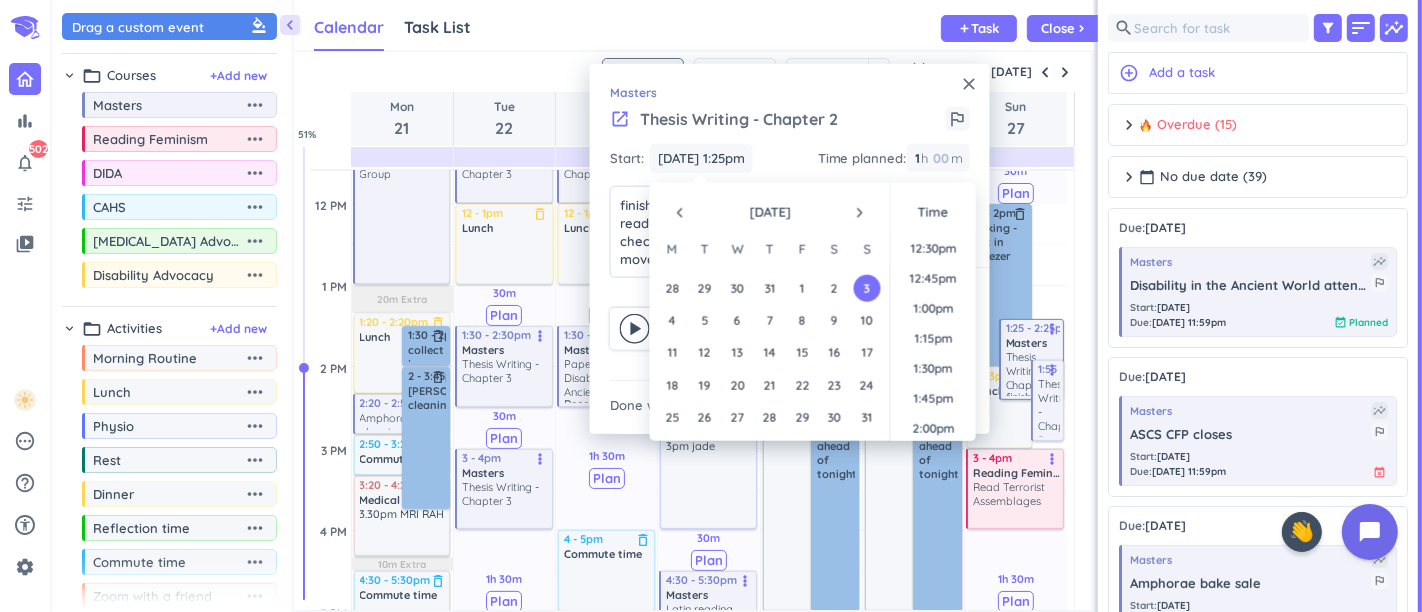 click on "Masters" at bounding box center [790, 93] 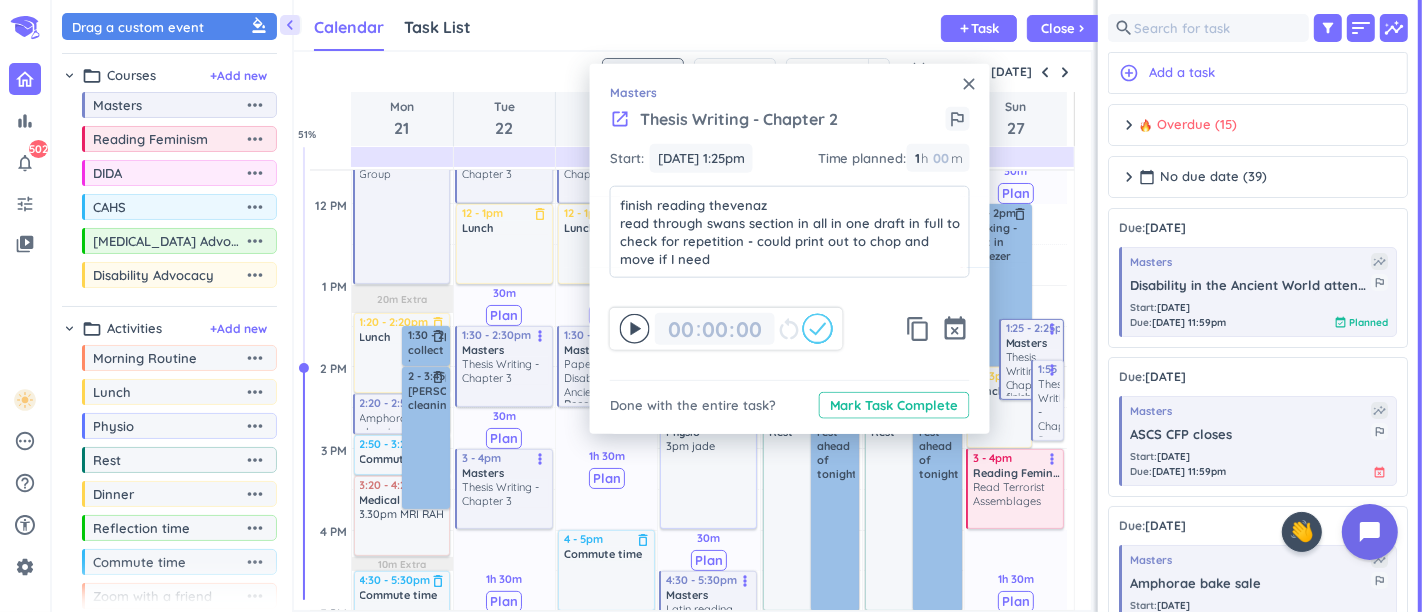 click on "close" at bounding box center (970, 84) 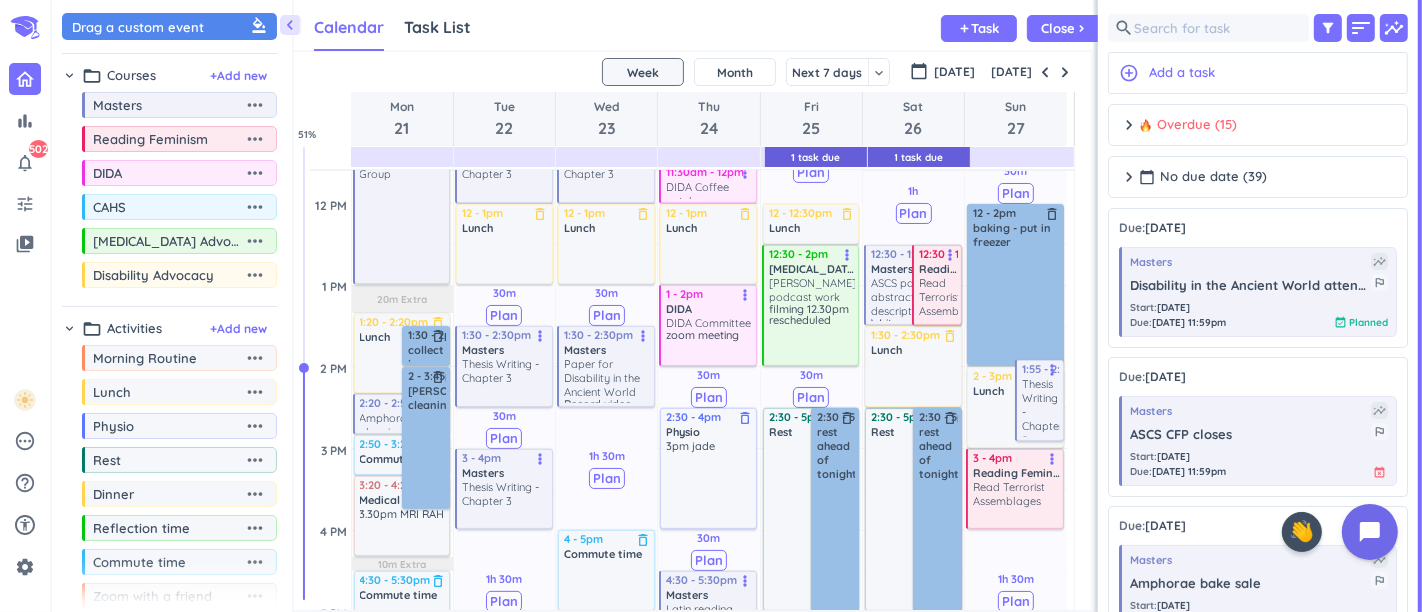 click on "Thesis Writing - Chapter 2" at bounding box center (1042, 407) 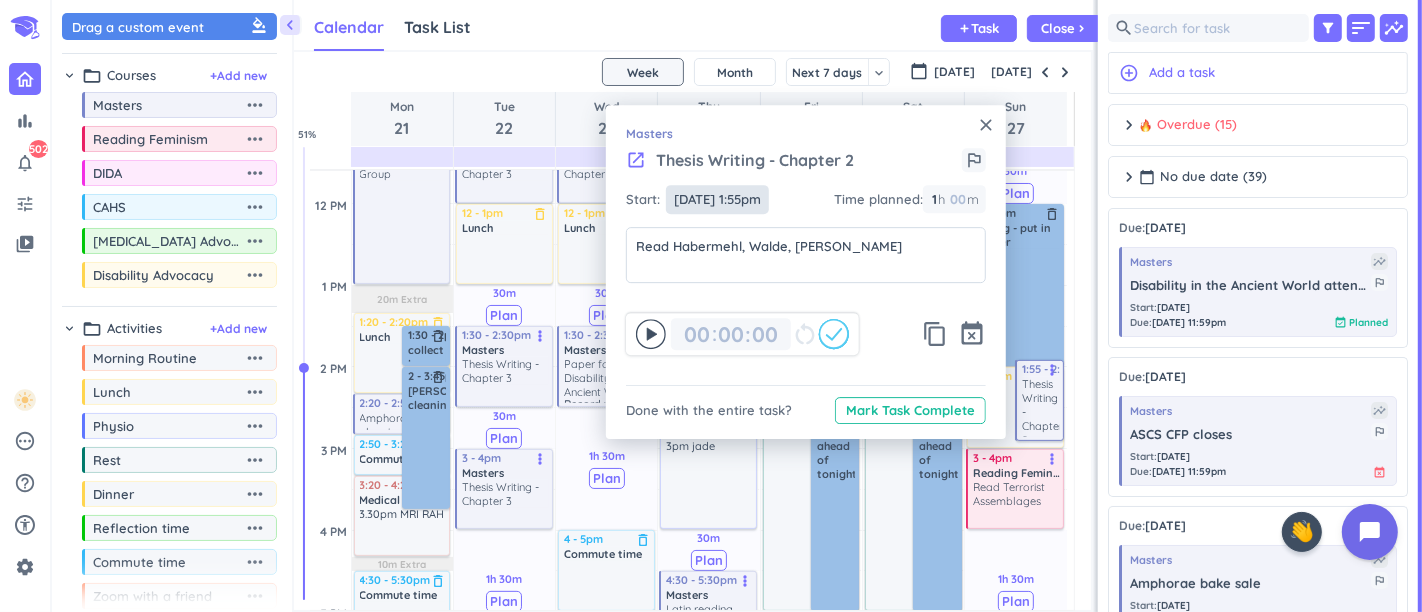 click on "27 Jul, 1:55pm" at bounding box center (717, 199) 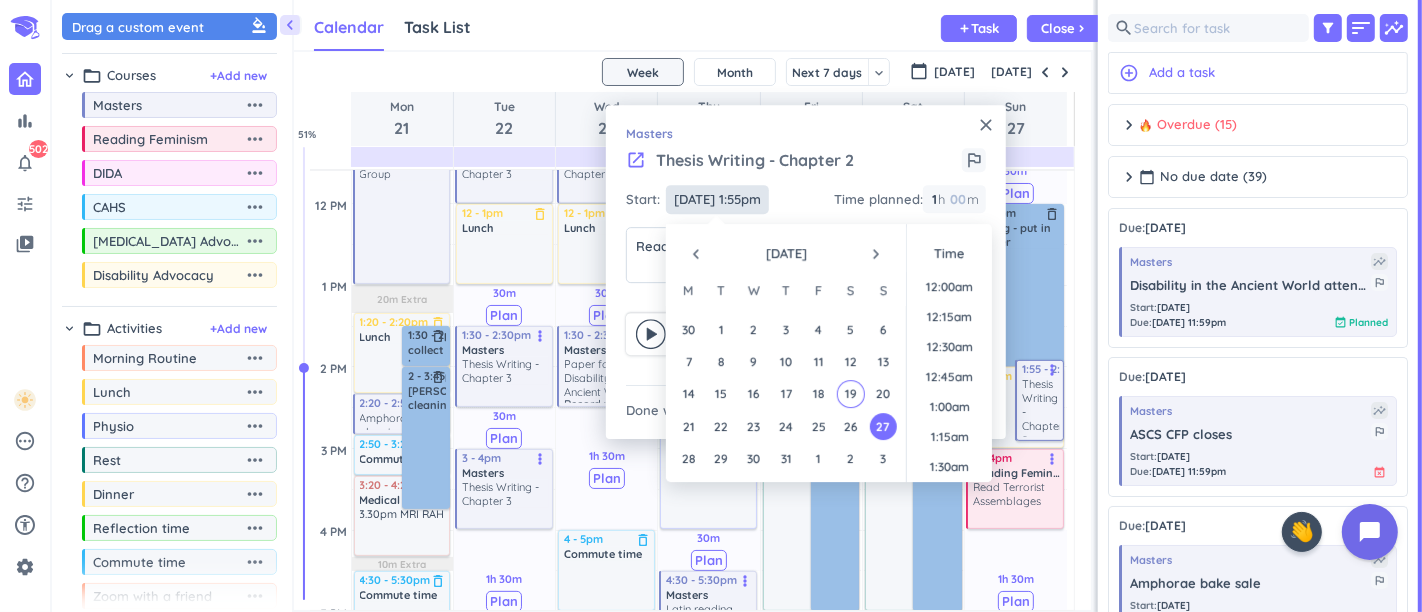 scroll, scrollTop: 1557, scrollLeft: 0, axis: vertical 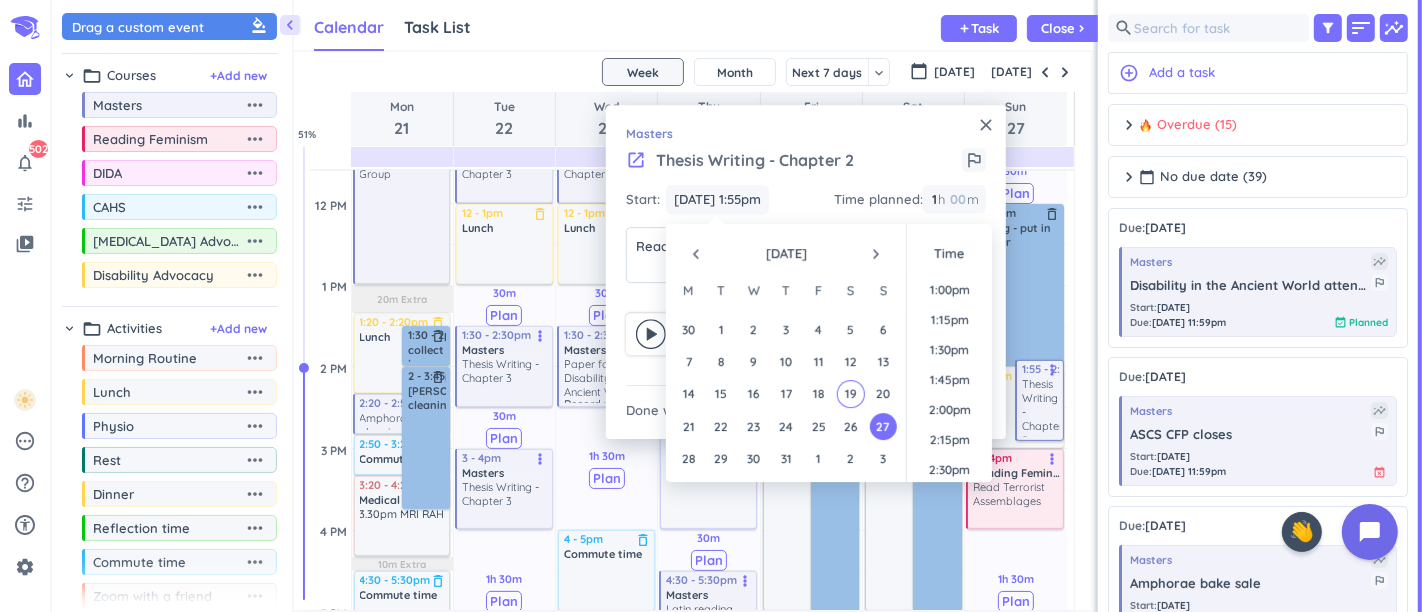 click on "3" at bounding box center [883, 459] 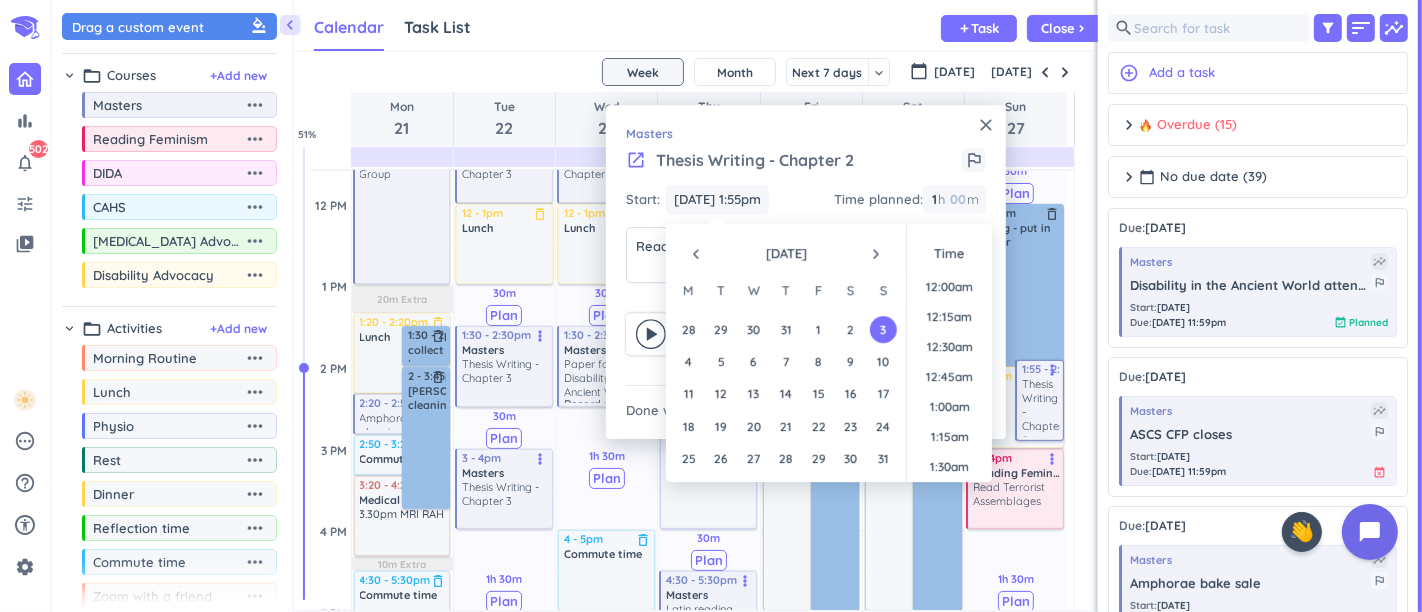 type on "3 Aug, 1:55pm" 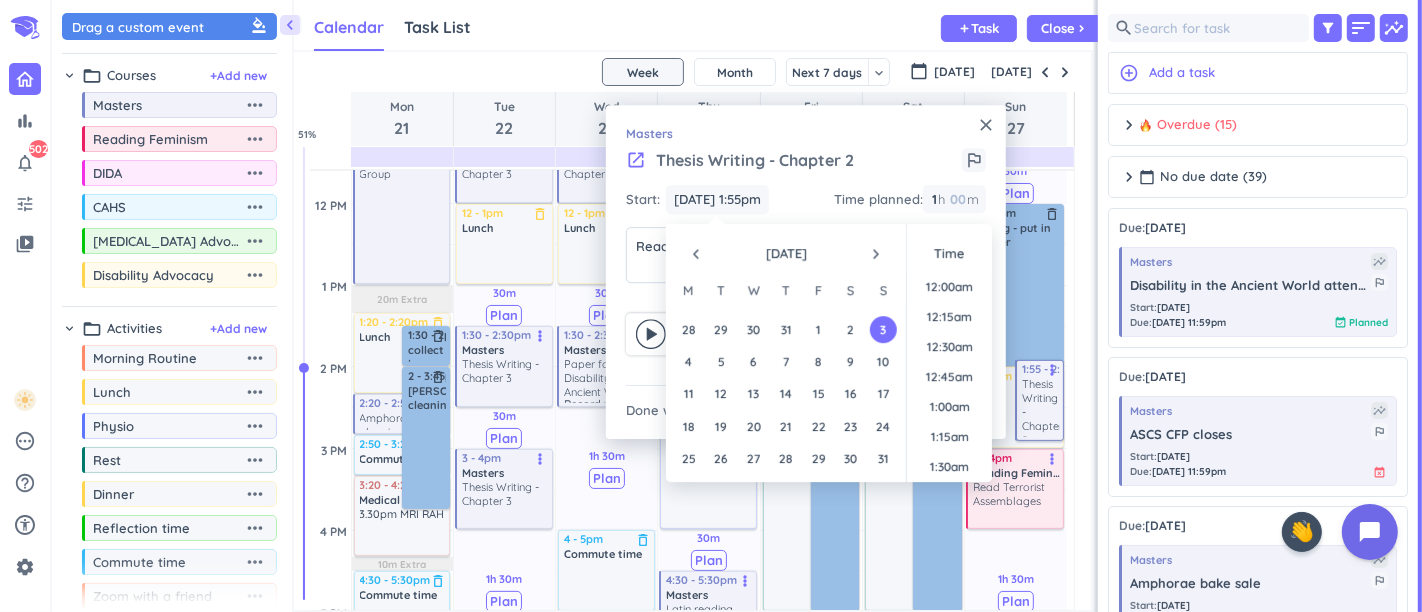 scroll, scrollTop: 1557, scrollLeft: 0, axis: vertical 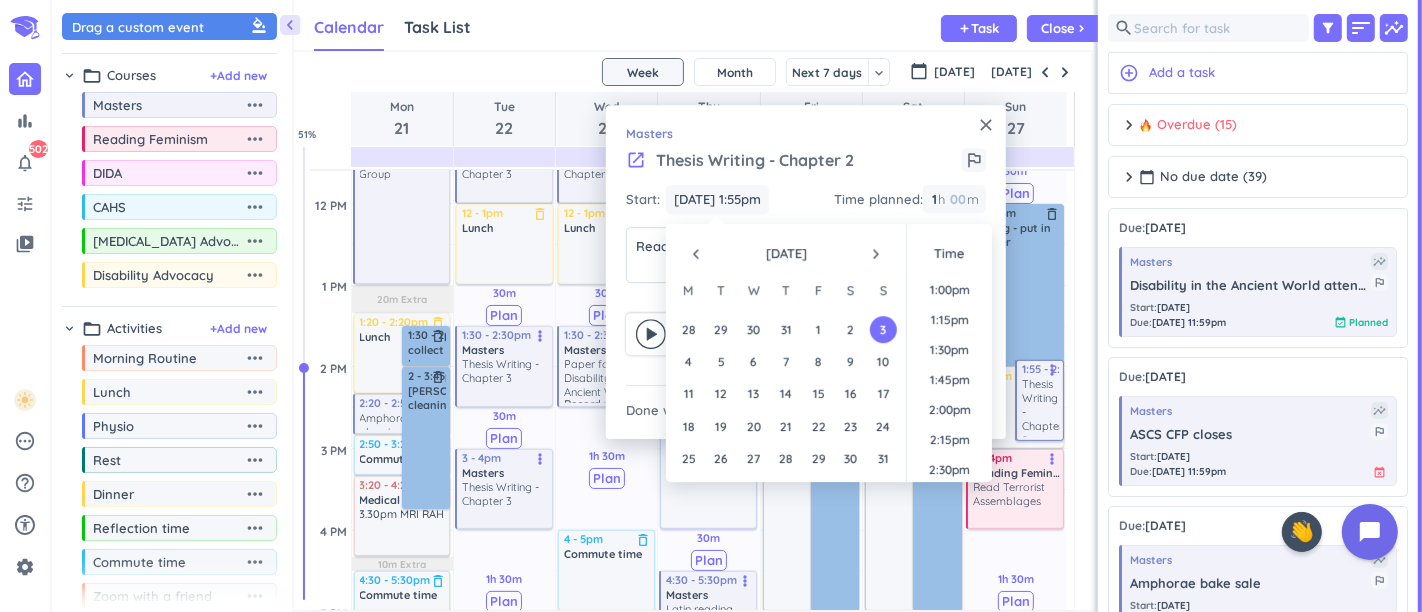drag, startPoint x: 893, startPoint y: 137, endPoint x: 977, endPoint y: 122, distance: 85.32877 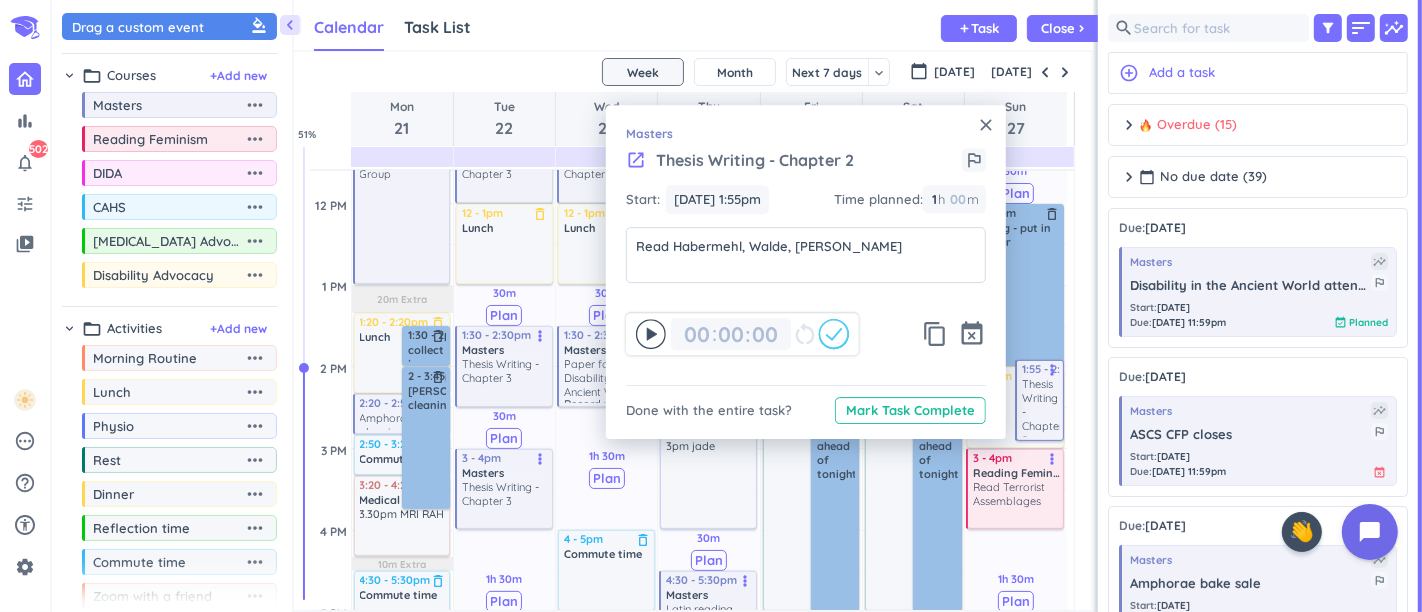 click on "close" at bounding box center (986, 125) 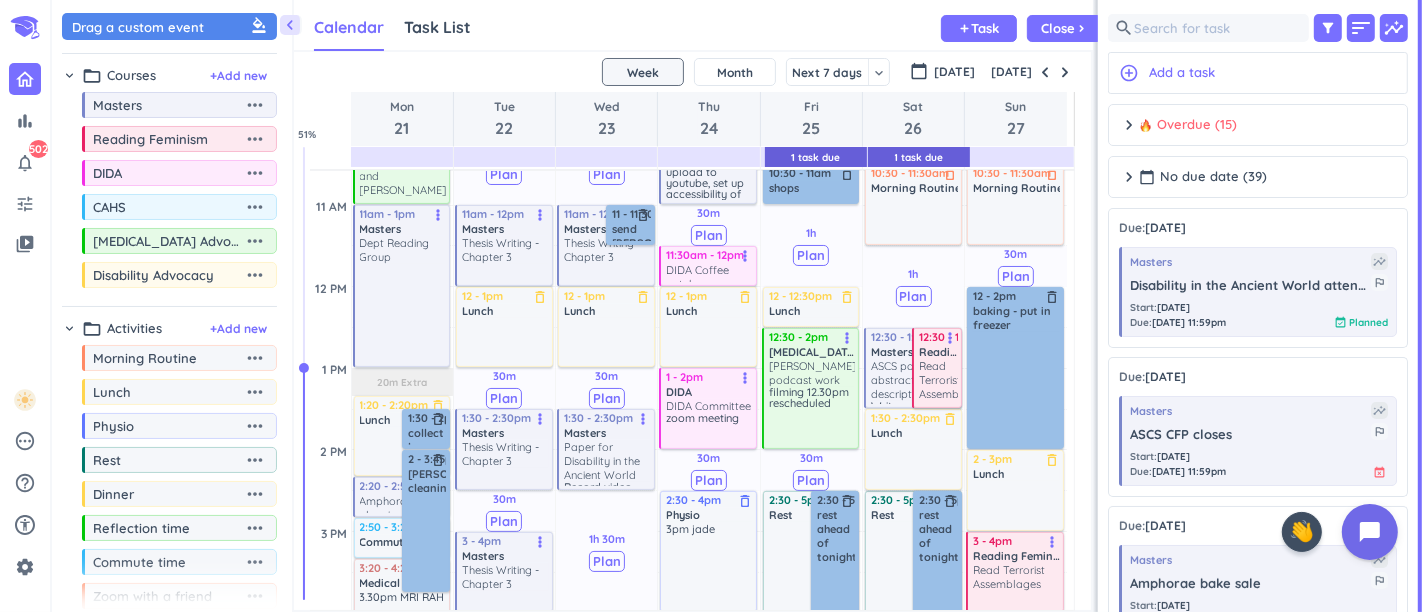 scroll, scrollTop: 509, scrollLeft: 0, axis: vertical 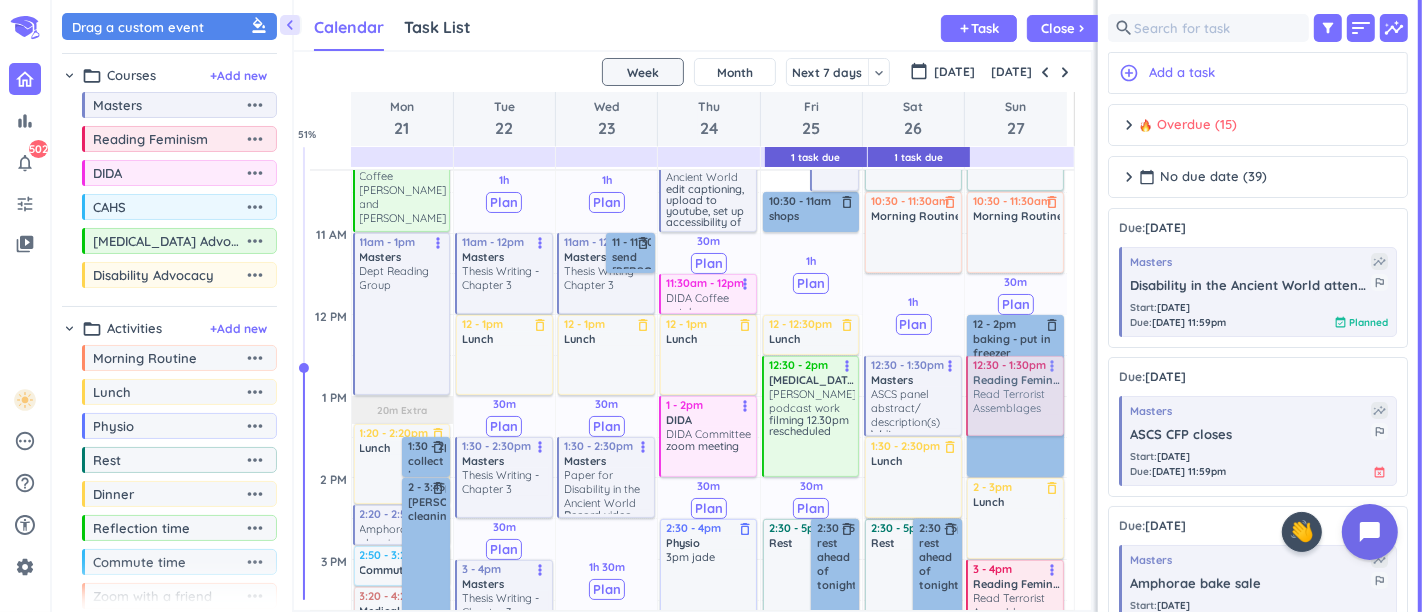 drag, startPoint x: 934, startPoint y: 396, endPoint x: 988, endPoint y: 394, distance: 54.037025 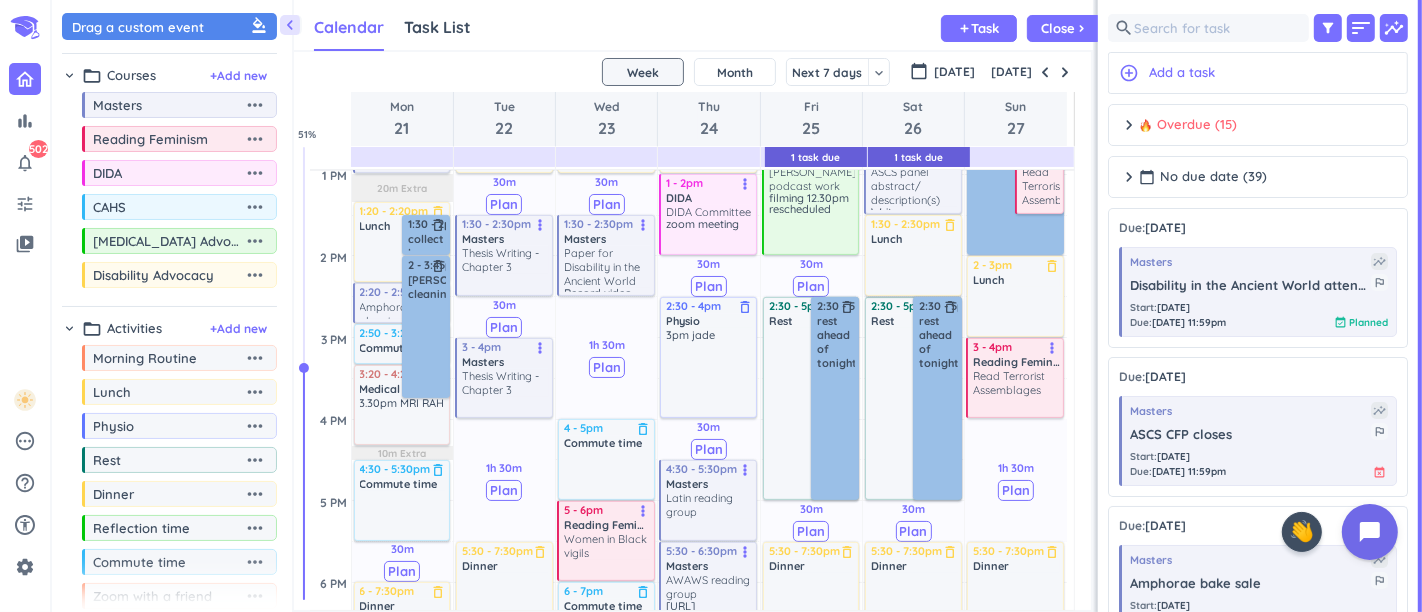 scroll, scrollTop: 842, scrollLeft: 0, axis: vertical 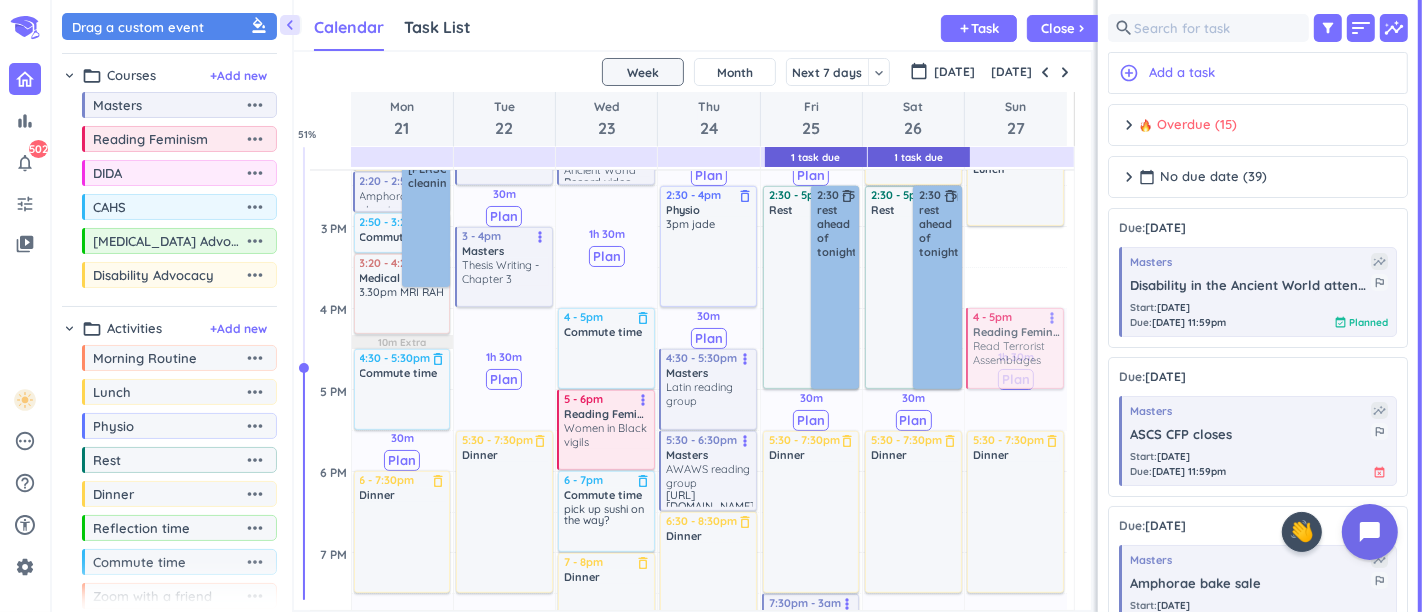 drag, startPoint x: 1001, startPoint y: 315, endPoint x: 1006, endPoint y: 349, distance: 34.36568 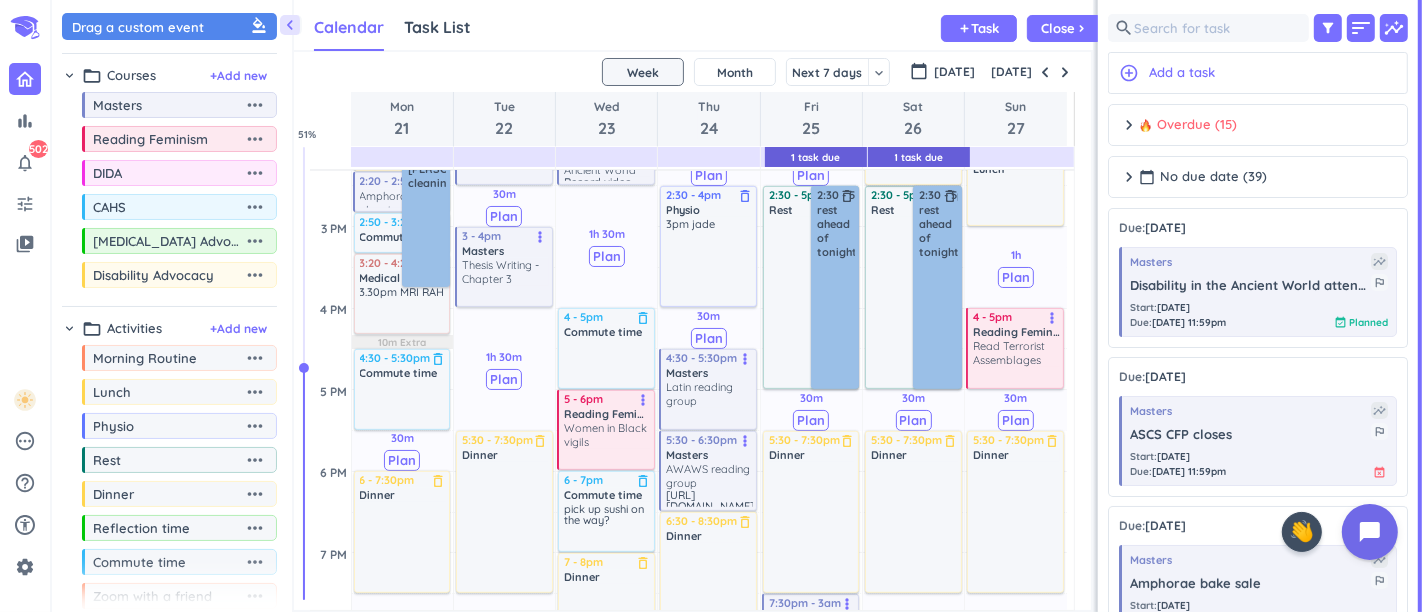 click on "chevron_right Overdue (15) done Mark all complete" at bounding box center (1258, 125) 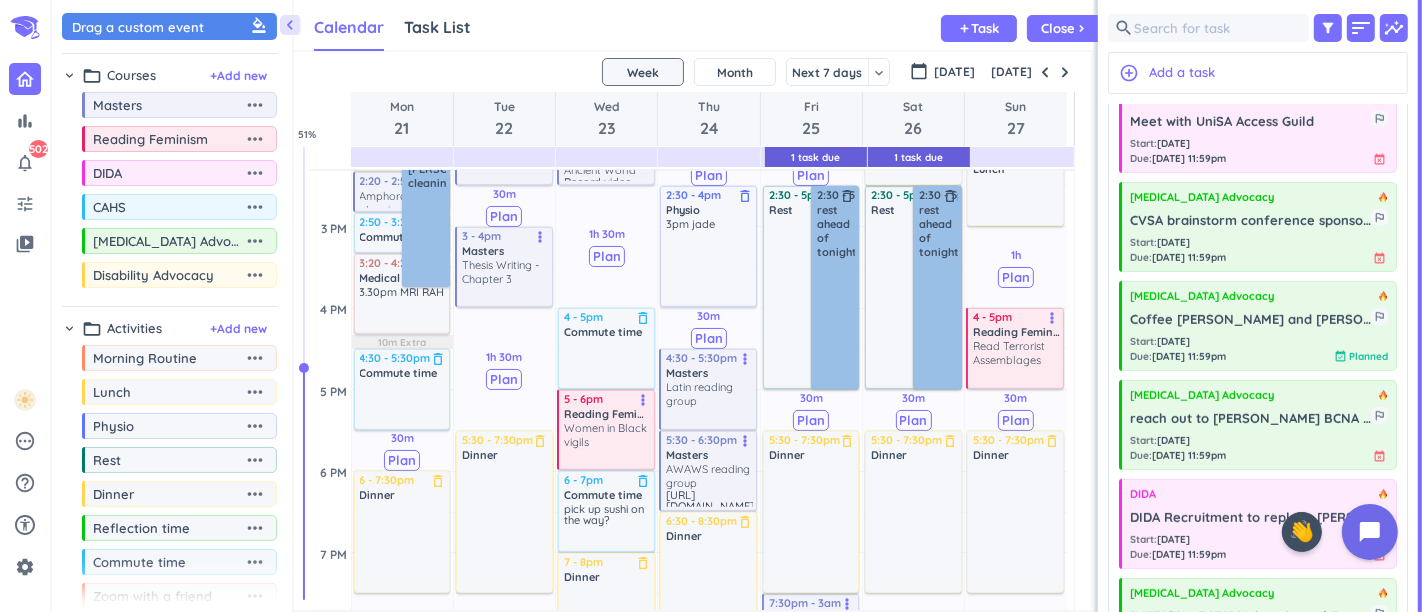 scroll, scrollTop: 1222, scrollLeft: 0, axis: vertical 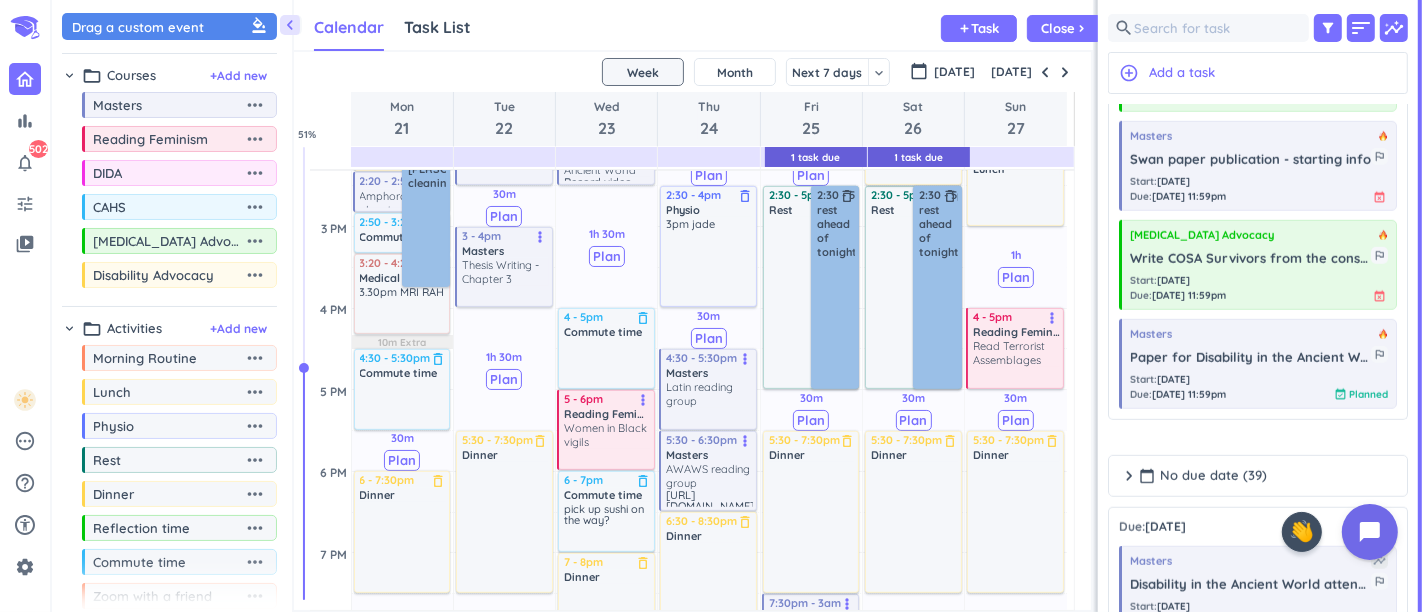 click on "calendar_today No due date (39)" at bounding box center (1203, 476) 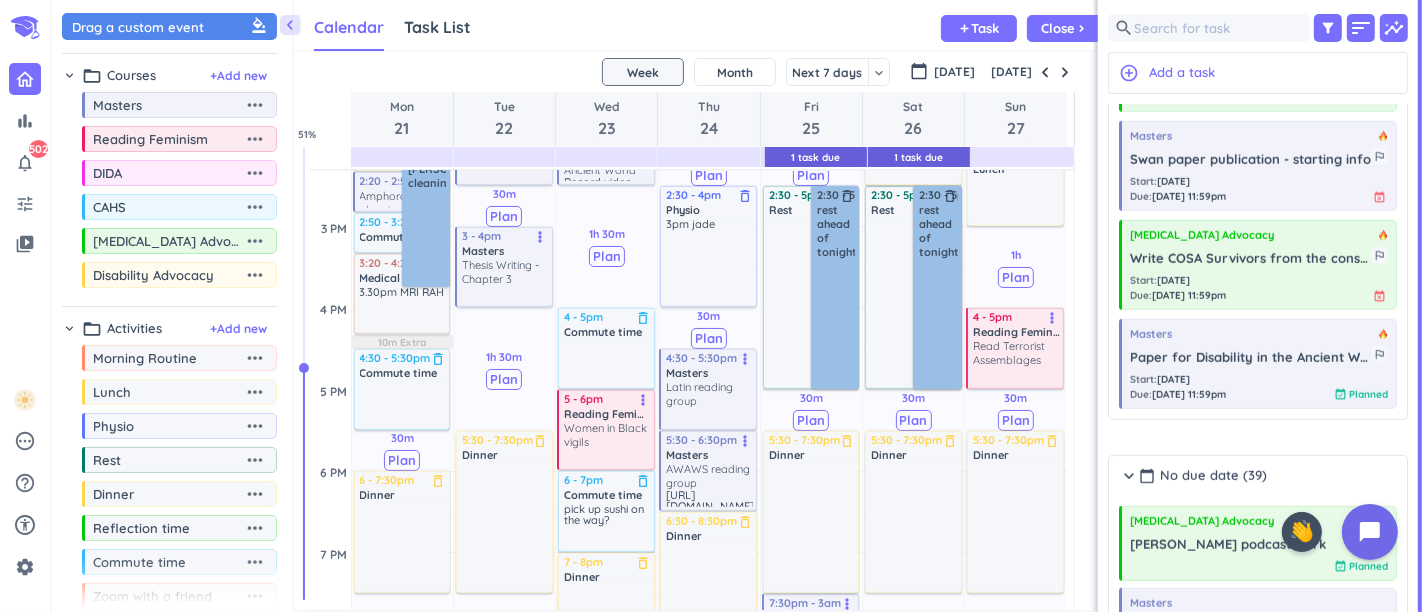 scroll, scrollTop: 1444, scrollLeft: 0, axis: vertical 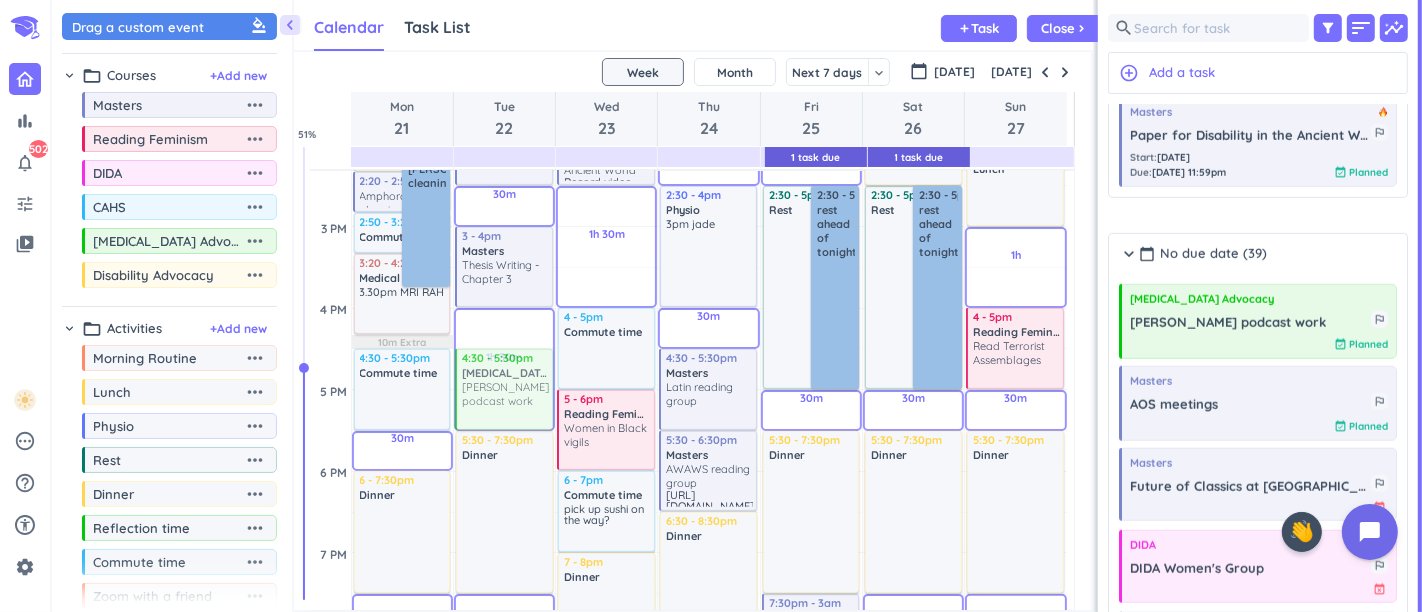 drag, startPoint x: 1224, startPoint y: 342, endPoint x: 497, endPoint y: 384, distance: 728.2122 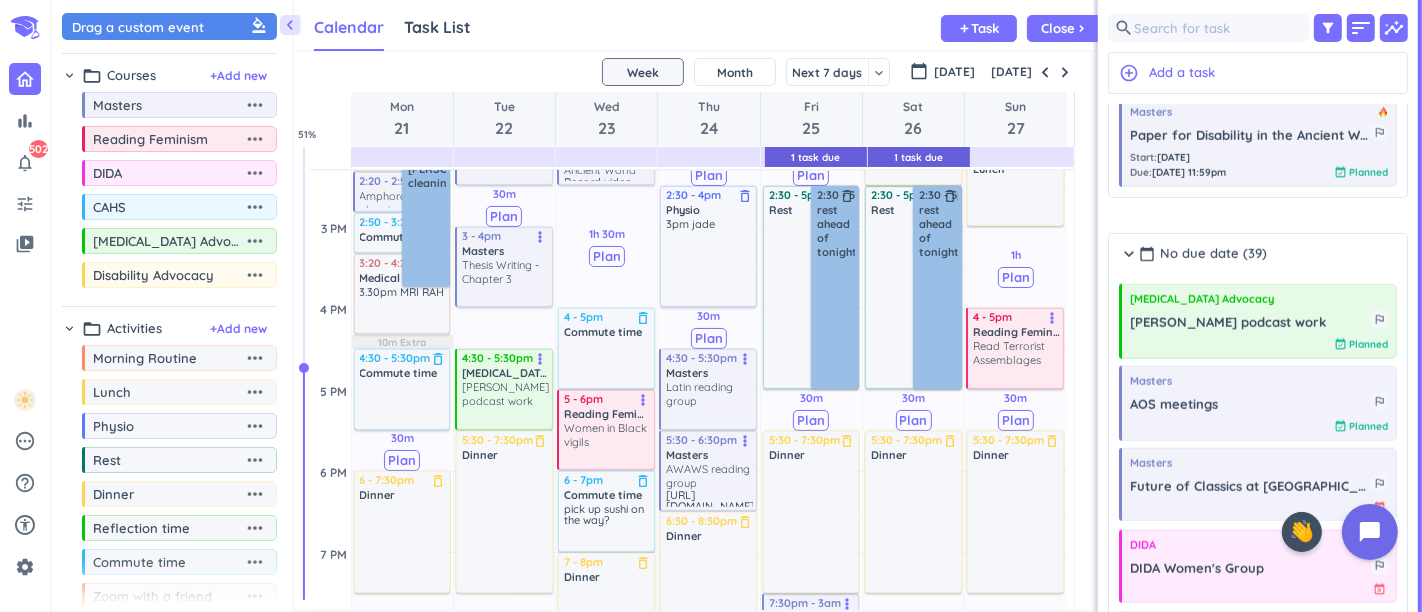 scroll, scrollTop: 1065, scrollLeft: 0, axis: vertical 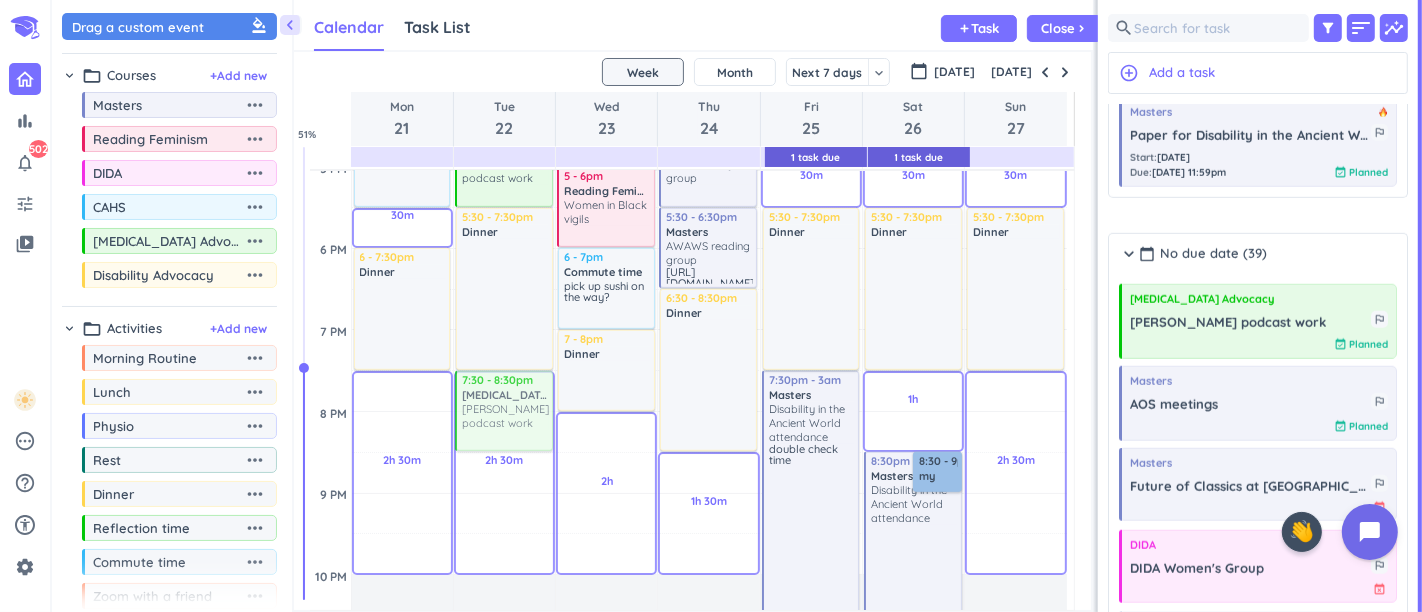 drag, startPoint x: 1188, startPoint y: 323, endPoint x: 499, endPoint y: 387, distance: 691.96606 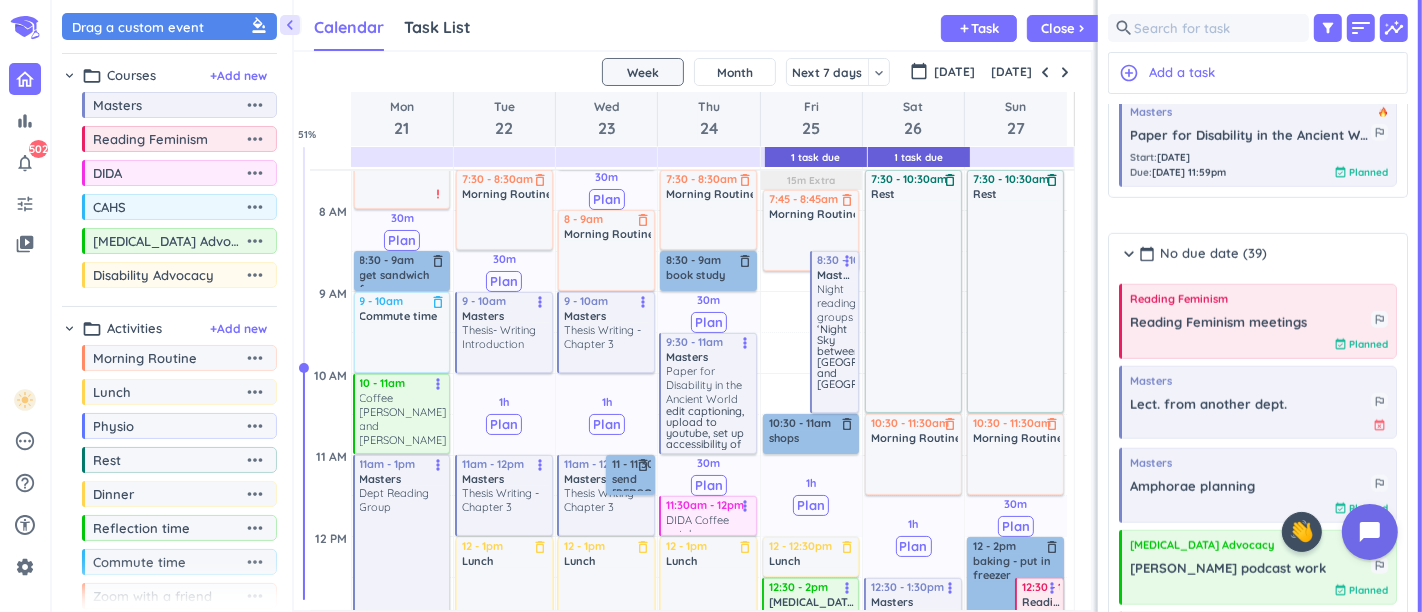 scroll, scrollTop: 620, scrollLeft: 0, axis: vertical 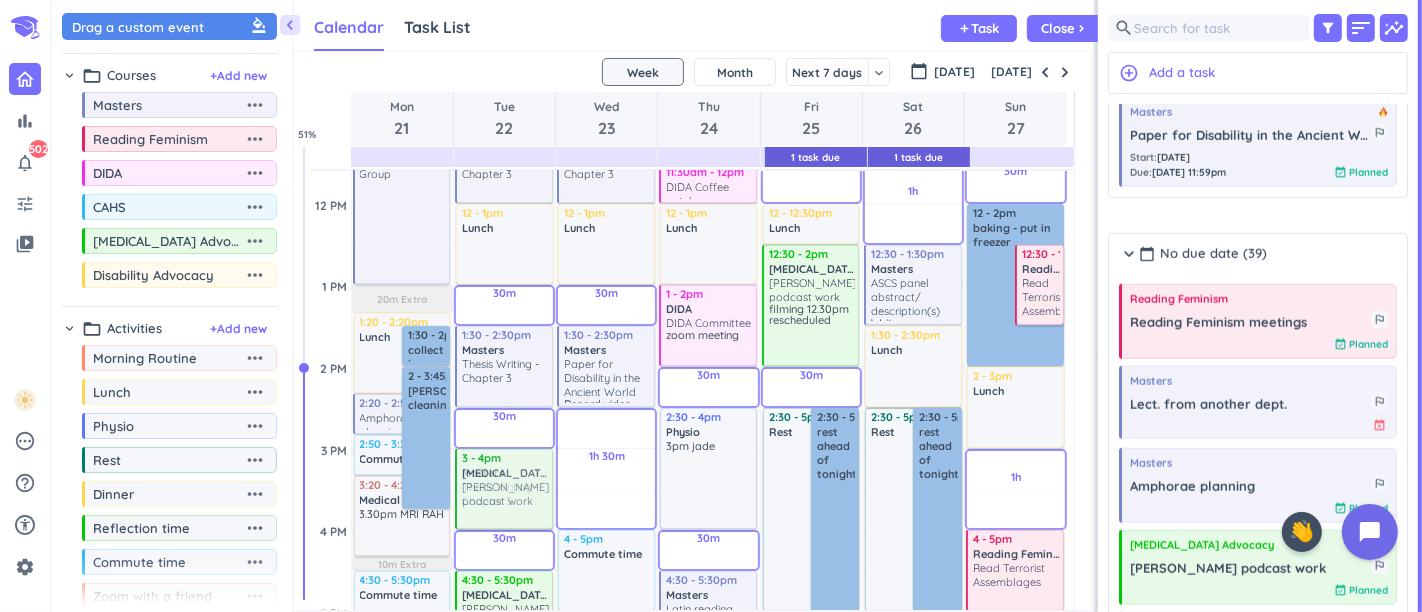 click on "chevron_left Drag a custom event format_color_fill chevron_right folder_open Courses   +  Add new drag_indicator Masters  more_horiz drag_indicator Reading Feminism more_horiz drag_indicator DIDA more_horiz drag_indicator CAHS more_horiz drag_indicator Cancer Advocacy  more_horiz drag_indicator Disability Advocacy  more_horiz chevron_right folder_open Activities   +  Add new drag_indicator Morning Routine more_horiz drag_indicator Lunch more_horiz drag_indicator Physio more_horiz drag_indicator Rest more_horiz drag_indicator Dinner more_horiz drag_indicator Reflection time more_horiz drag_indicator Commute time  more_horiz drag_indicator Zoom with a friend more_horiz drag_indicator Medical appointment more_horiz drag_indicator Walk more_horiz drag_indicator Exercises more_horiz link Connected Calendars add_circle Calendar Task List Calendar keyboard_arrow_down add Task Close chevron_right 1   Task   Due 1   Task   Due SHOVEL 21 Jul - 27 Jul 2025 Week Month Next 7 days keyboard_arrow_down Week calendar_today %" at bounding box center (737, 306) 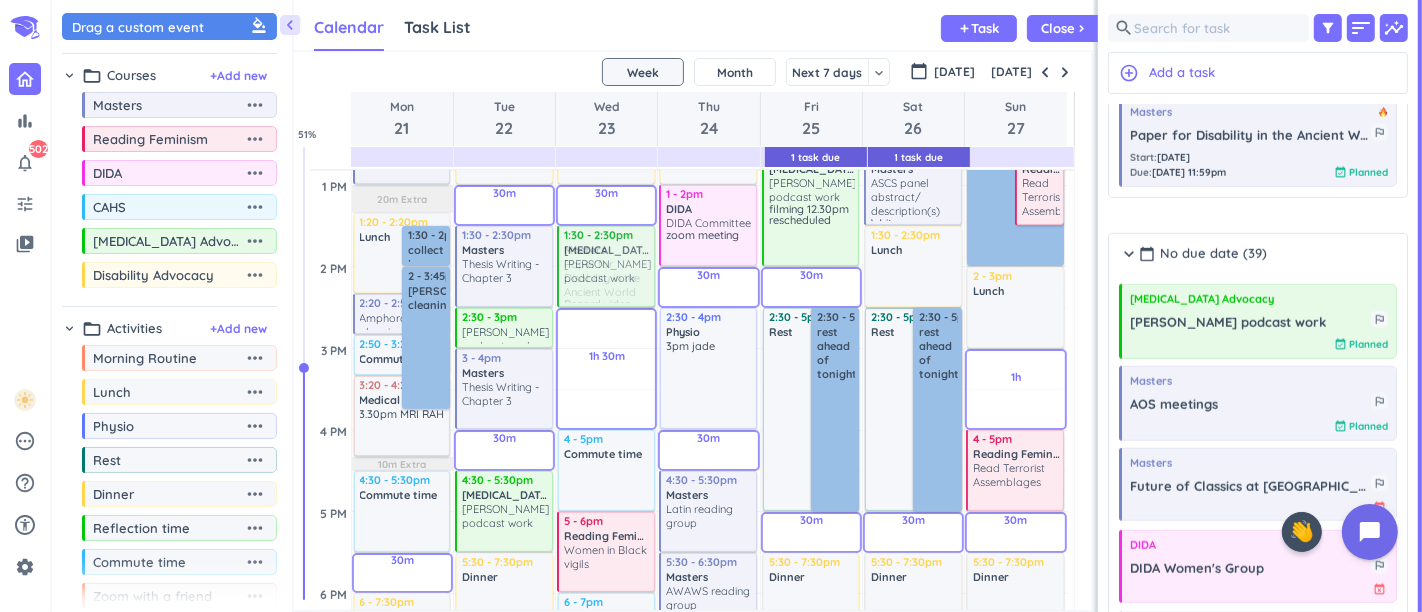 scroll, scrollTop: 720, scrollLeft: 0, axis: vertical 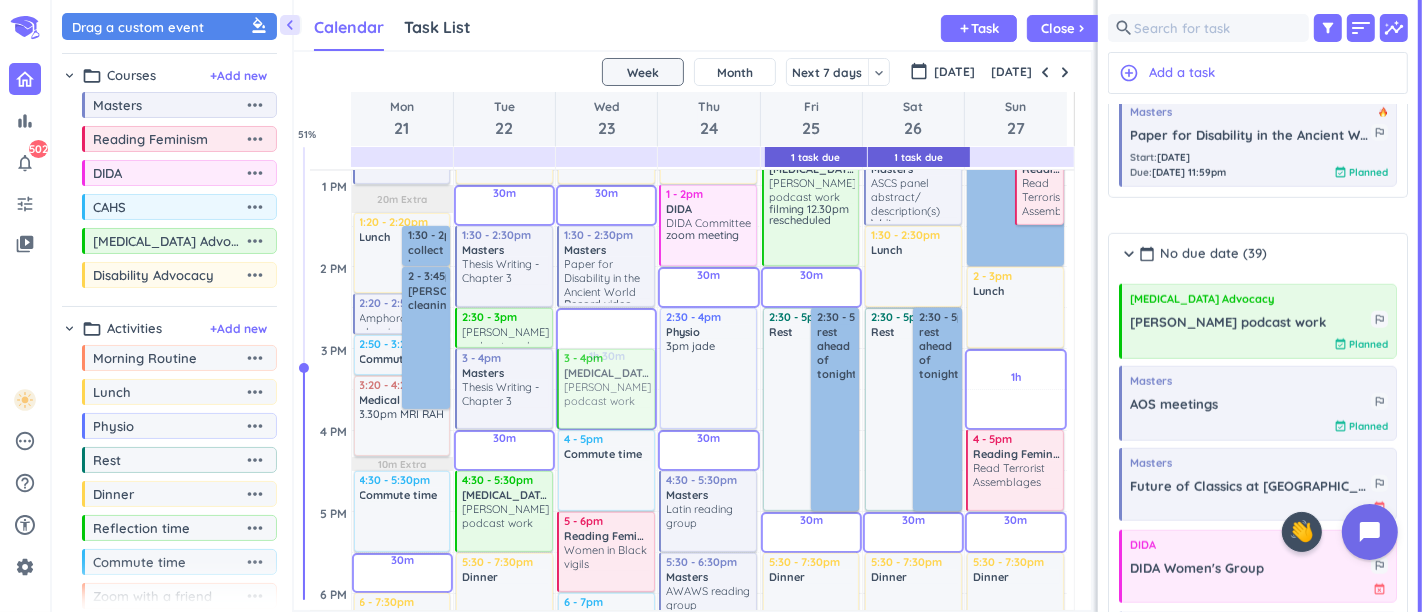 drag, startPoint x: 1192, startPoint y: 321, endPoint x: 591, endPoint y: 372, distance: 603.16003 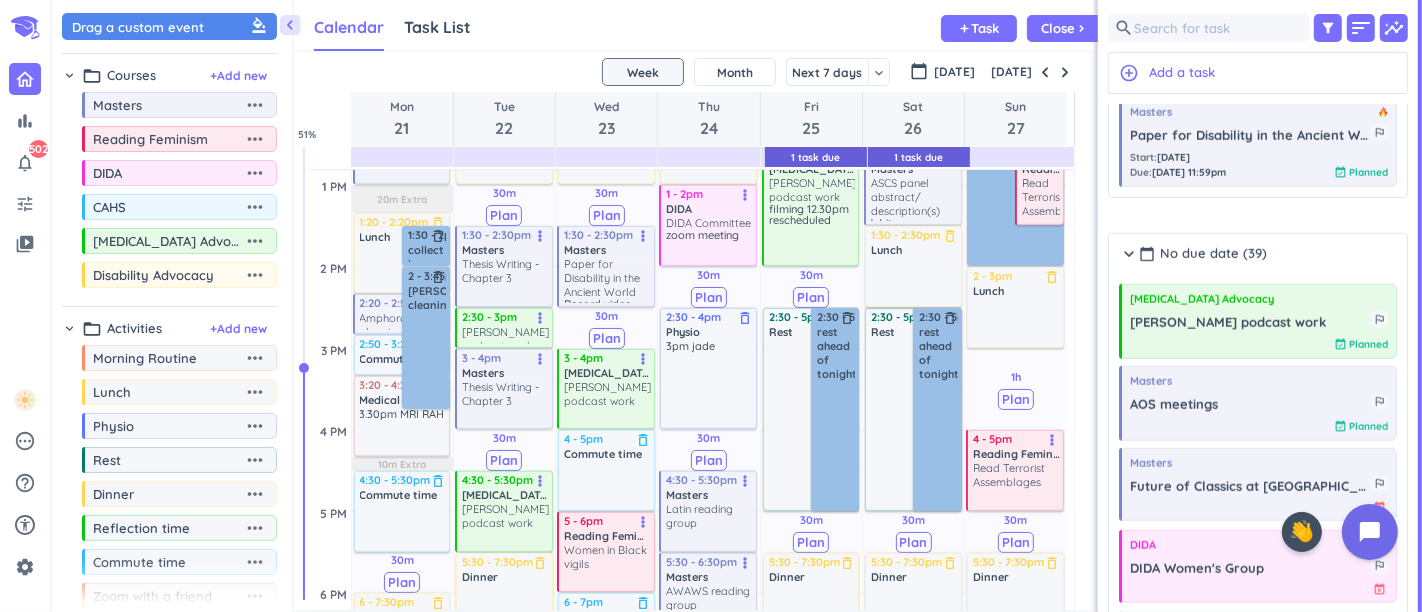 scroll, scrollTop: 1054, scrollLeft: 0, axis: vertical 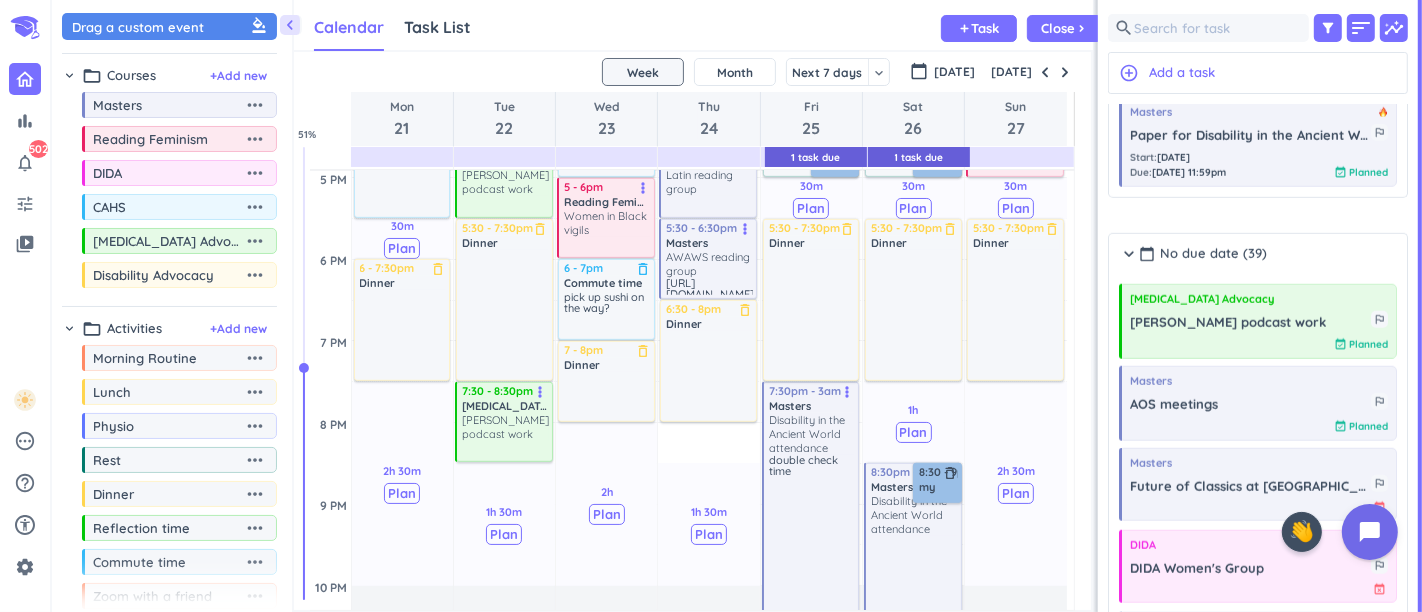 drag, startPoint x: 716, startPoint y: 458, endPoint x: 1268, endPoint y: 349, distance: 562.6589 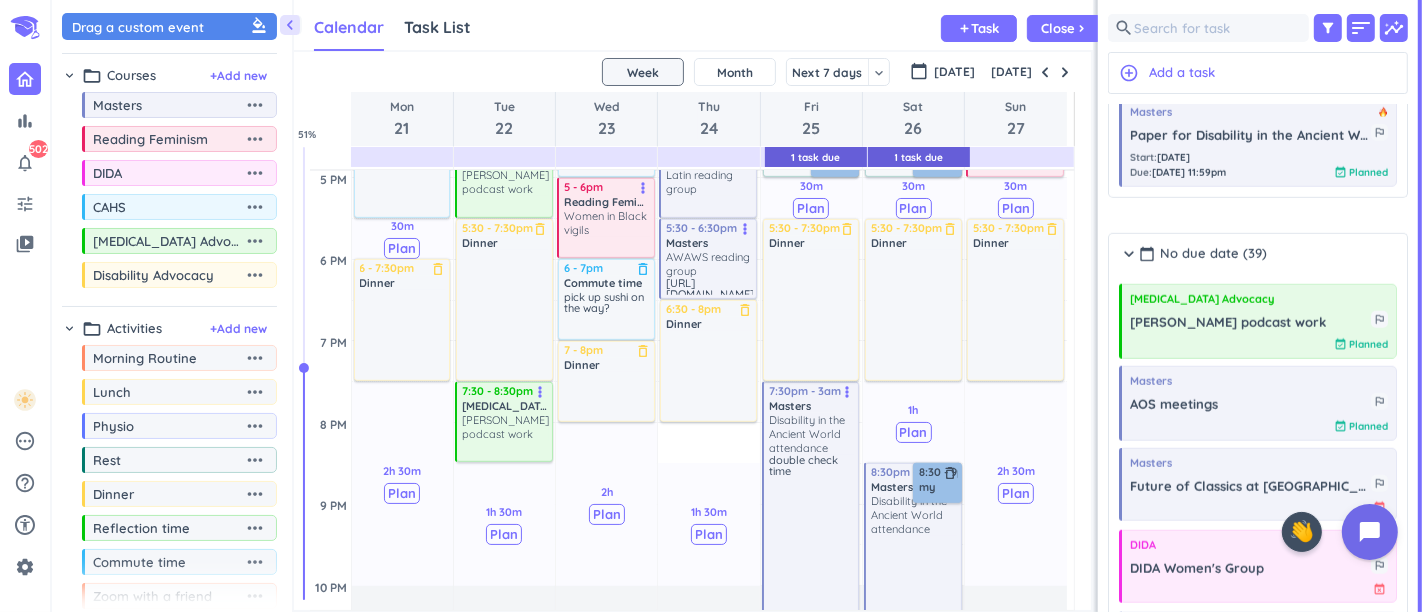click on "chevron_left Drag a custom event format_color_fill chevron_right folder_open Courses   +  Add new drag_indicator Masters  more_horiz drag_indicator Reading Feminism more_horiz drag_indicator DIDA more_horiz drag_indicator CAHS more_horiz drag_indicator Cancer Advocacy  more_horiz drag_indicator Disability Advocacy  more_horiz chevron_right folder_open Activities   +  Add new drag_indicator Morning Routine more_horiz drag_indicator Lunch more_horiz drag_indicator Physio more_horiz drag_indicator Rest more_horiz drag_indicator Dinner more_horiz drag_indicator Reflection time more_horiz drag_indicator Commute time  more_horiz drag_indicator Zoom with a friend more_horiz drag_indicator Medical appointment more_horiz drag_indicator Walk more_horiz drag_indicator Exercises more_horiz link Connected Calendars add_circle Calendar Task List Calendar keyboard_arrow_down add Task Close chevron_right 1   Task   Due 1   Task   Due SHOVEL 21 Jul - 27 Jul 2025 Week Month Next 7 days keyboard_arrow_down Week calendar_today %" at bounding box center [737, 306] 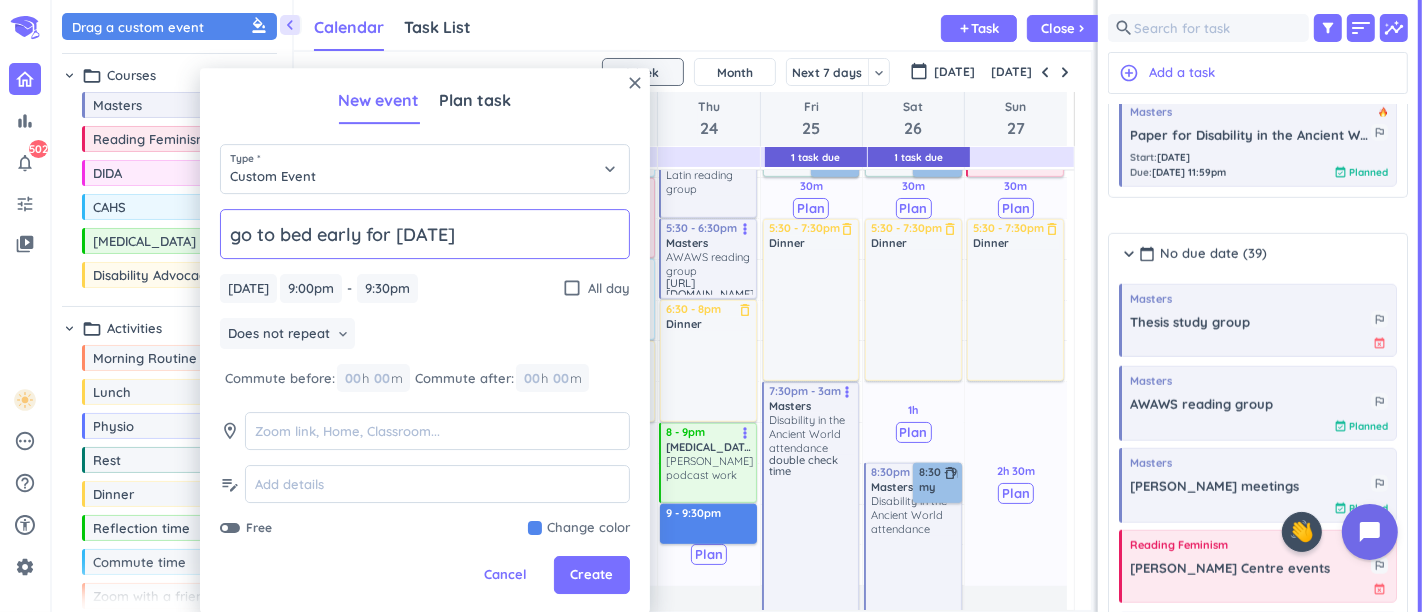 type on "go to bed early for tomorrow" 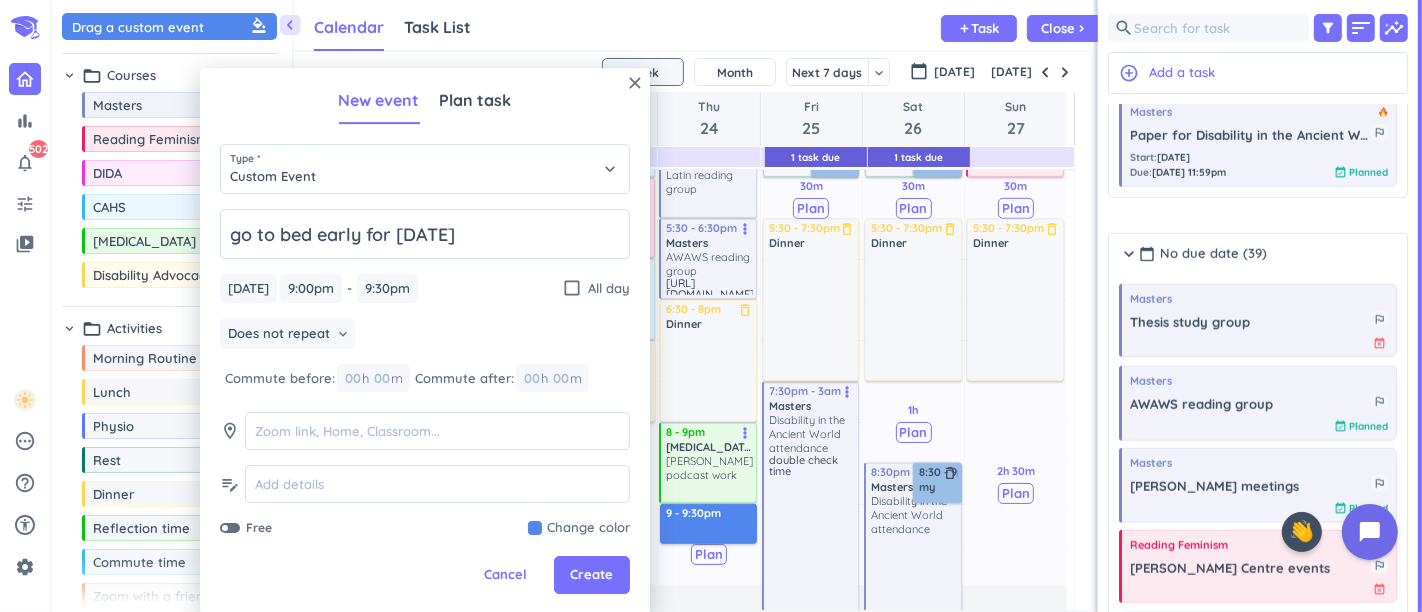 click at bounding box center (579, 529) 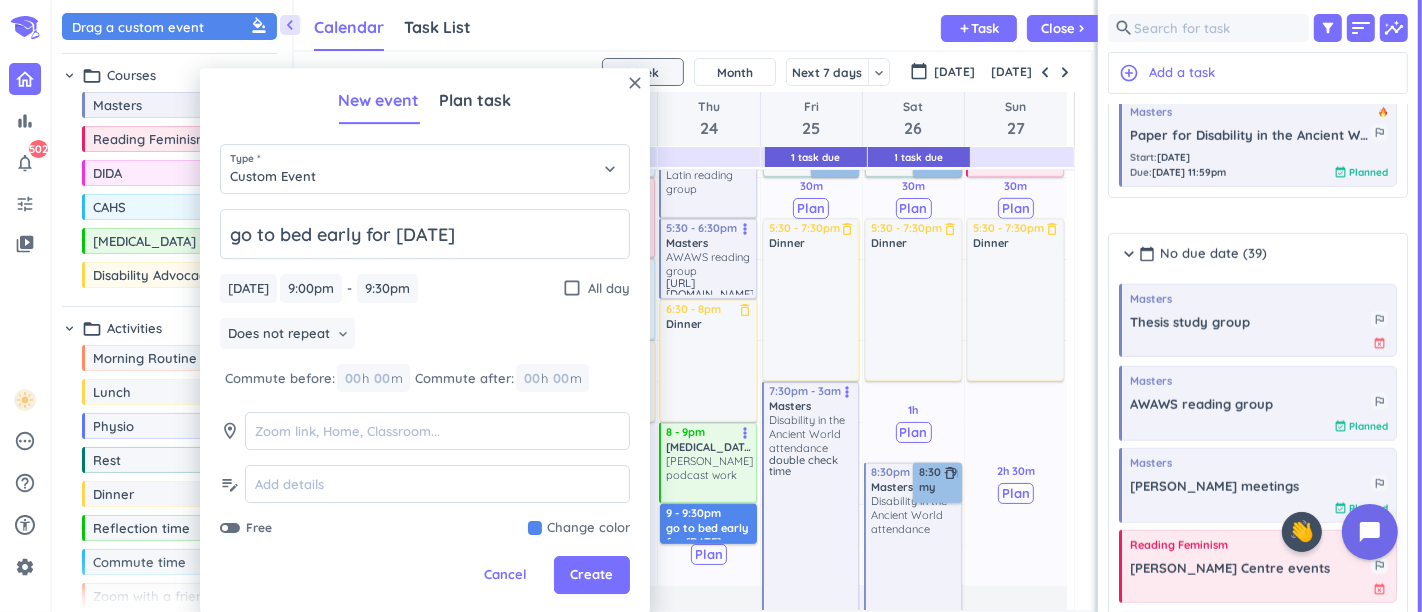 click on "Create" at bounding box center [592, 576] 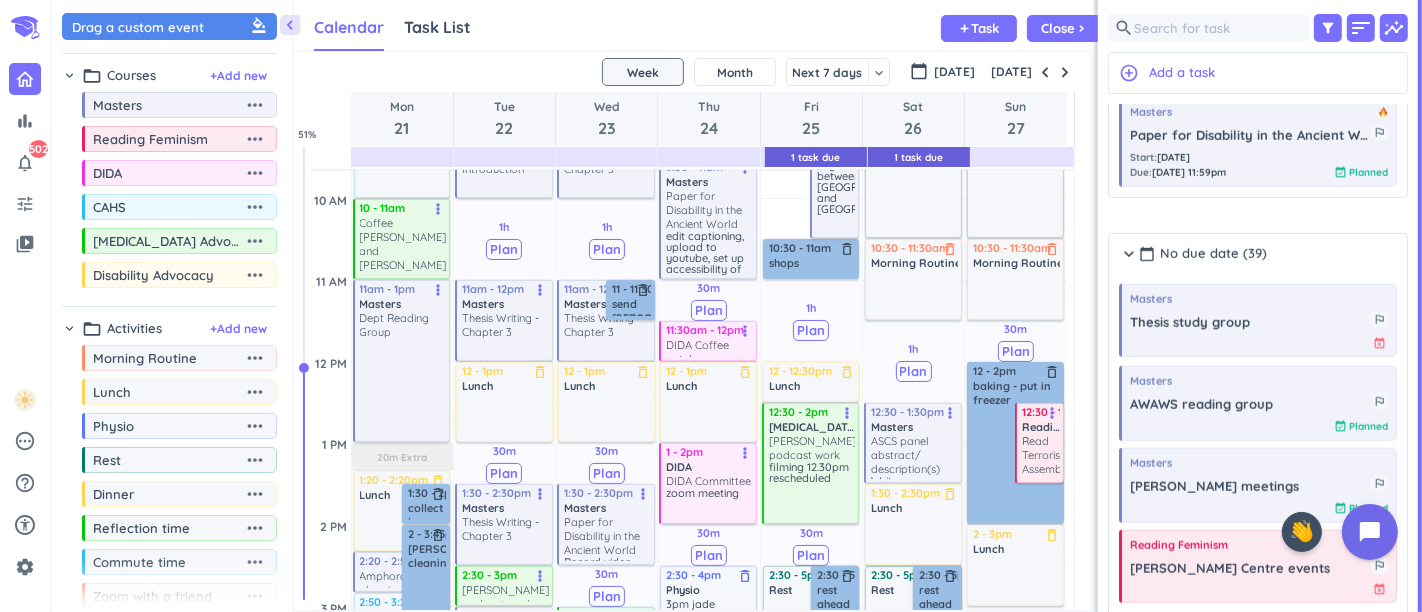 scroll, scrollTop: 387, scrollLeft: 0, axis: vertical 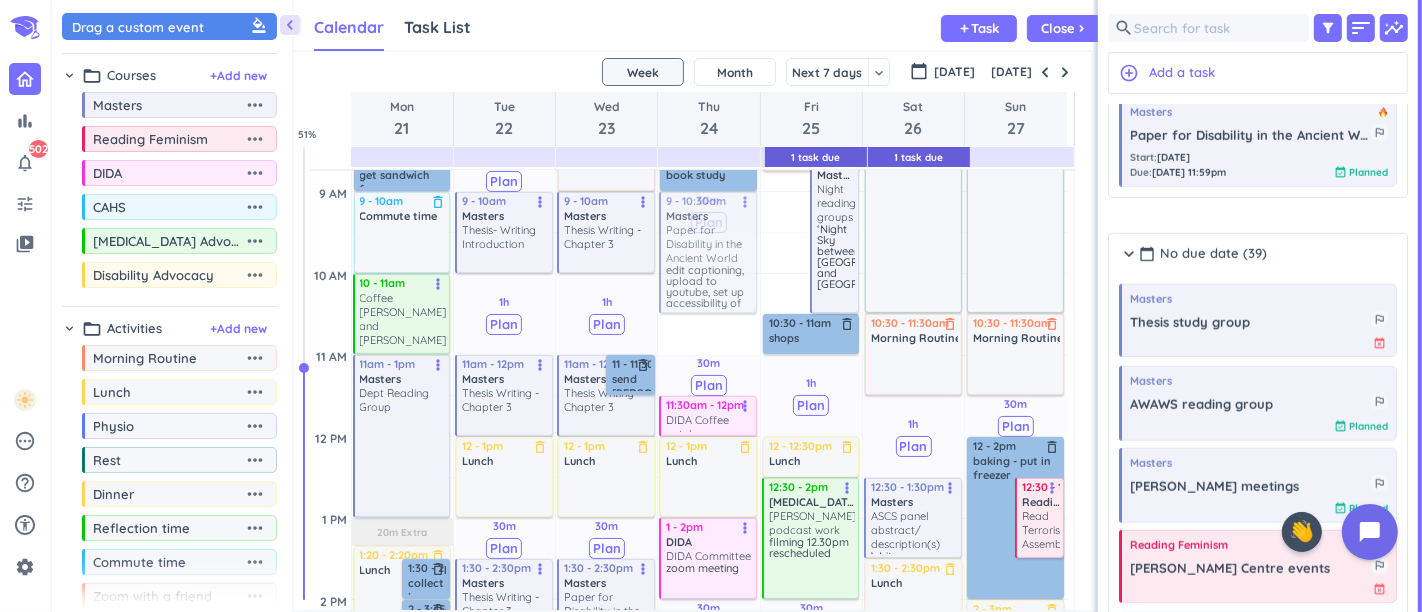 drag, startPoint x: 734, startPoint y: 302, endPoint x: 735, endPoint y: 286, distance: 16.03122 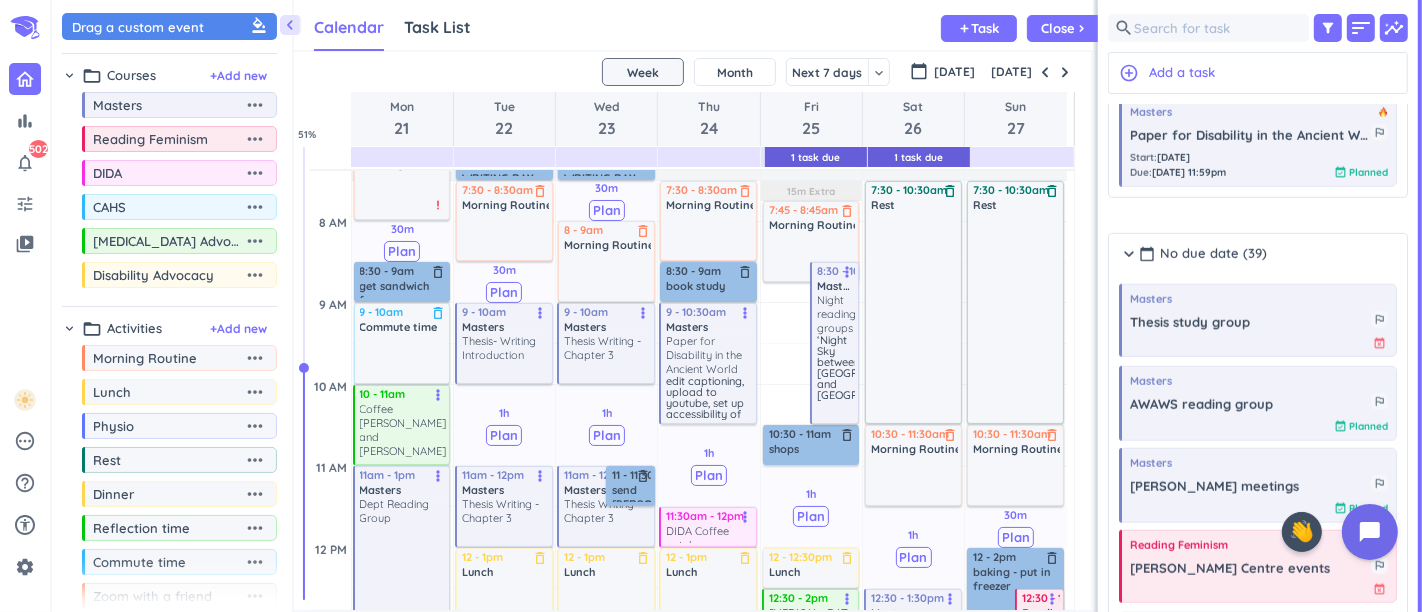 scroll, scrollTop: 387, scrollLeft: 0, axis: vertical 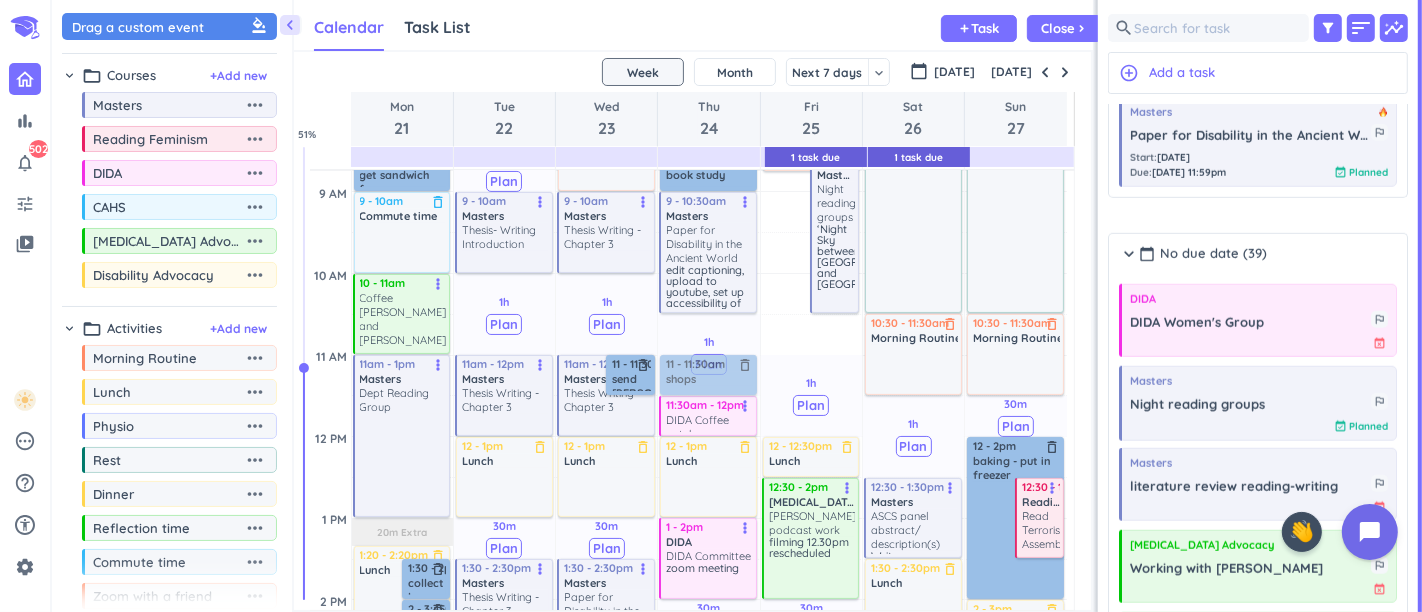 drag, startPoint x: 799, startPoint y: 337, endPoint x: 724, endPoint y: 378, distance: 85.47514 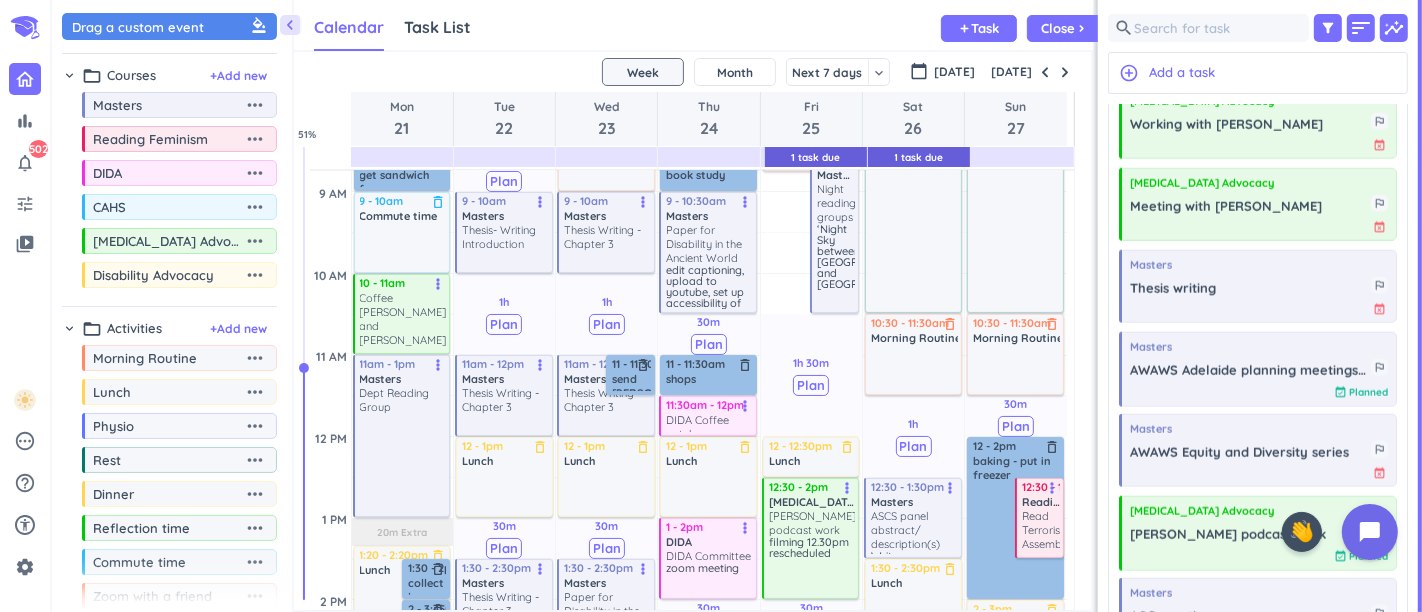 scroll, scrollTop: 2111, scrollLeft: 0, axis: vertical 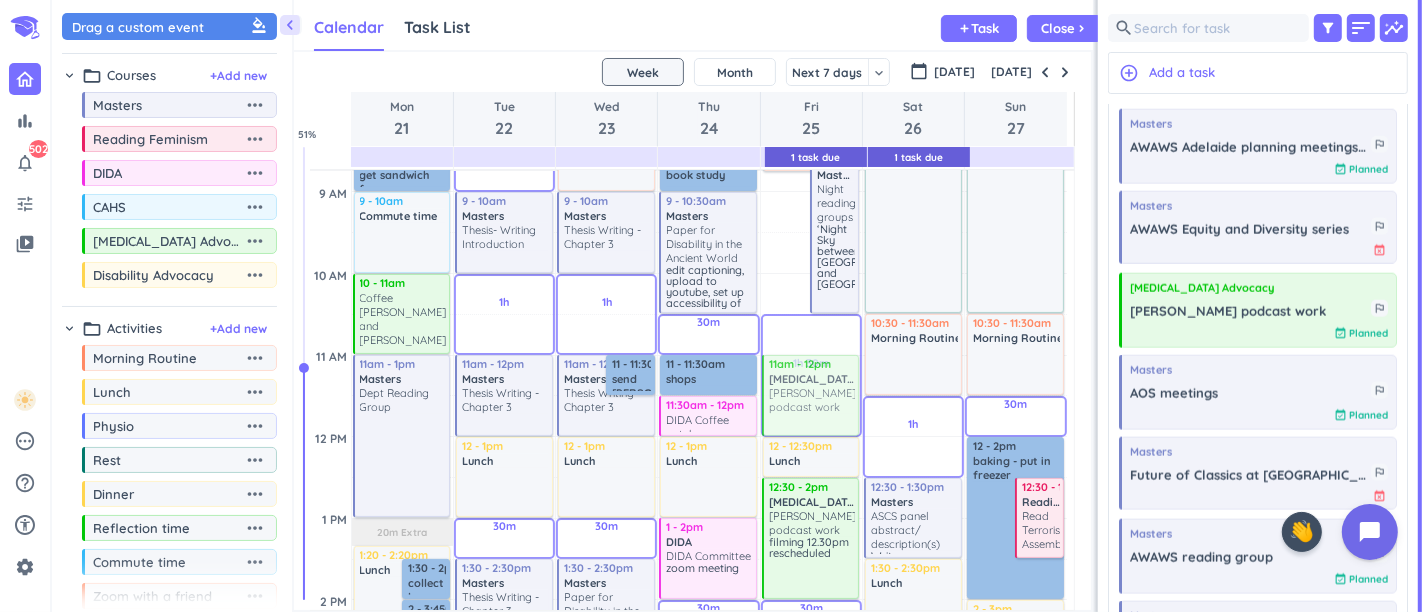 drag, startPoint x: 1186, startPoint y: 310, endPoint x: 813, endPoint y: 369, distance: 377.6374 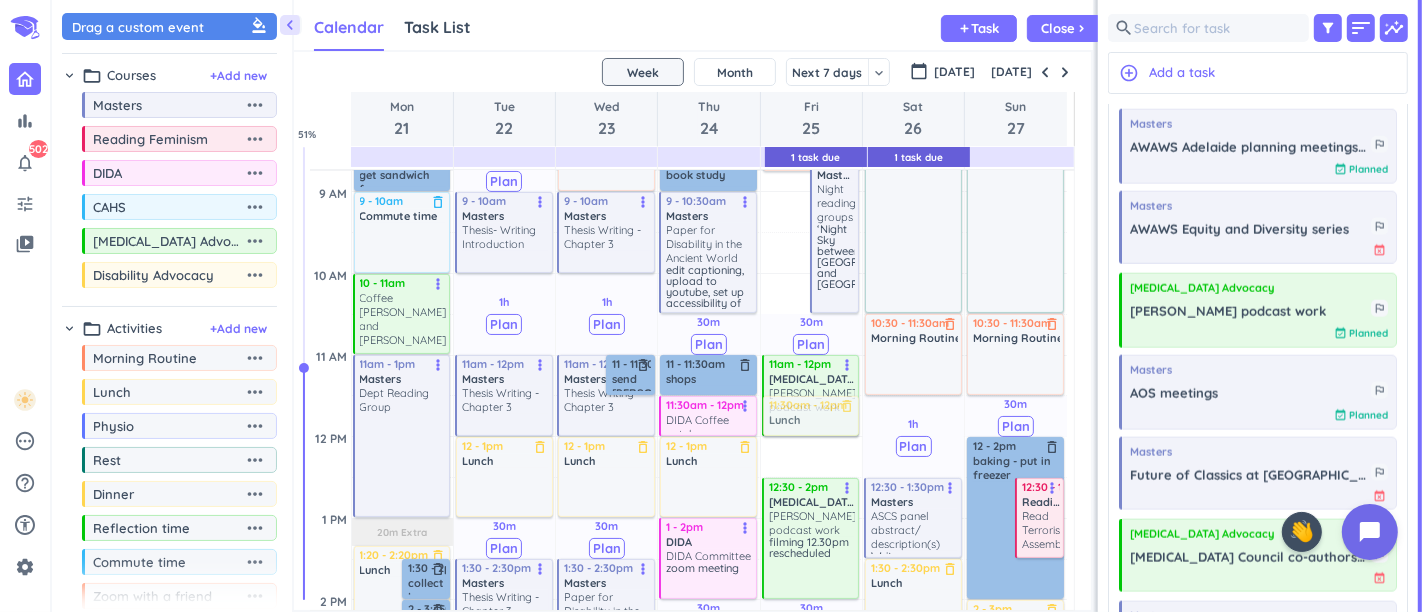 click on "4 AM 5 AM 6 AM 7 AM 8 AM 9 AM 10 AM 11 AM 12 PM 1 PM 2 PM 3 PM 4 PM 5 PM 6 PM 7 PM 8 PM 9 PM 10 PM 11 PM 12 AM 1 AM 2 AM 3 AM 30m Past due Plan 30m Past due Plan 2h 30m Past due Plan 20m Extra 10m Extra Adjust Awake Time Adjust Awake Time 1:20 - 2:20pm Lunch delete_outline 1:30 - 2pm collect name tags/ lanyards from School social sciences office/ other stuff from Lancy delete_outline 2 - 3:45pm Parul cleaning / cafe delete_outline 2:20 - 2:50pm Amphorae planning leave by 3.10pm  more_vert 2:50 - 3:20pm Commute time  delete_outline 3:20 - 4:20pm Medical appointment delete_outline 3.30pm MRI RAH 7 - 8am Morning Routine delete_outline priority_high 8:30 - 9am get sandwich from Bobby's delete_outline 9 - 10am Commute time  delete_outline 10 - 11am Cancer Advocacy  Coffee Dan and Ruby TBC more_vert 11am - 1pm Masters  Dept Reading Group more_vert 4:30 - 5:30pm Commute time  delete_outline 6 - 7:30pm Dinner delete_outline 30m Past due Plan 1h  Past due Plan 30m Past due Plan 30m Past due Plan 1h 30m Past due Plan" at bounding box center [688, 763] 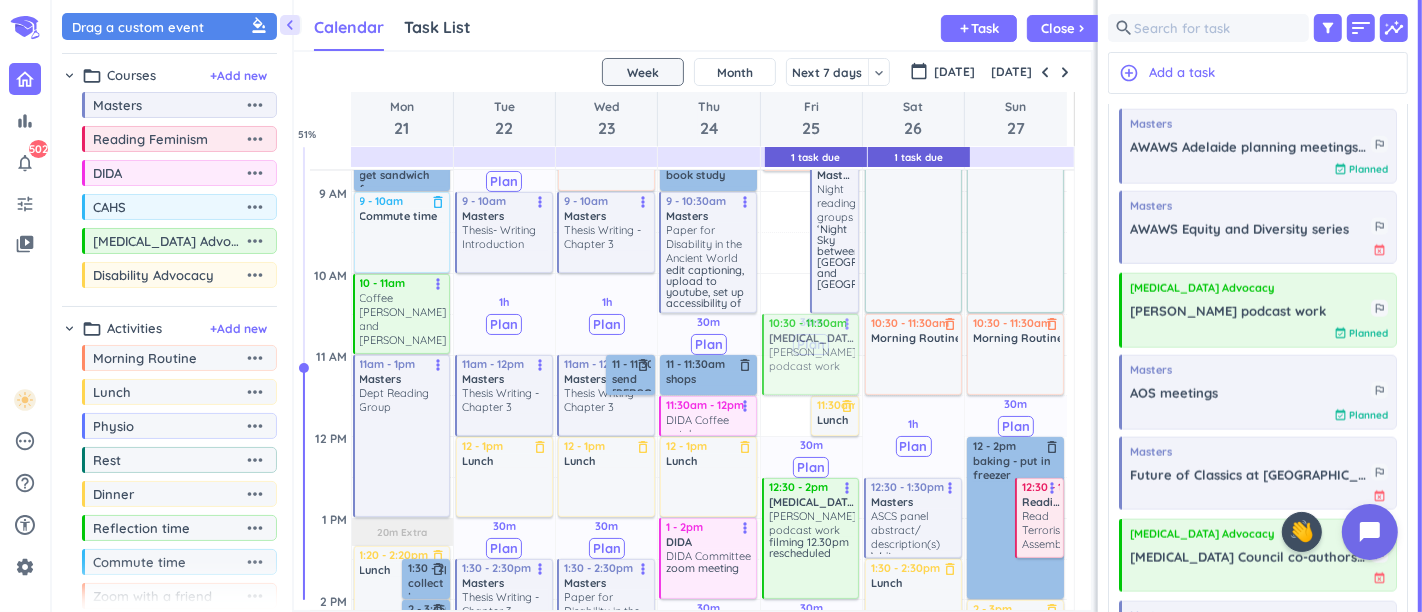 drag, startPoint x: 792, startPoint y: 391, endPoint x: 794, endPoint y: 377, distance: 14.142136 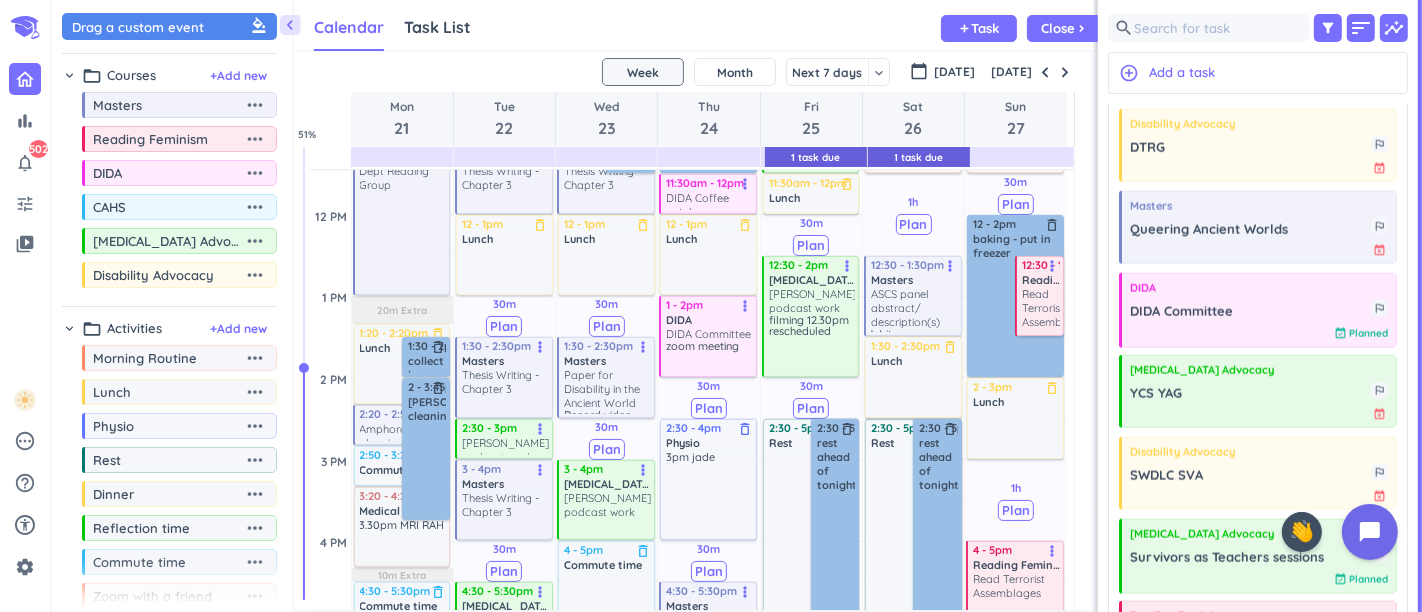 scroll, scrollTop: 831, scrollLeft: 0, axis: vertical 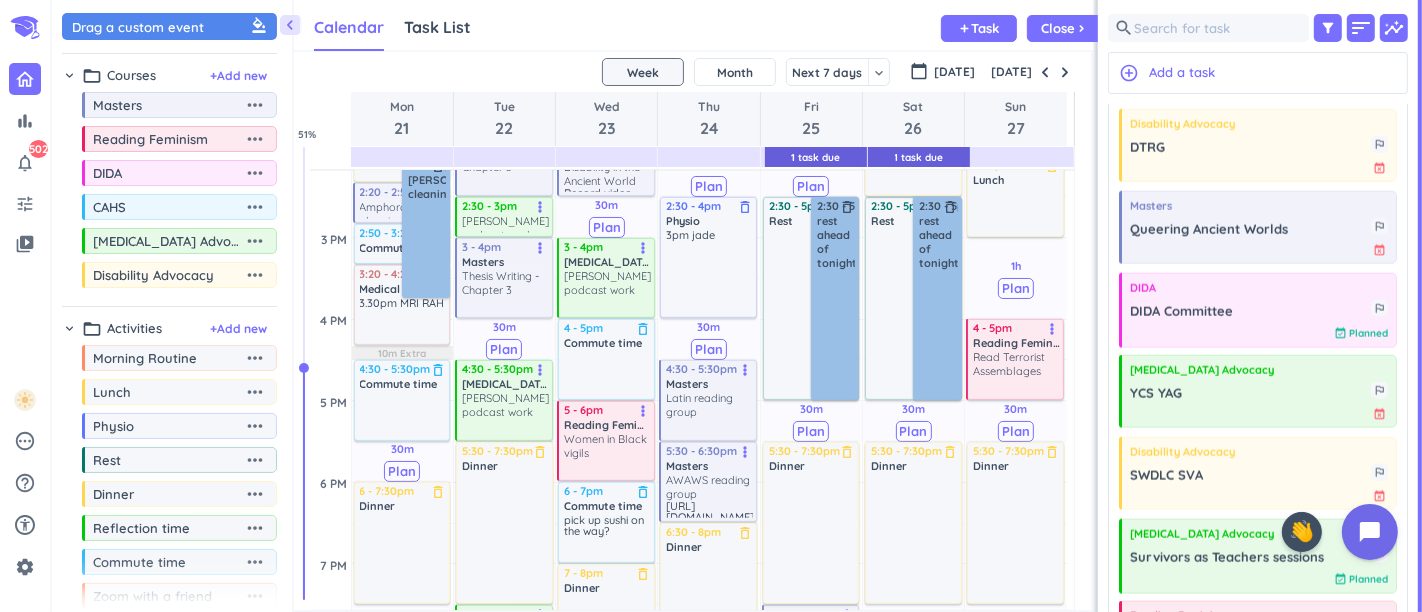 click at bounding box center (1065, 72) 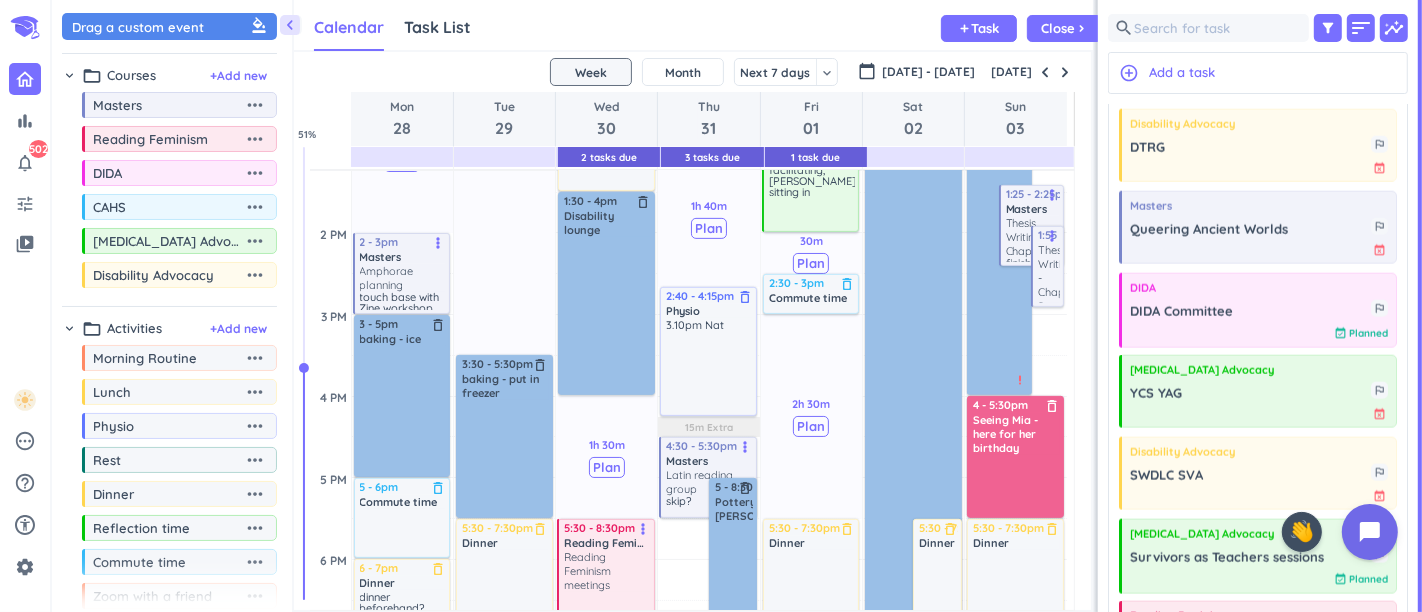 scroll, scrollTop: 831, scrollLeft: 0, axis: vertical 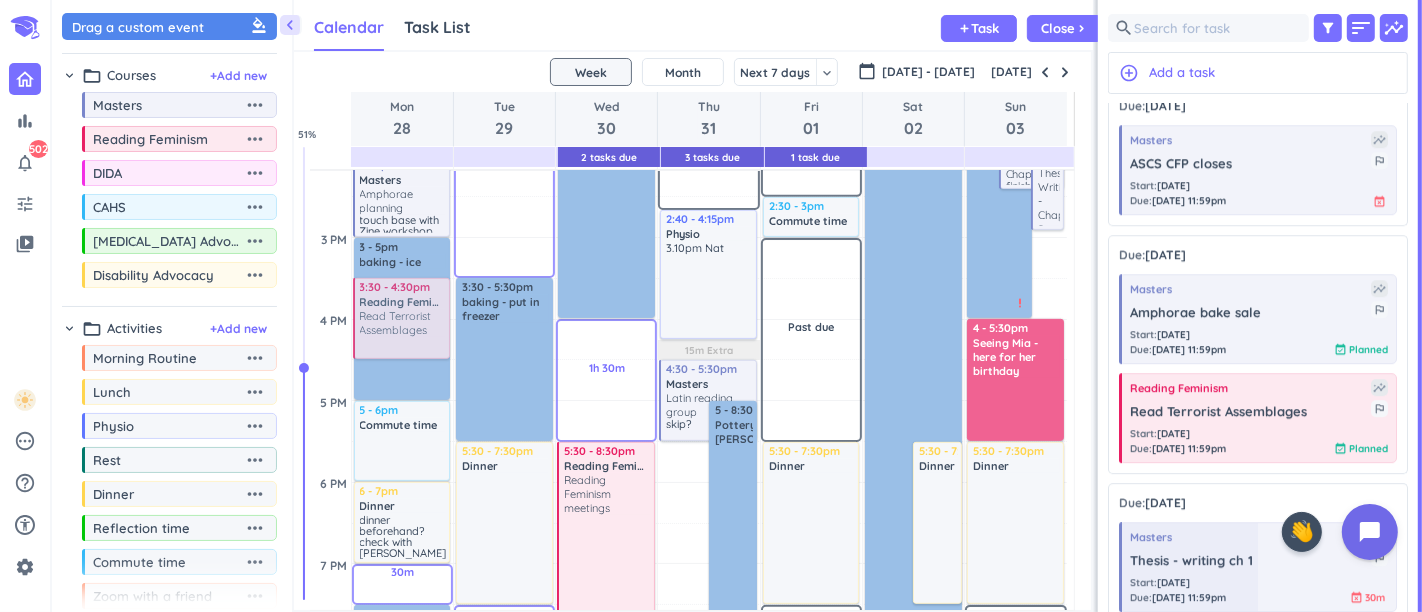 drag, startPoint x: 1227, startPoint y: 428, endPoint x: 392, endPoint y: 312, distance: 843.019 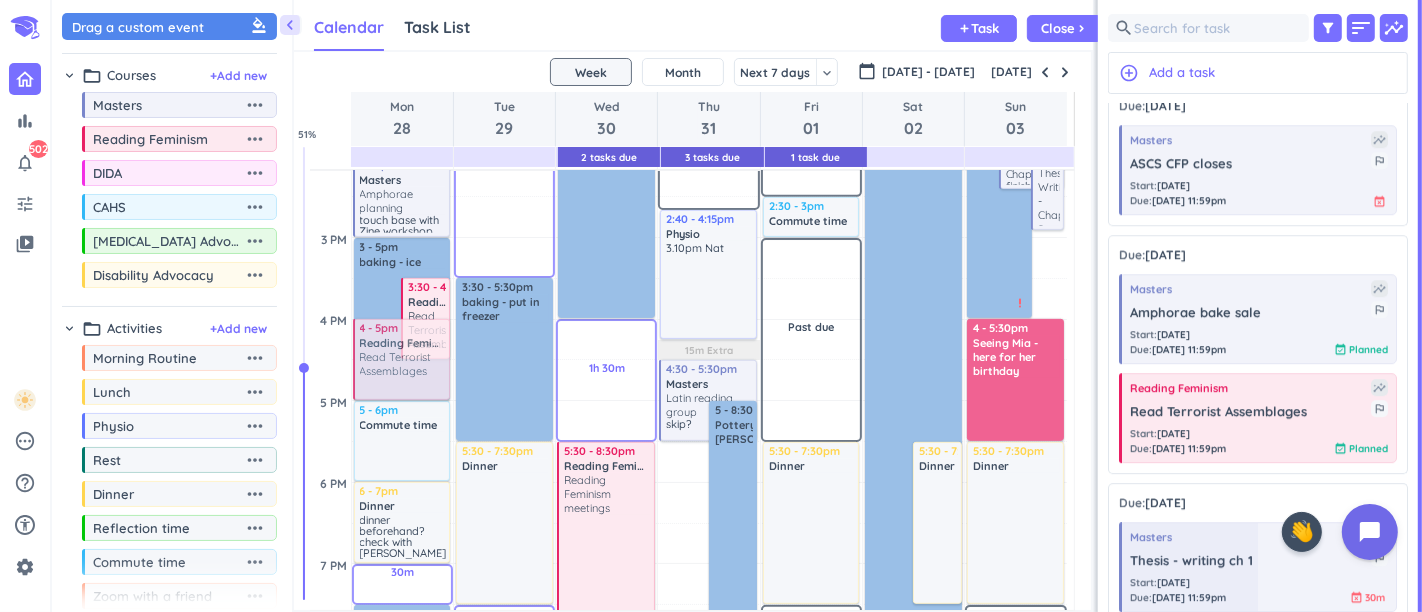 click on "chevron_left Drag a custom event format_color_fill chevron_right folder_open Courses   +  Add new drag_indicator Masters  more_horiz drag_indicator Reading Feminism more_horiz drag_indicator DIDA more_horiz drag_indicator CAHS more_horiz drag_indicator Cancer Advocacy  more_horiz drag_indicator Disability Advocacy  more_horiz chevron_right folder_open Activities   +  Add new drag_indicator Morning Routine more_horiz drag_indicator Lunch more_horiz drag_indicator Physio more_horiz drag_indicator Rest more_horiz drag_indicator Dinner more_horiz drag_indicator Reflection time more_horiz drag_indicator Commute time  more_horiz drag_indicator Zoom with a friend more_horiz drag_indicator Medical appointment more_horiz drag_indicator Walk more_horiz drag_indicator Exercises more_horiz link Connected Calendars add_circle Calendar Task List Calendar keyboard_arrow_down add Task Close chevron_right 2   Tasks   Due 3   Tasks   Due 1   Task   Due SHOVEL 28 Jul - 3 Aug 2025 Week Month Next 7 days keyboard_arrow_down Week" at bounding box center [737, 306] 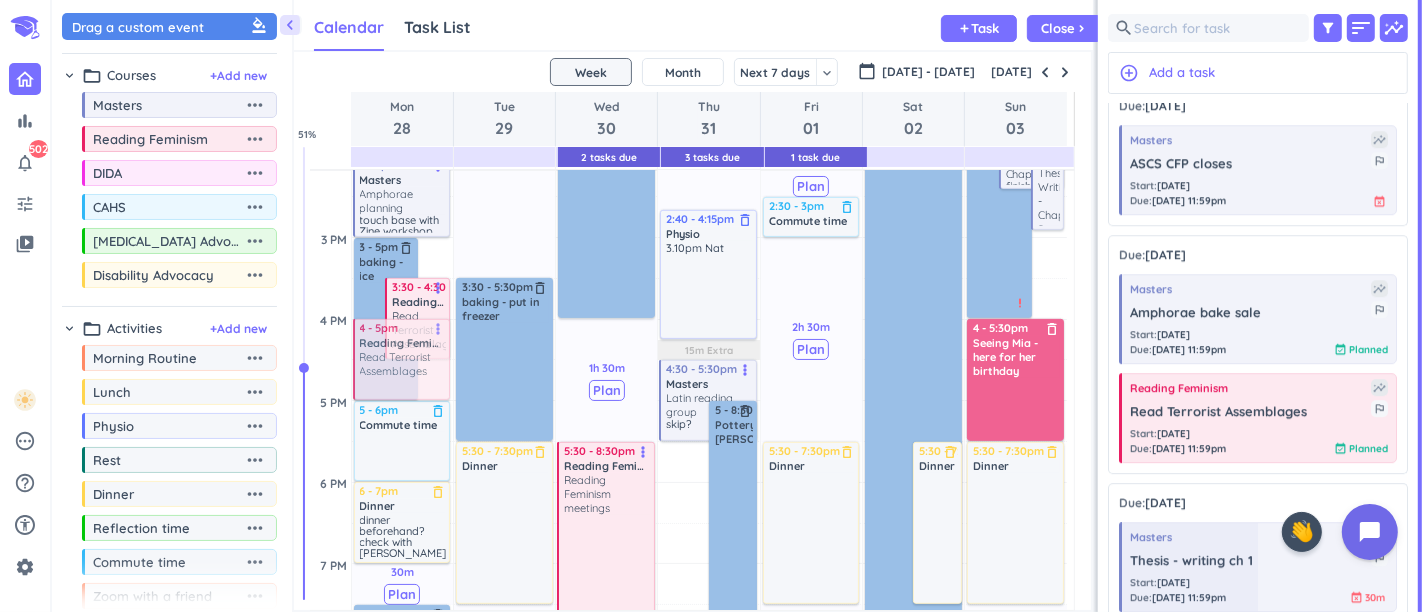 click on "1h 30m Past due Plan 2h  Past due Plan 30m Past due Plan 30m Past due Plan Adjust Awake Time Adjust Awake Time 3 - 5pm baking - ice delete_outline 3:30 - 4:30pm Reading Feminism Read Terrorist Assemblages more_vert 4 - 5pm Reading Feminism Read Terrorist Assemblages more_vert 7 - 7:30am THESIS WRITING - if not doing SaT delete_outline priority_high 7:30 - 8:30am Morning Routine delete_outline 10am - 12pm Cancer Advocacy  Survivors as Teachers sessions Me or KvG facilitating John Clements TBC more_vert 2 - 3pm Masters  Amphorae planning touch base with Zine workshop group  more_vert 5 - 6pm Commute time  delete_outline 6 - 7pm Dinner delete_outline dinner beforehand? check with Chelsea  7:30 - 9:30pm BALLET delete_outline 4 - 5pm Reading Feminism Read Terrorist Assemblages more_vert 6h 30m Past due Plan 2h 30m Past due Plan Adjust Awake Time Adjust Awake Time 6:30 - 7am Centrelink reporting delete_outline priority_high 7 - 7:30am THESIS WRITING DAY delete_outline priority_high 7:30 - 8:30am Morning Routine 1h" at bounding box center [688, 319] 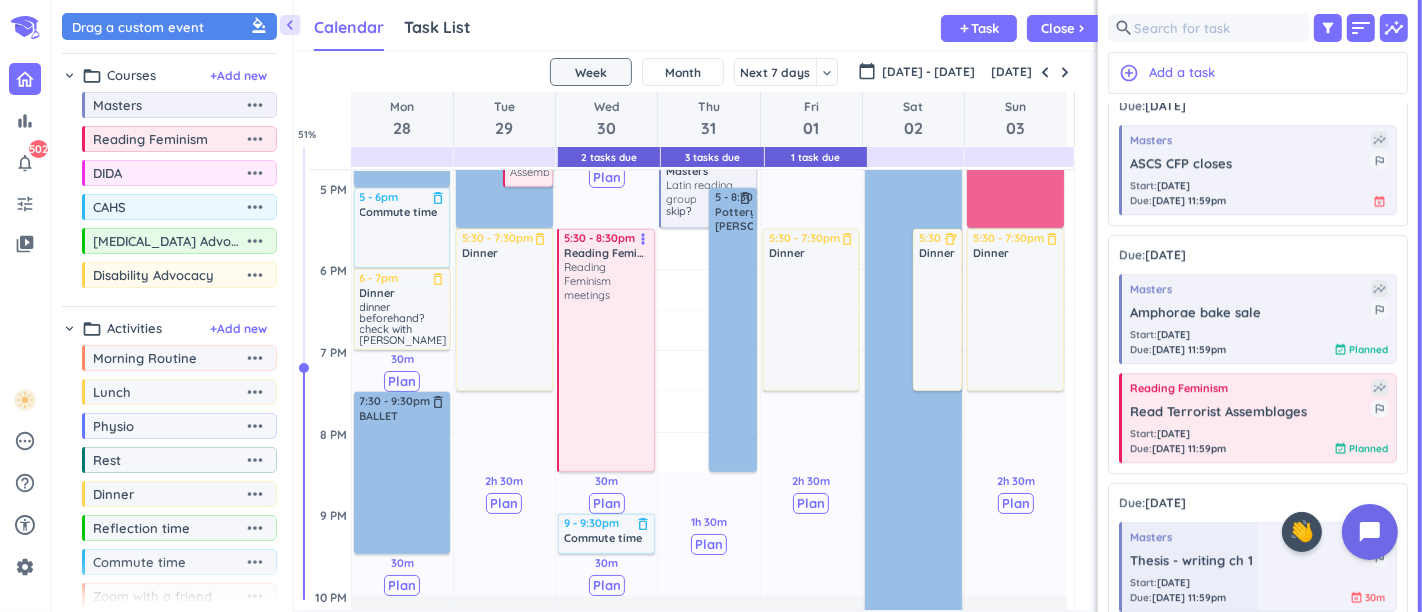 scroll, scrollTop: 1054, scrollLeft: 0, axis: vertical 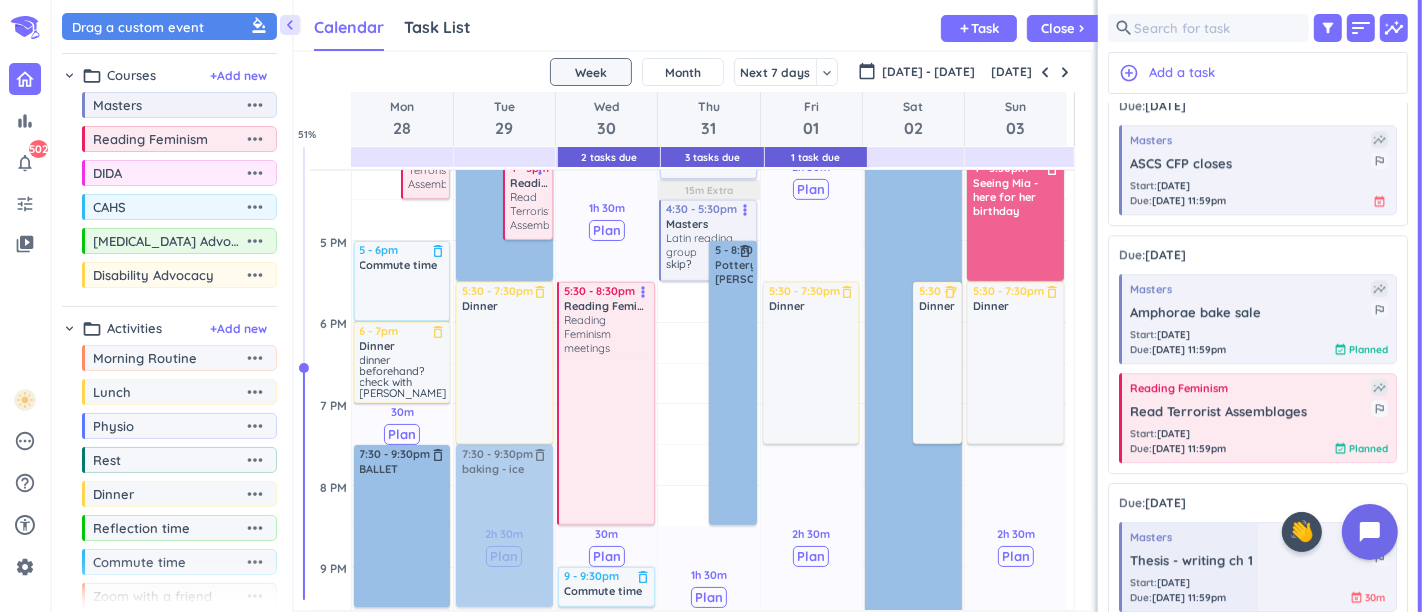 drag, startPoint x: 366, startPoint y: 216, endPoint x: 509, endPoint y: 531, distance: 345.9393 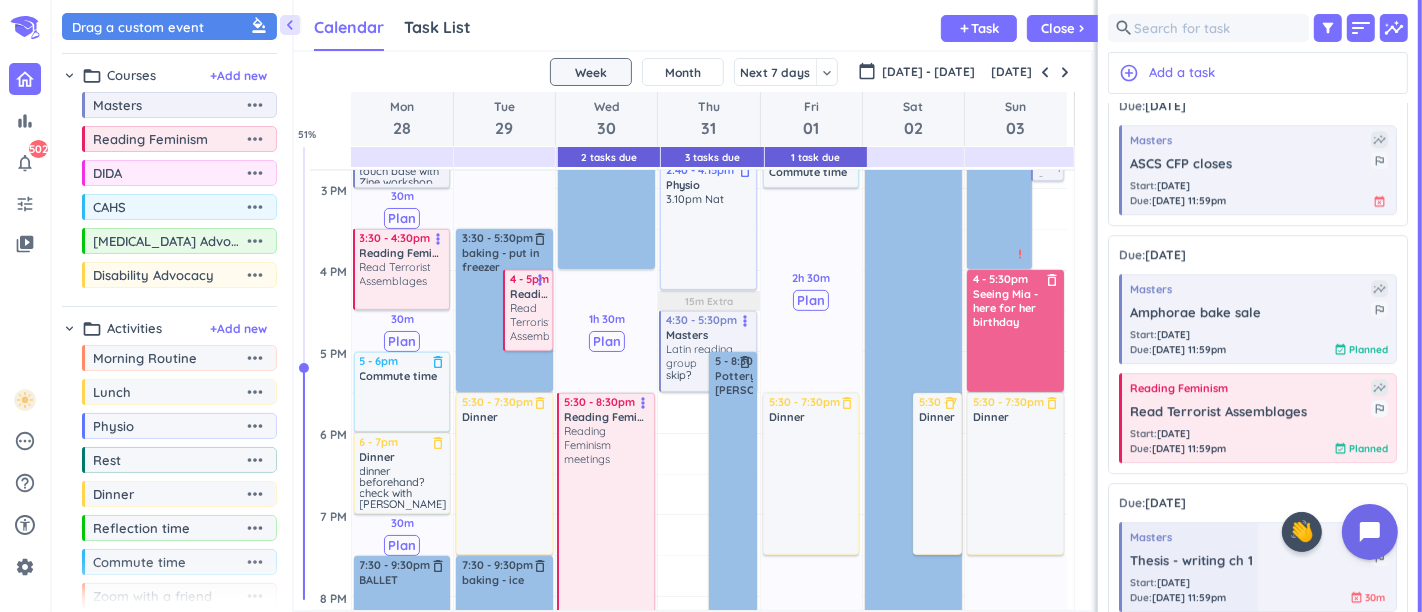 scroll, scrollTop: 991, scrollLeft: 0, axis: vertical 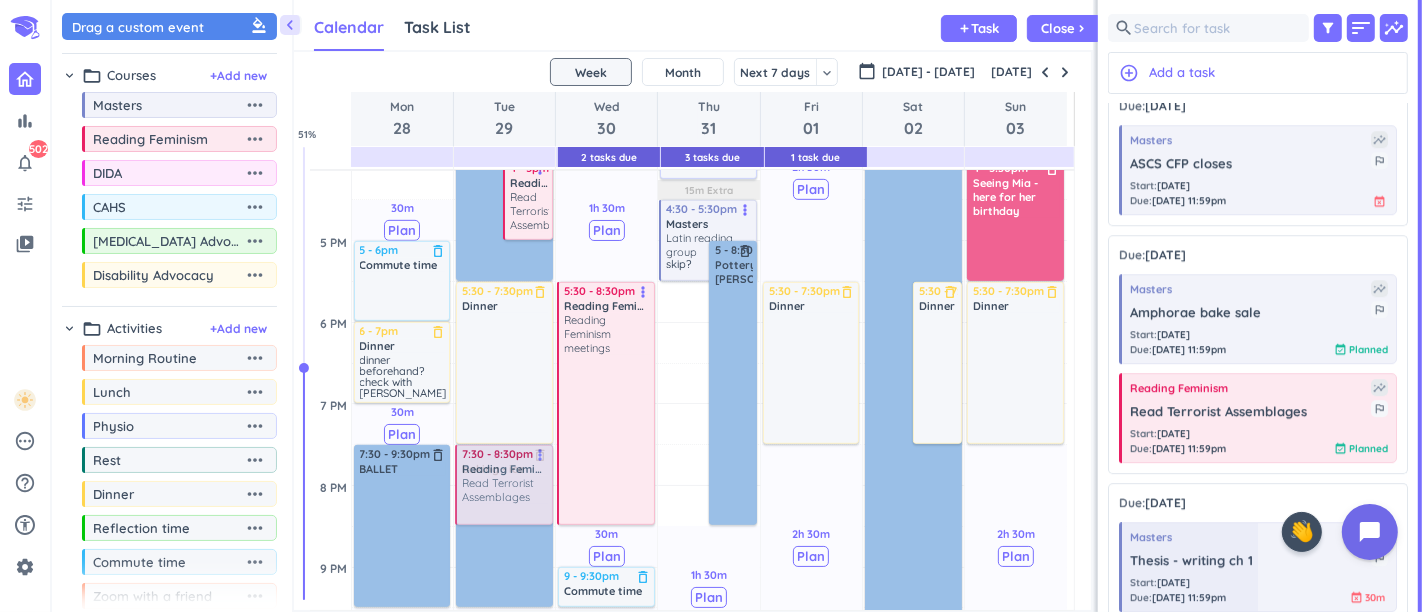 drag, startPoint x: 388, startPoint y: 182, endPoint x: 520, endPoint y: 529, distance: 371.25867 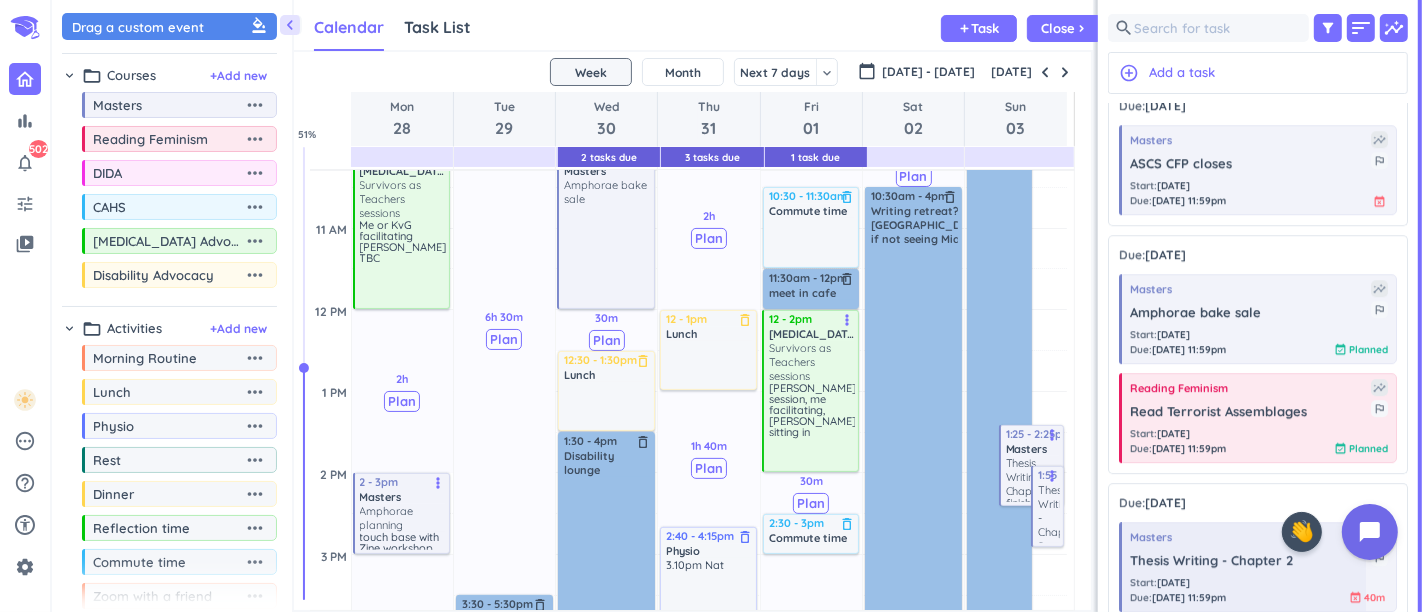 scroll, scrollTop: 546, scrollLeft: 0, axis: vertical 